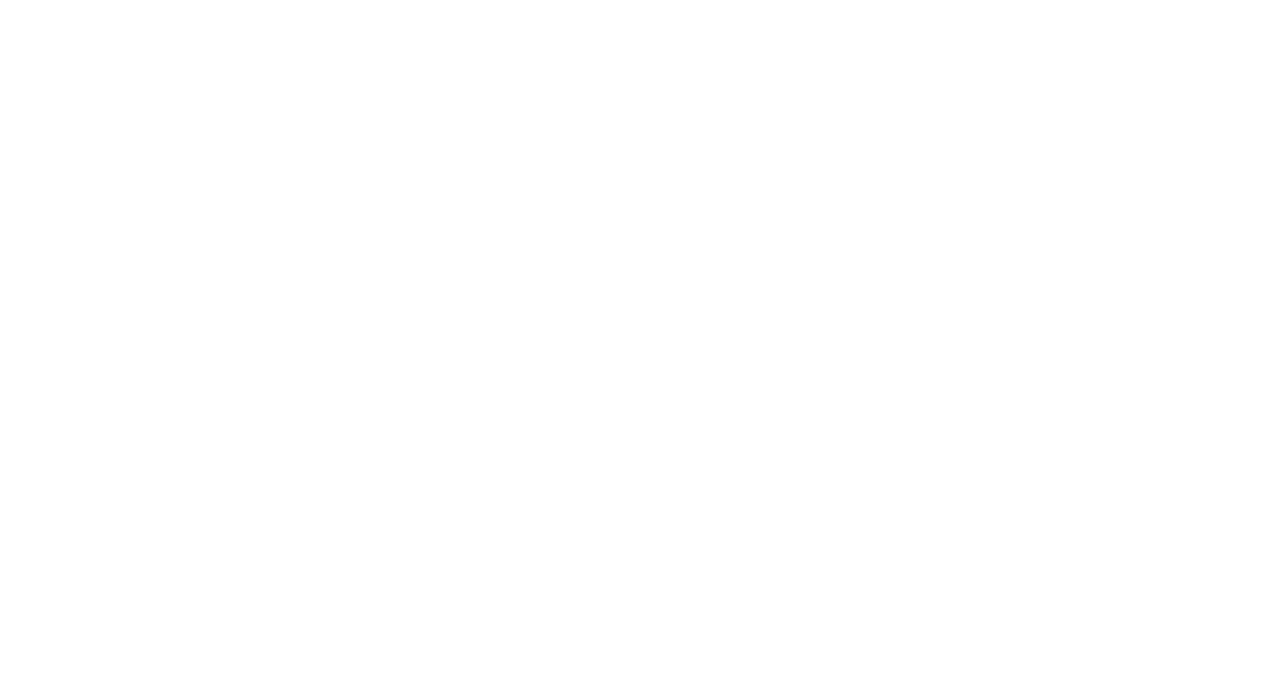 scroll, scrollTop: 0, scrollLeft: 0, axis: both 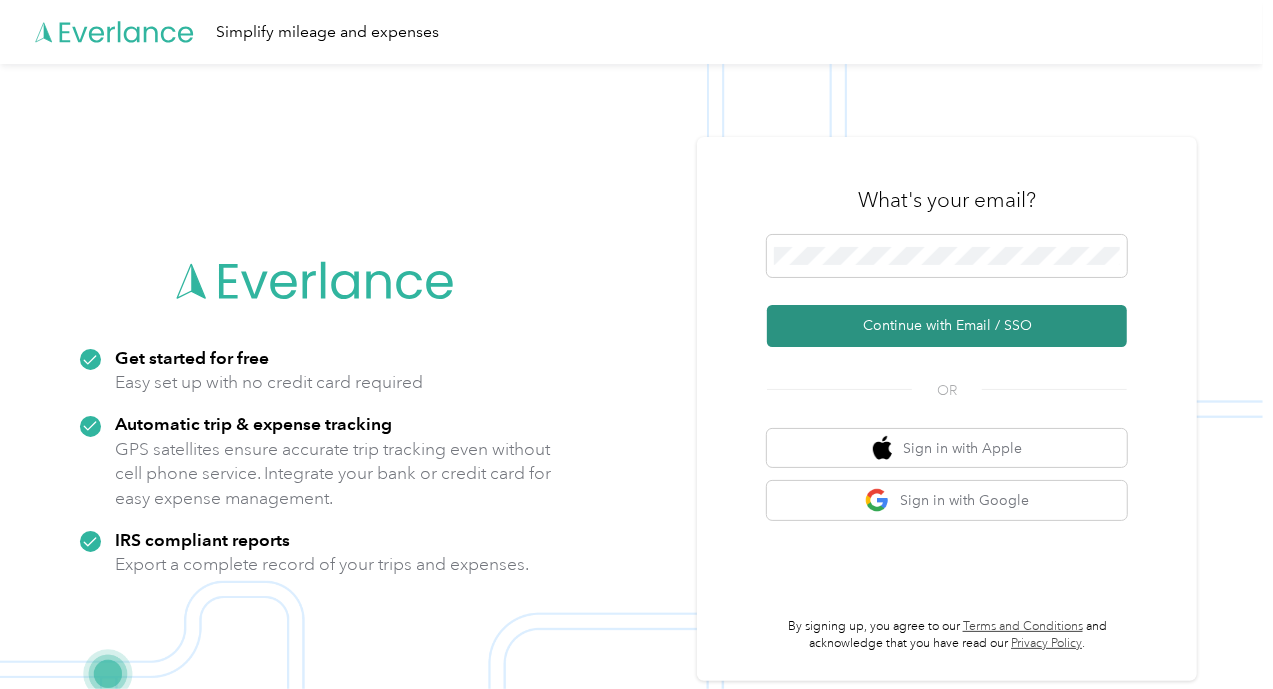click on "Continue with Email / SSO" at bounding box center (947, 326) 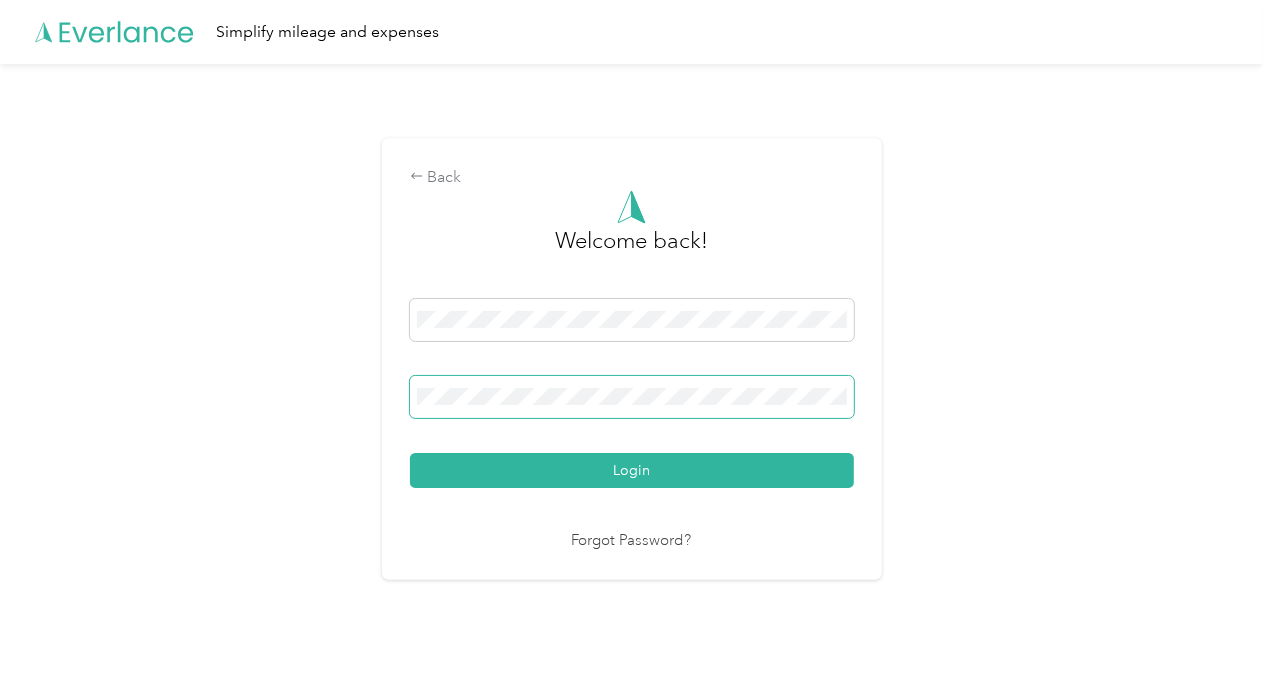 click on "Login" at bounding box center [632, 470] 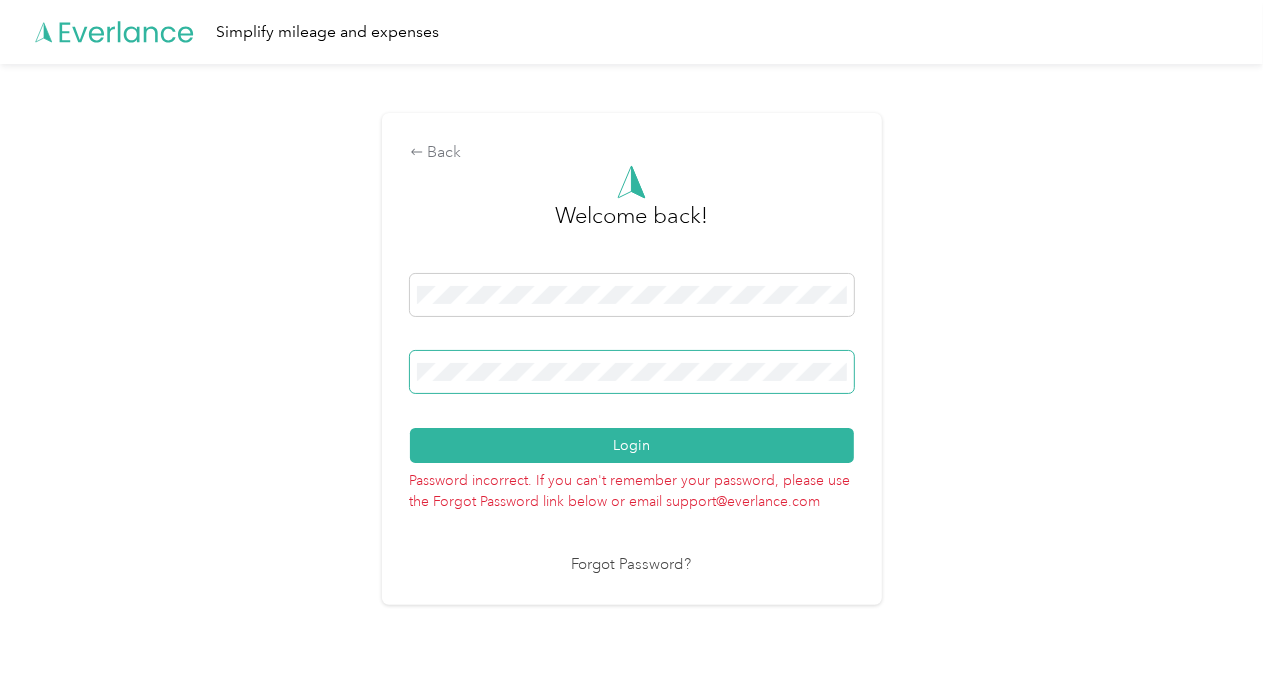 click on "Login" at bounding box center [632, 445] 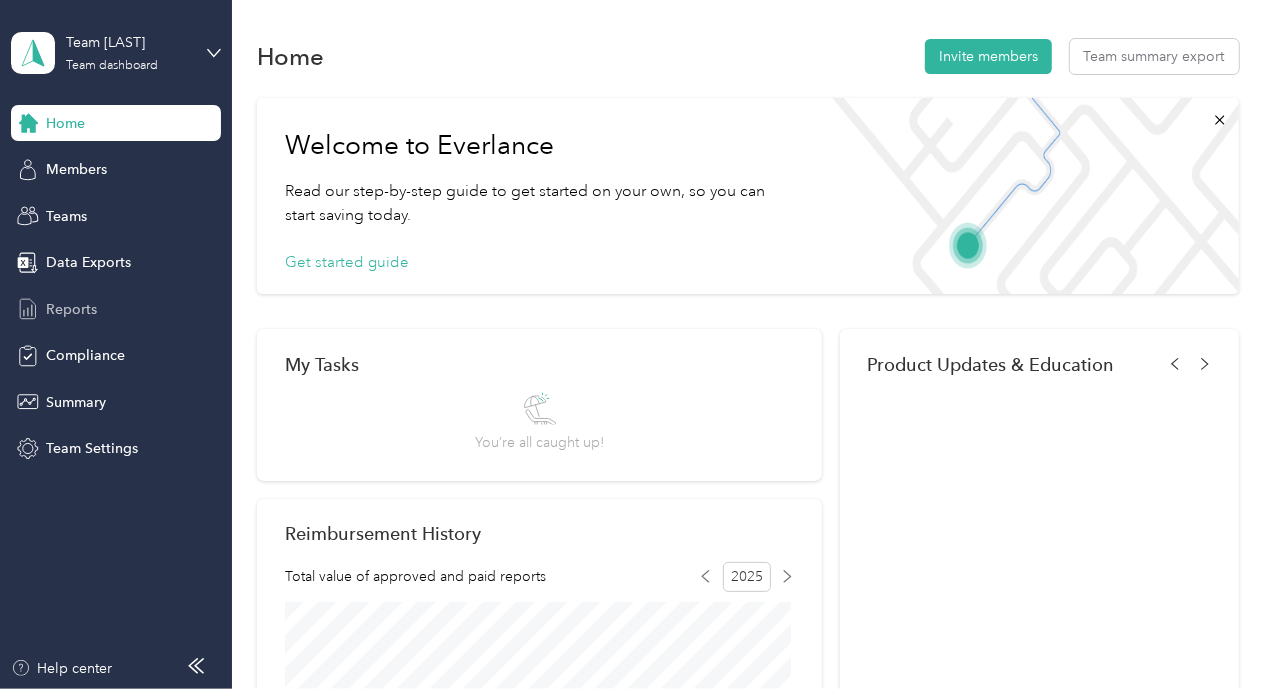 click on "Reports" at bounding box center (71, 309) 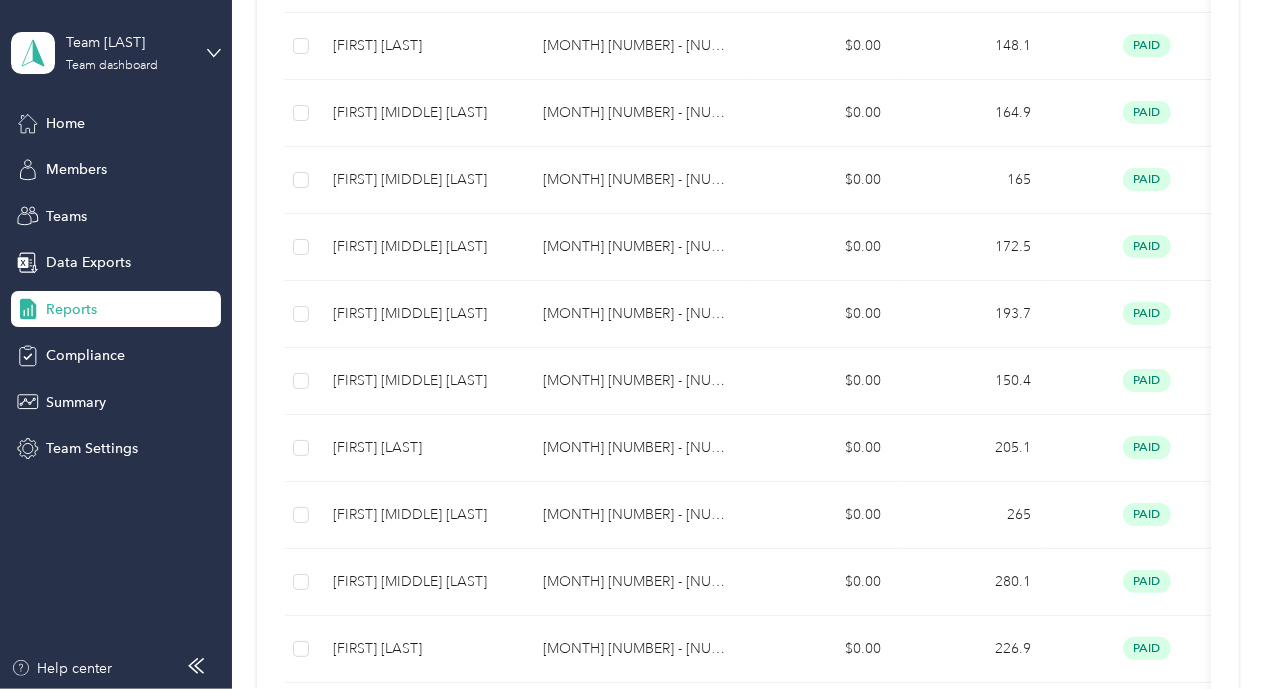 scroll, scrollTop: 414, scrollLeft: 0, axis: vertical 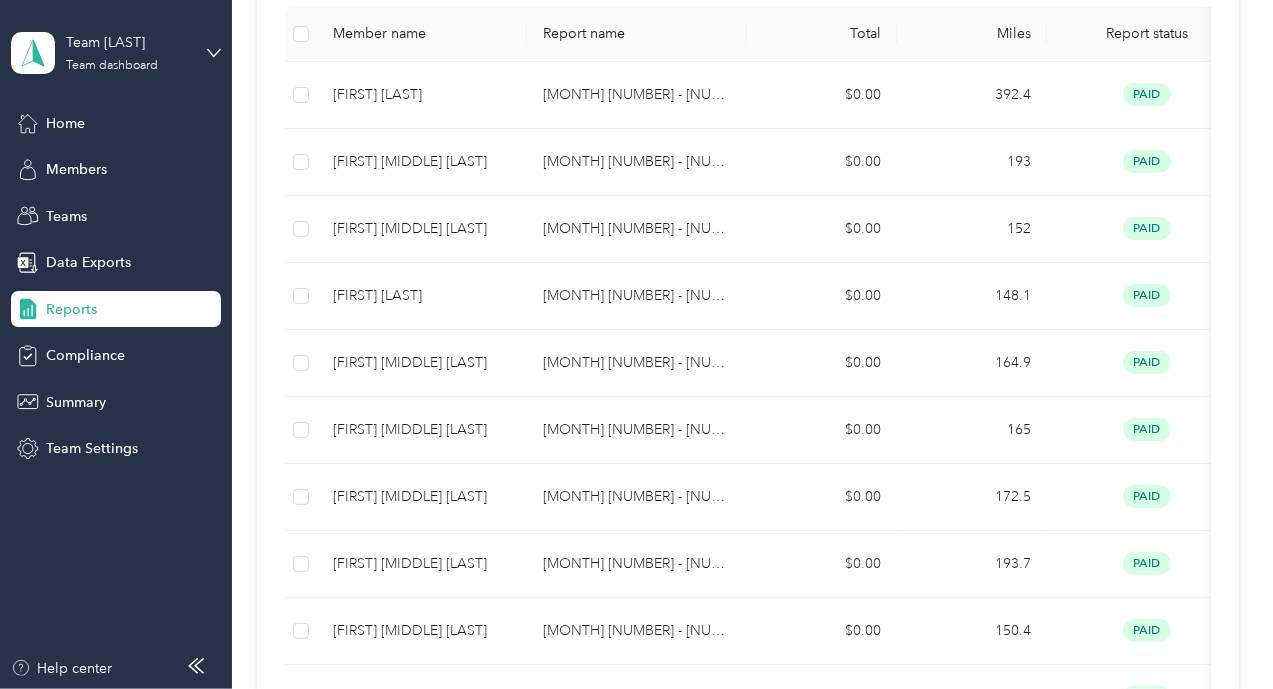 click on "Team [LAST] Team dashboard" at bounding box center [116, 53] 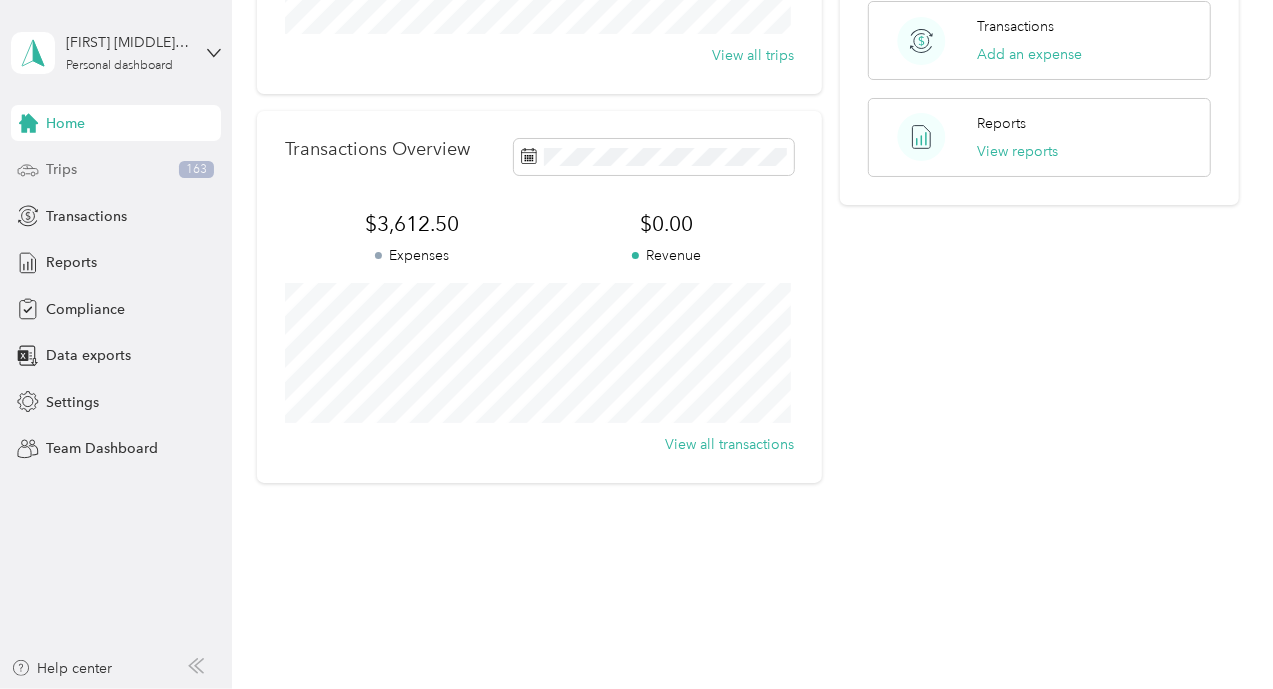 click on "Trips" at bounding box center (61, 169) 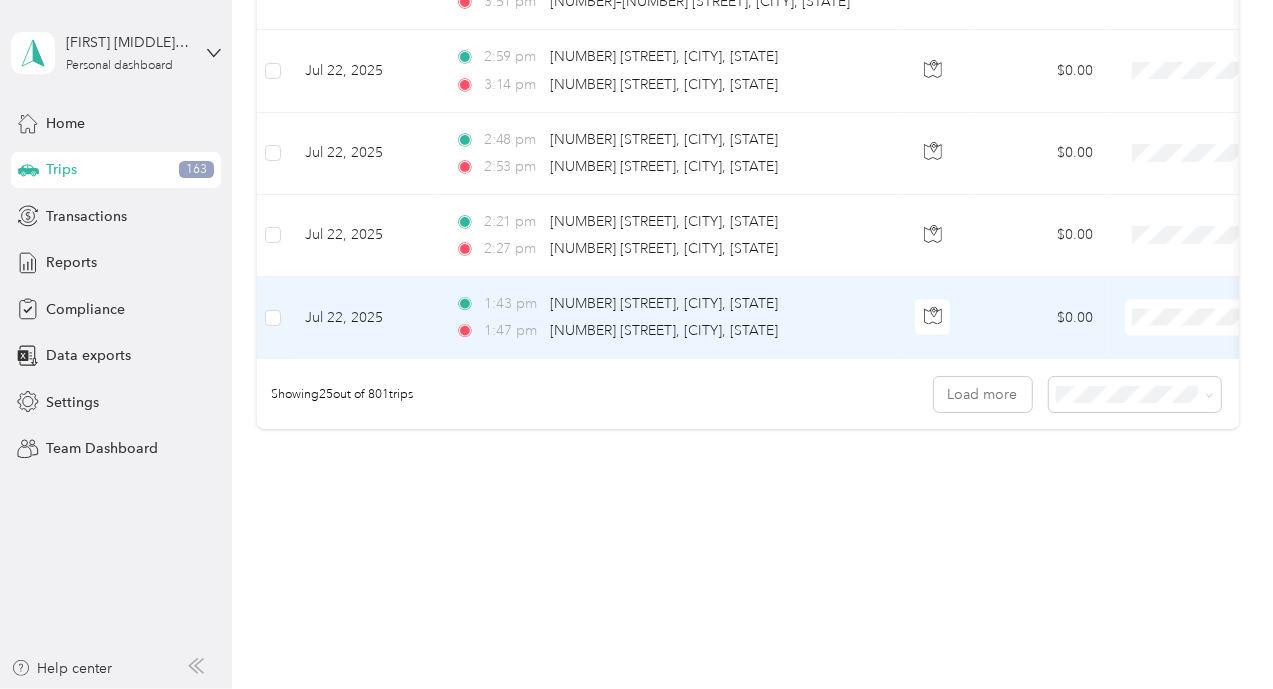 scroll, scrollTop: 2055, scrollLeft: 0, axis: vertical 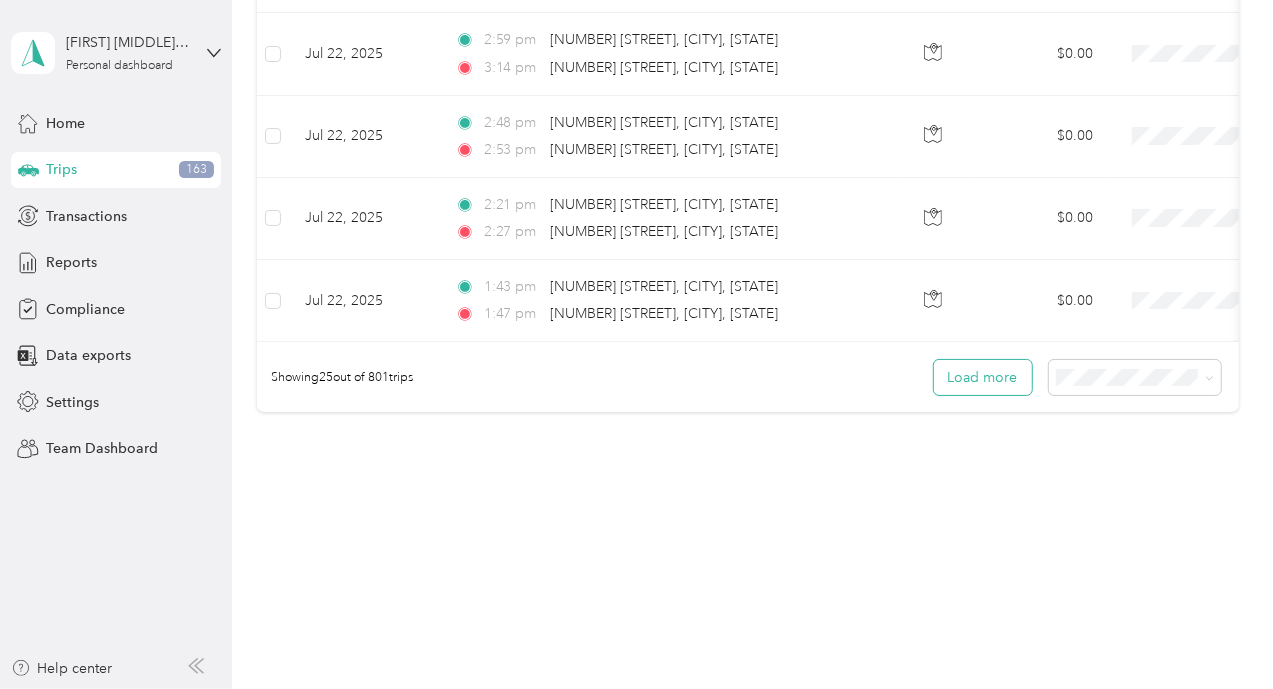 click on "Load more" at bounding box center (983, 377) 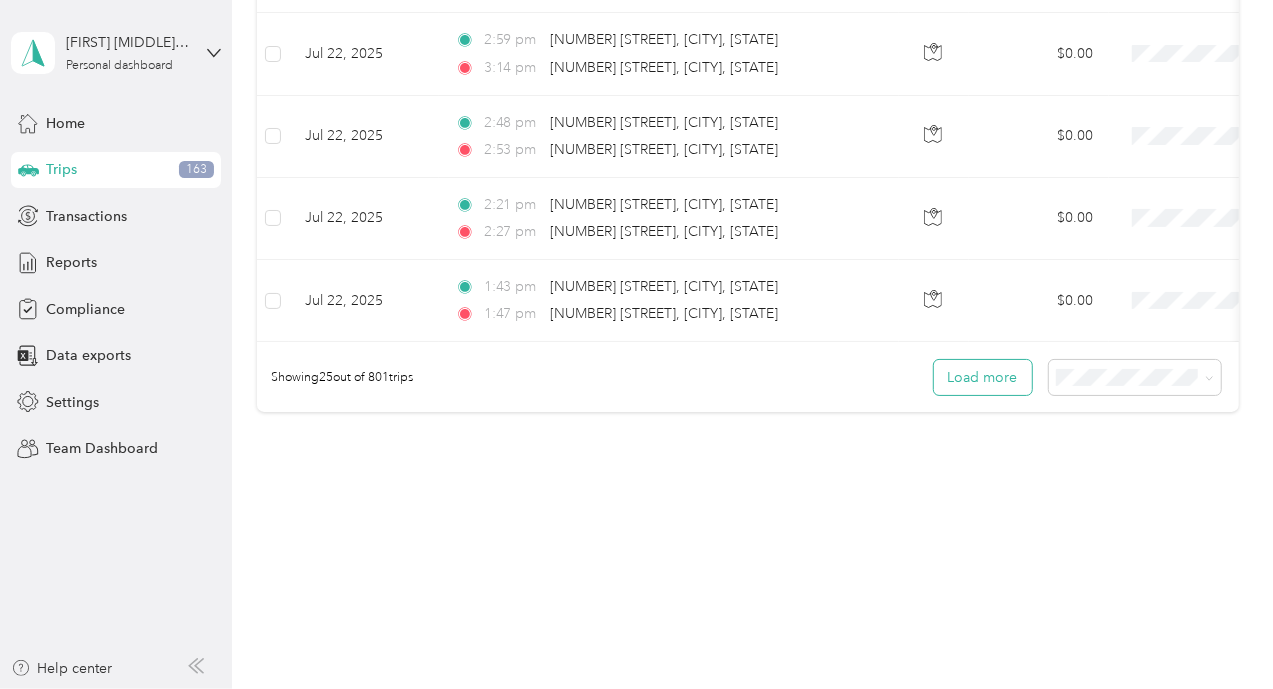 click on "Load more" at bounding box center [983, 377] 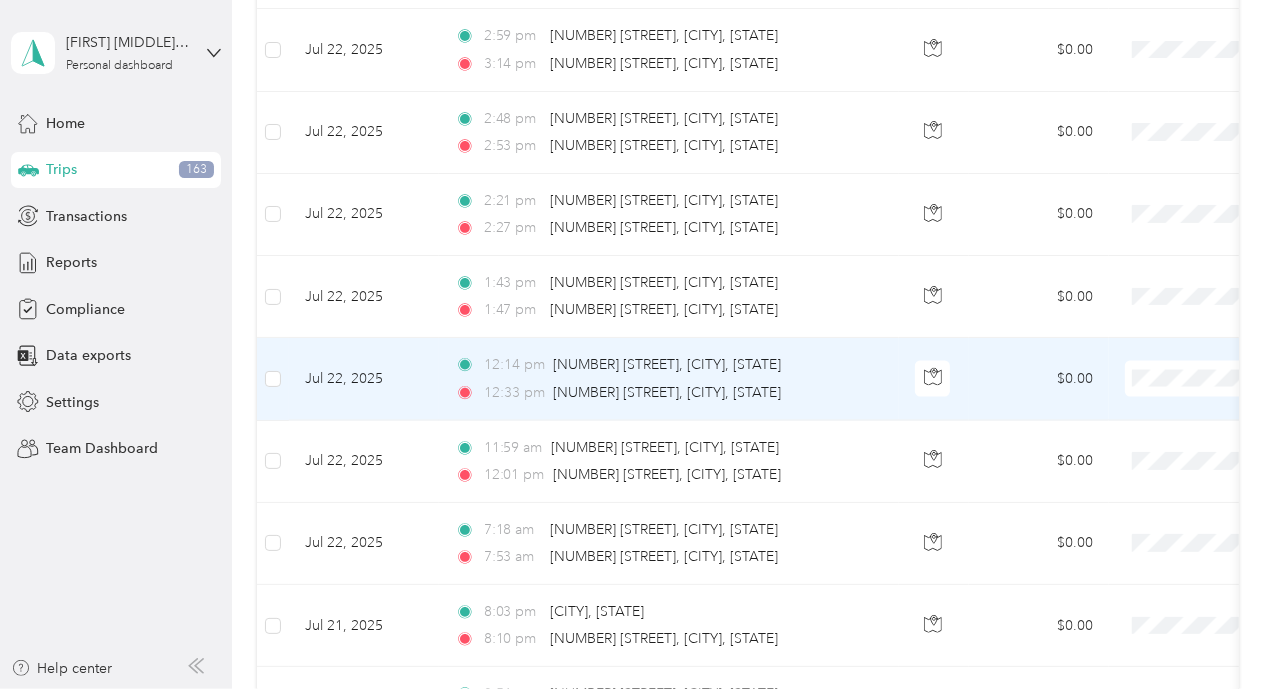 click at bounding box center (1249, 379) 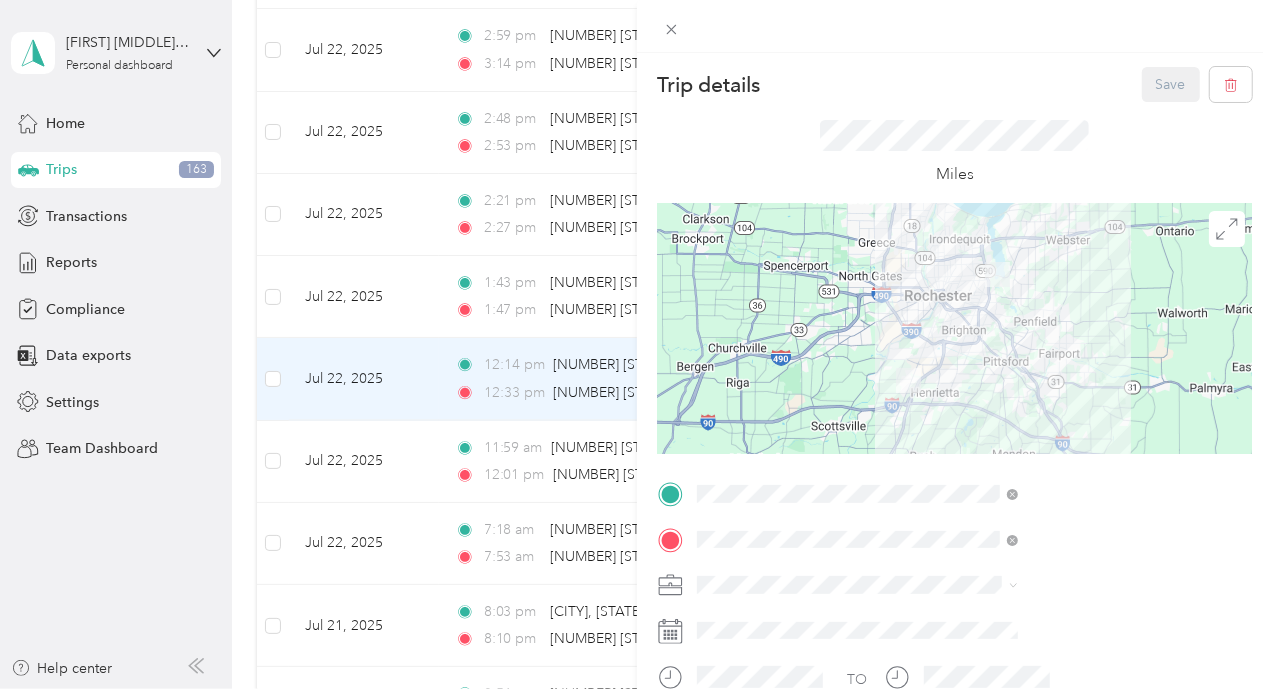 click on "Trip details Save This trip cannot be edited because it is either under review, approved, or paid. Contact your Team Manager to edit it. Miles To navigate the map with touch gestures double-tap and hold your finger on the map, then drag the map. TO Add photo" at bounding box center [636, 344] 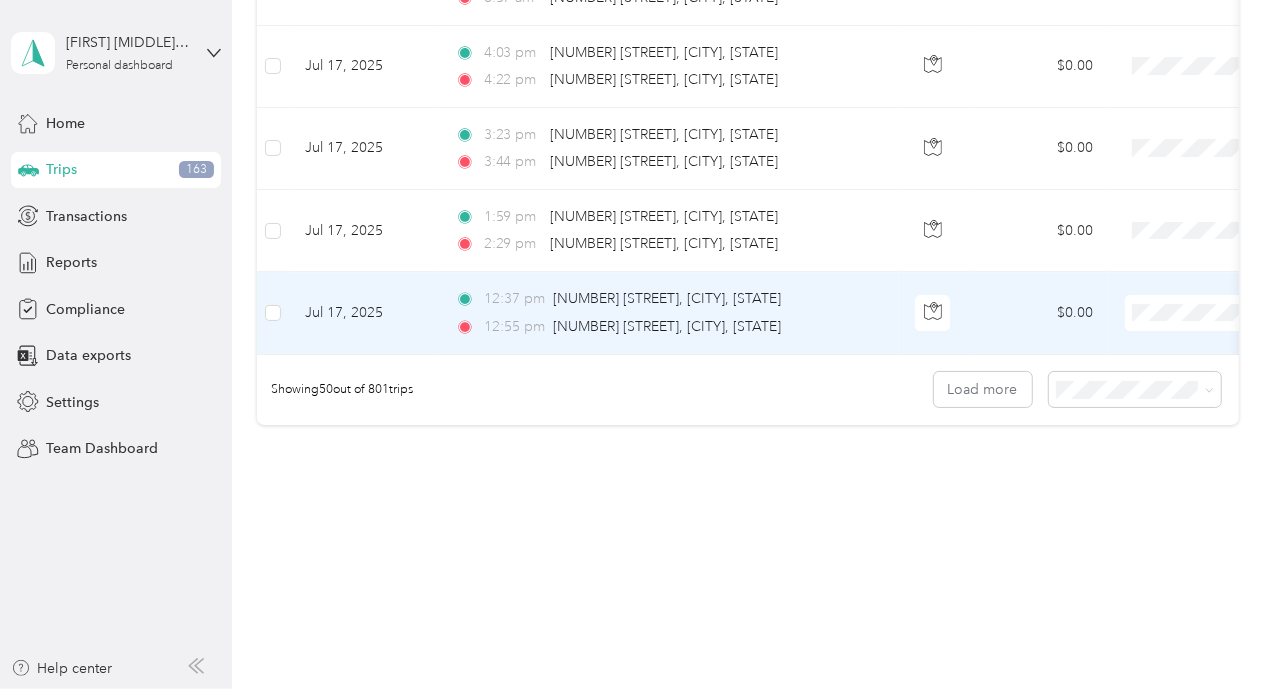 scroll, scrollTop: 4102, scrollLeft: 0, axis: vertical 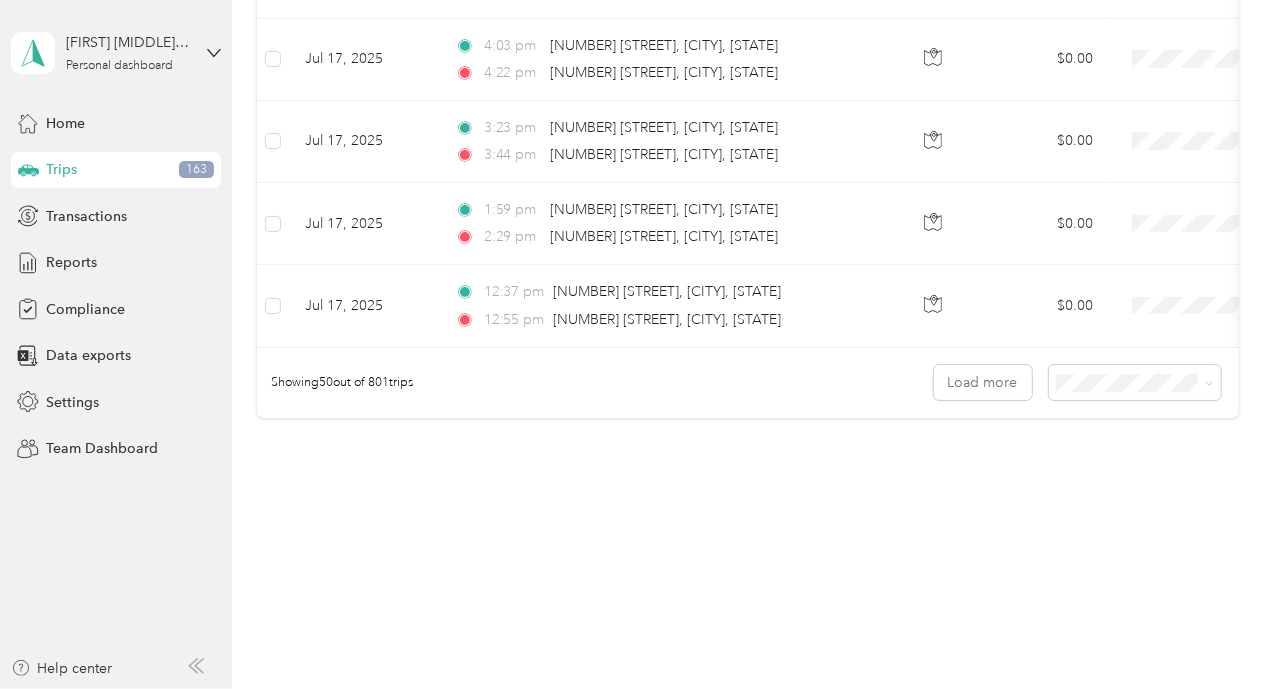 click on "100 per load" at bounding box center [1100, 481] 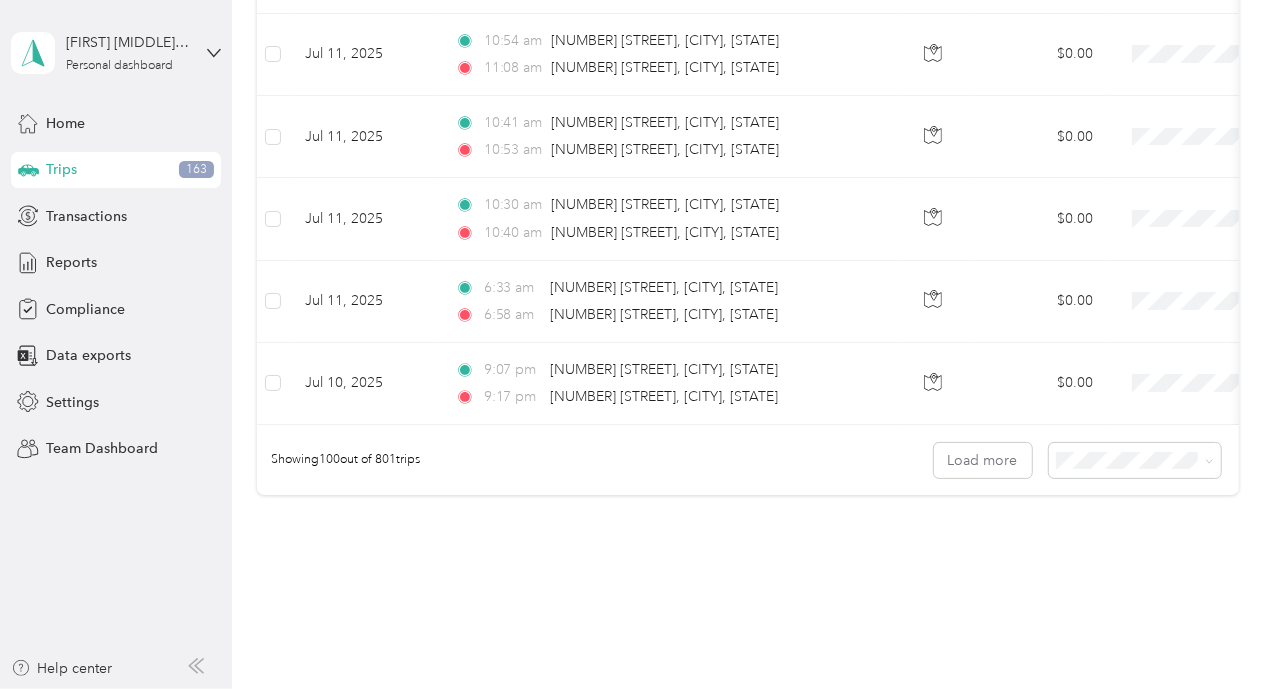 scroll, scrollTop: 8198, scrollLeft: 0, axis: vertical 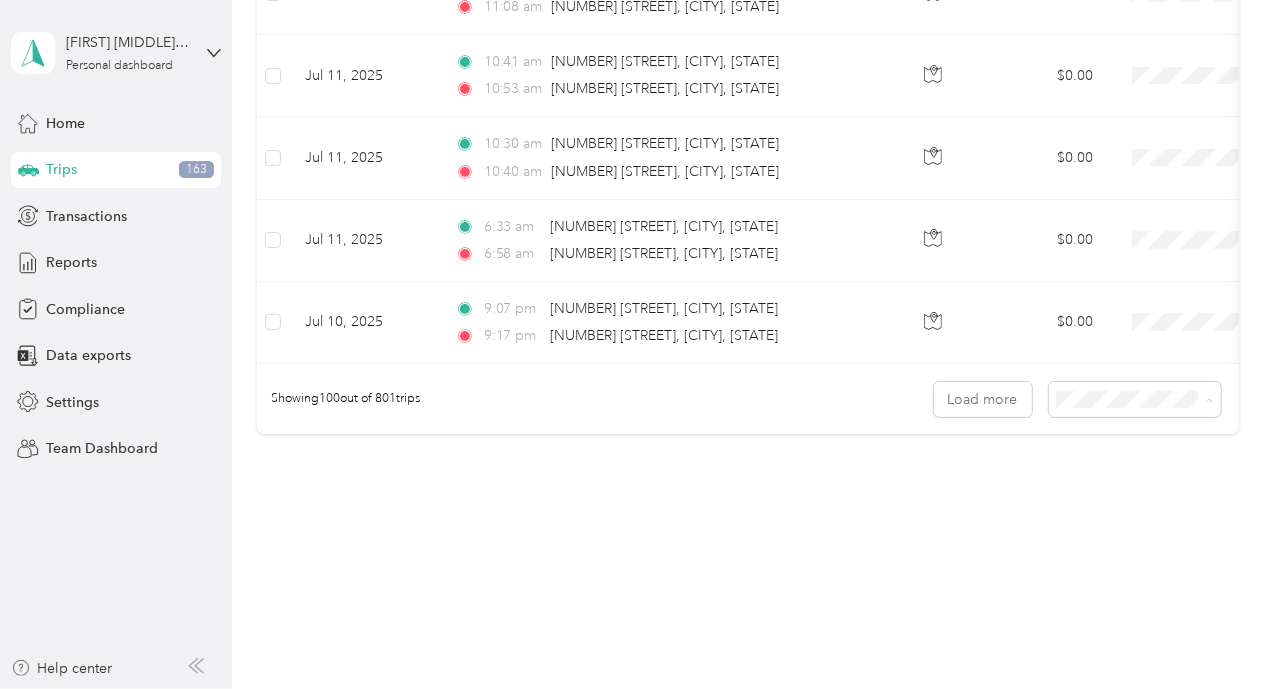 click on "Aug [NUMBER], [YEAR] [TIME] [NUMBER] [STREET], [CITY], [STATE] [TIME] [NUMBER] [STREET], [CITY], [STATE] $[VALUE] GPS -- Aug [NUMBER], [YEAR] [TIME] [NUMBER] [STREET], [CITY], [STATE] [TIME] [NUMBER] [STREET], [CITY], [STATE] $[VALUE] Personal GPS -- Jul [NUMBER], [YEAR] [TIME] [NUMBER] [STREET], [CITY], [STATE] [TIME] [NUMBER] [STREET], [CITY], [STATE] $[VALUE] GPS -- Jul [NUMBER], [YEAR] [TIME] [NUMBER]–[NUMBER] [STREET], [CITY], [STATE] [TIME] [NUMBER] [STREET], [CITY], [STATE] $[VALUE] GPS -- Jul [NUMBER], [YEAR] [TIME] [NUMBER] [STREET], [CITY], [STATE] [TIME] [NUMBER] [STREET], [CITY], [STATE] $[VALUE] GPS -- Jul [NUMBER], [YEAR] [TIME] [NUMBER]–[NUMBER] [STREET], [CITY], [STATE] [TIME] [NUMBER] [STREET], [CITY], [STATE] $[VALUE] GPS -- Jul [NUMBER], [YEAR] [TIME] [TIME]" at bounding box center [748, -3803] 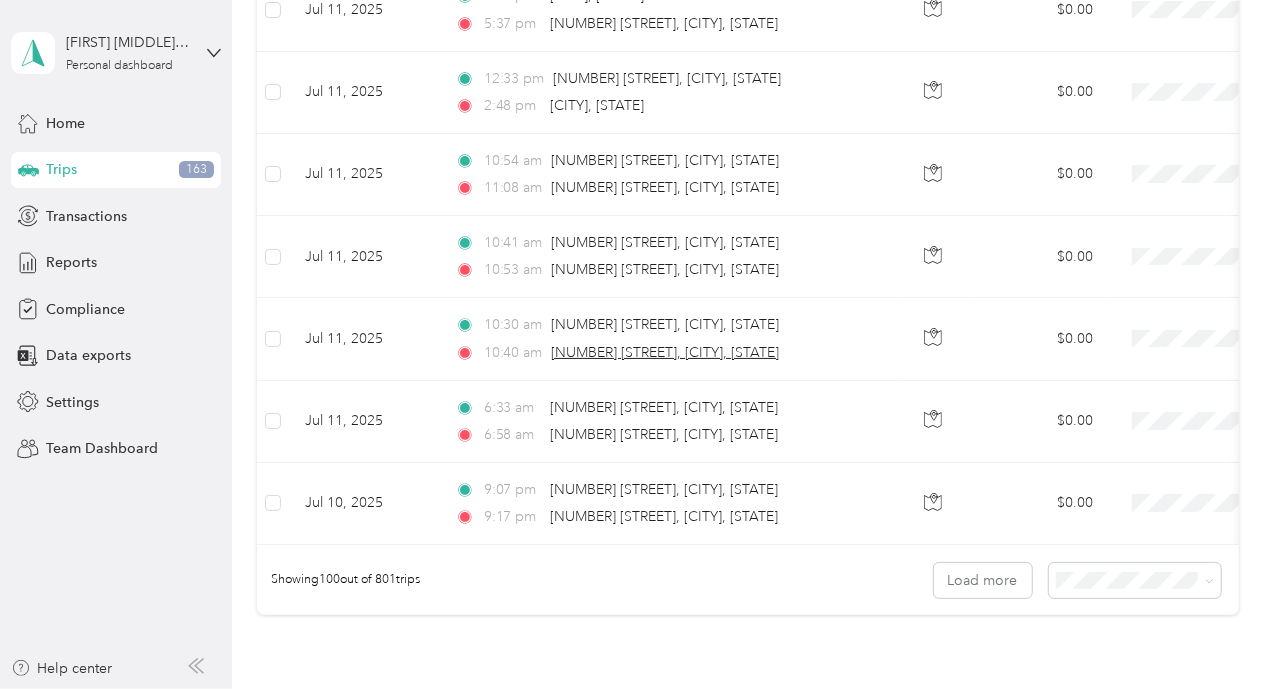 scroll, scrollTop: 7998, scrollLeft: 0, axis: vertical 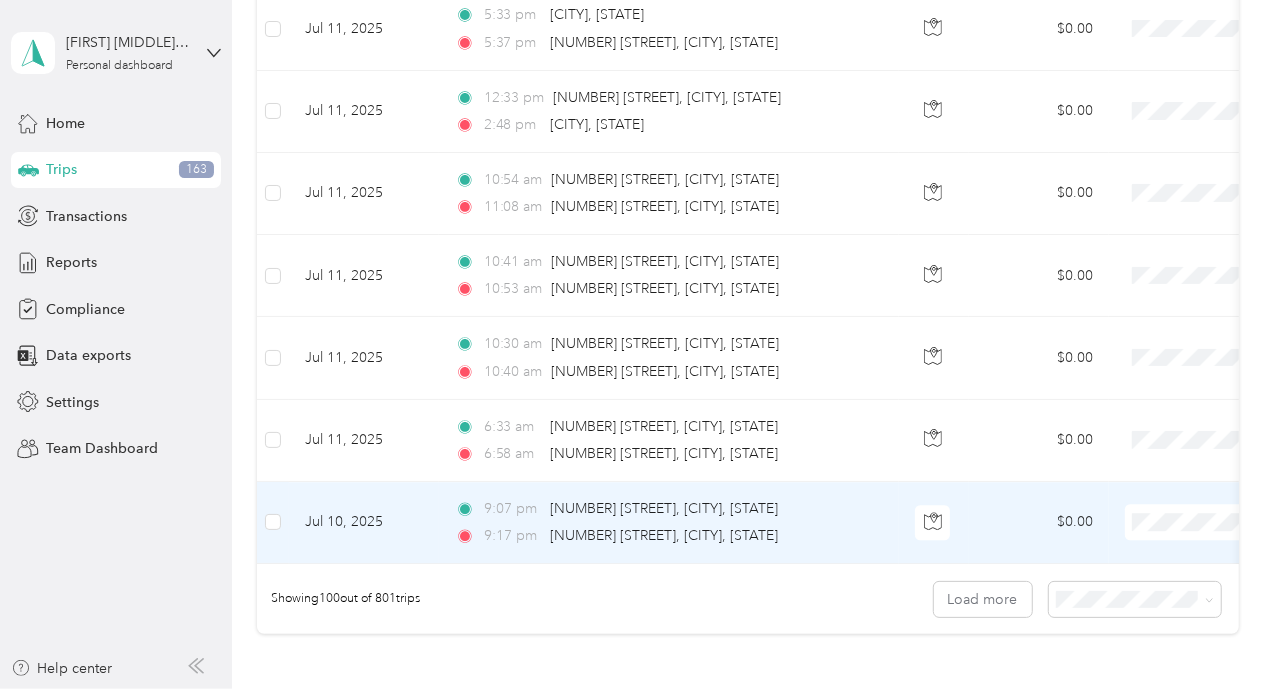 click at bounding box center [1249, 522] 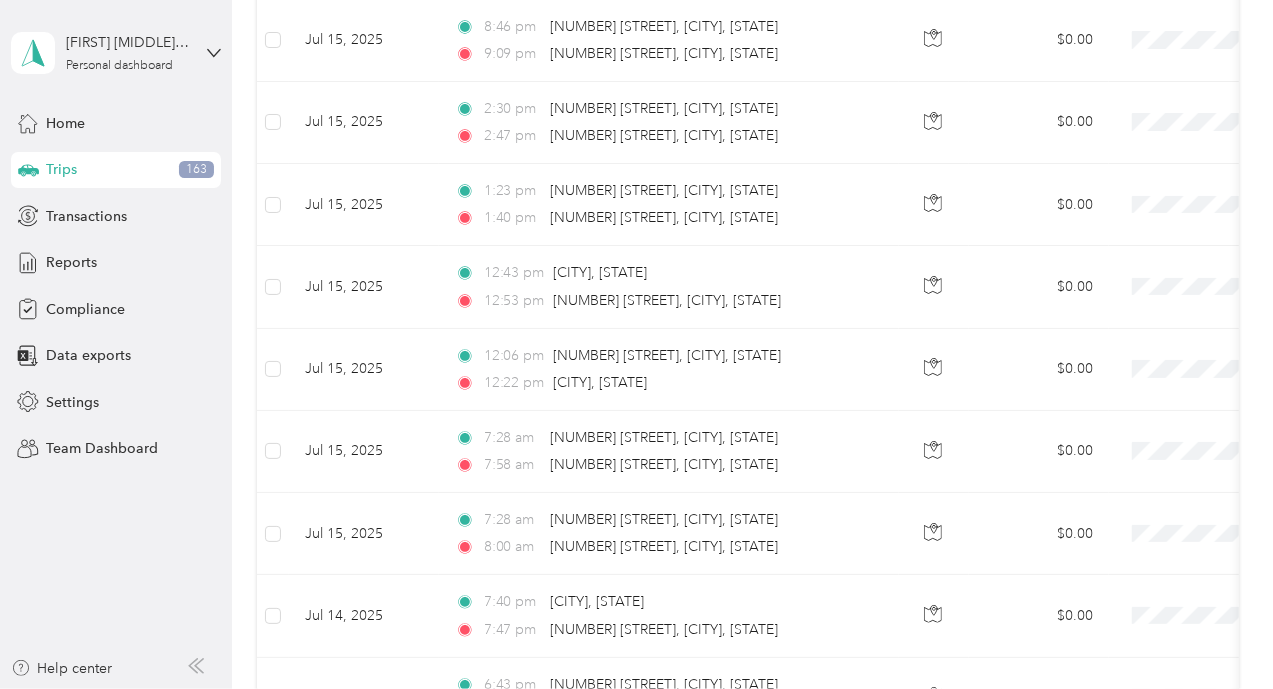 scroll, scrollTop: 5296, scrollLeft: 0, axis: vertical 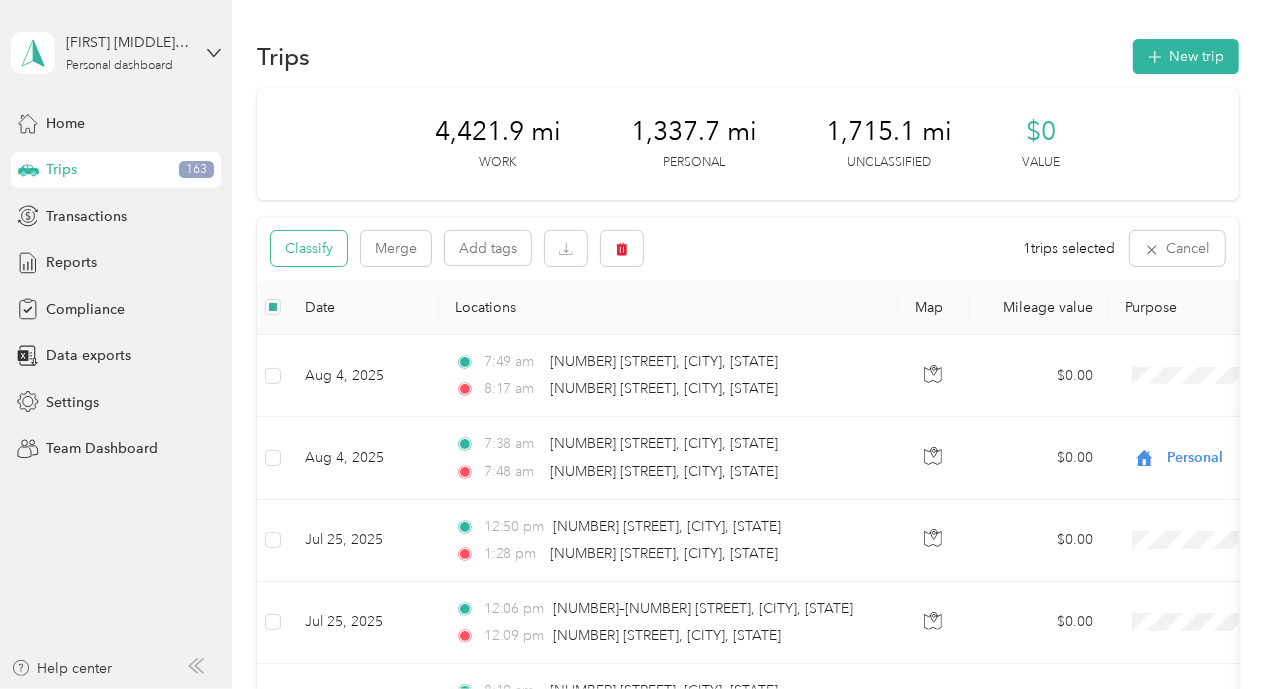 click on "Classify" at bounding box center (309, 248) 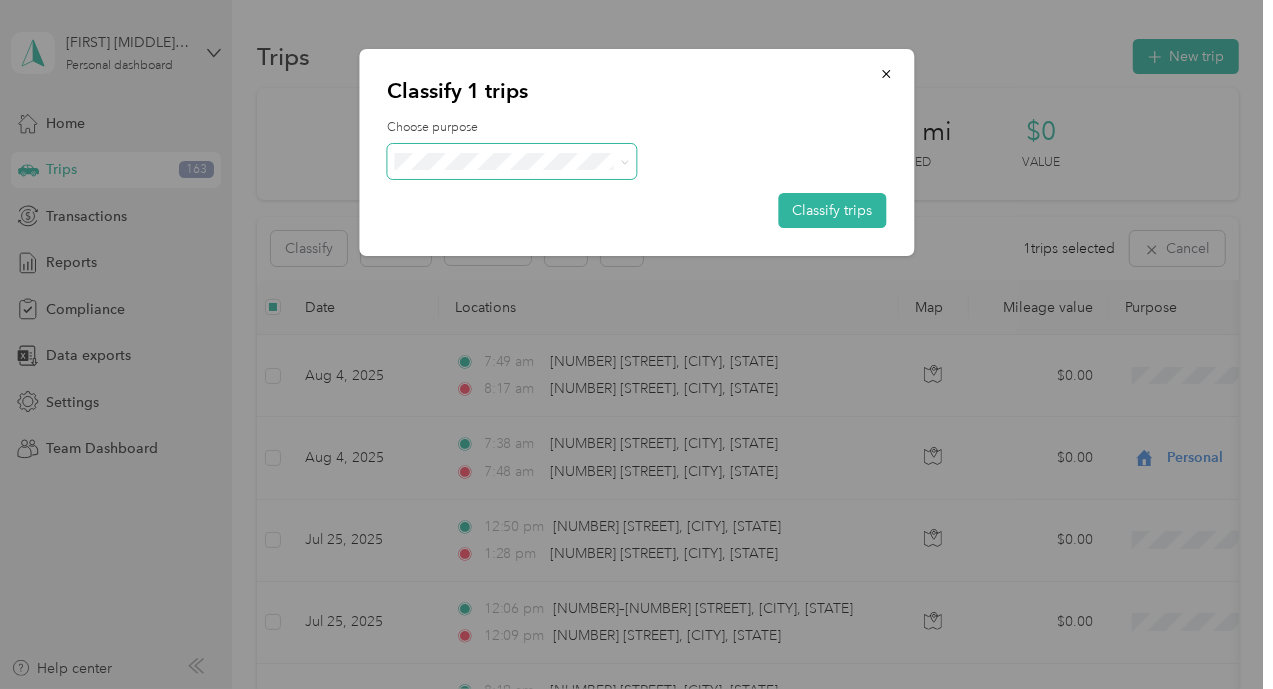click 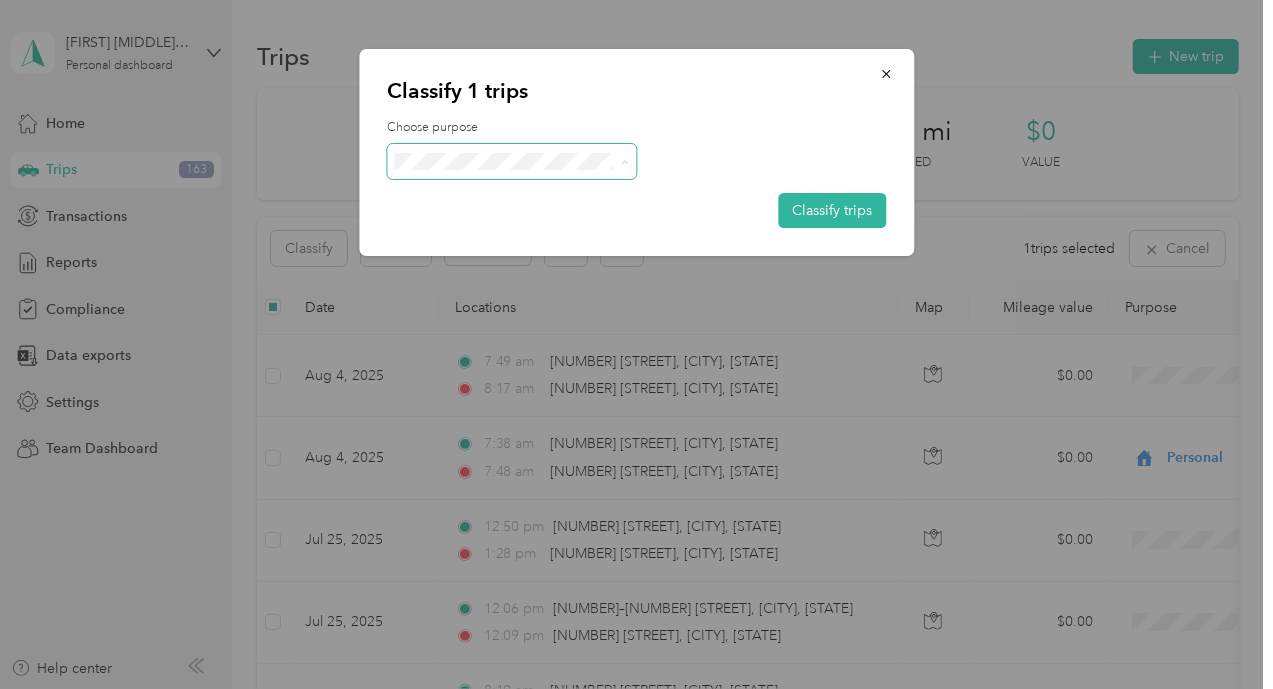 click on "Personal" at bounding box center [530, 232] 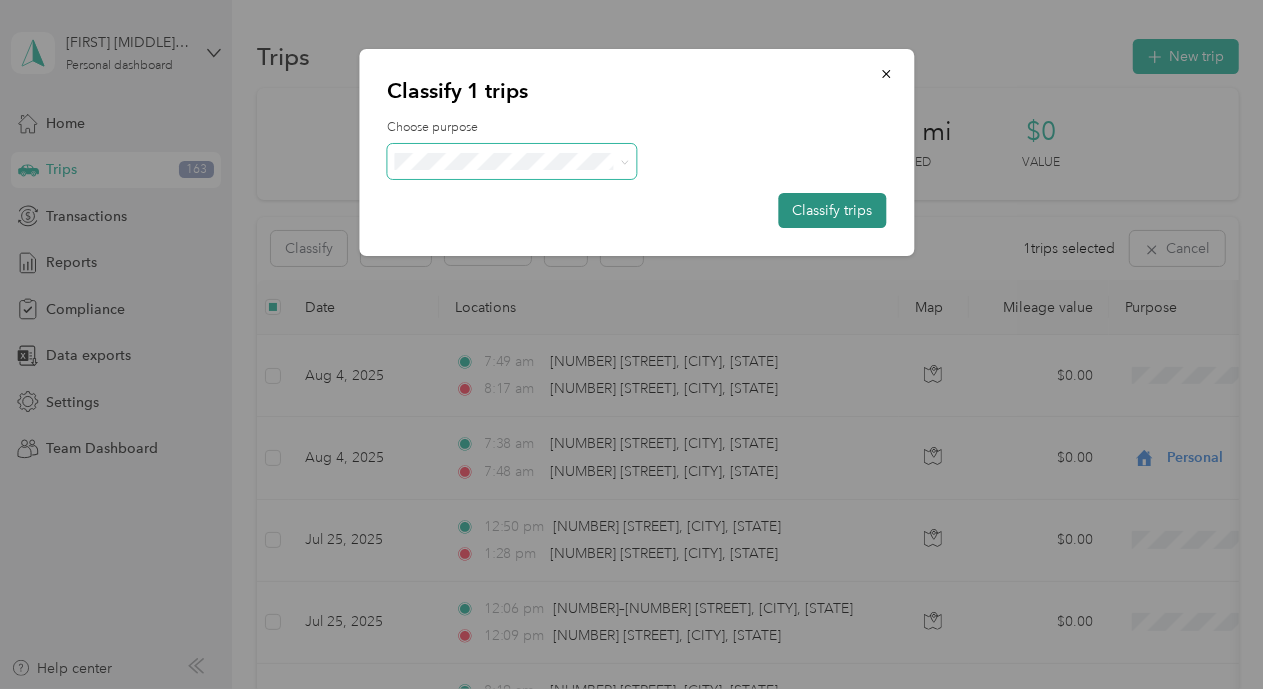 click on "Classify trips" at bounding box center (832, 210) 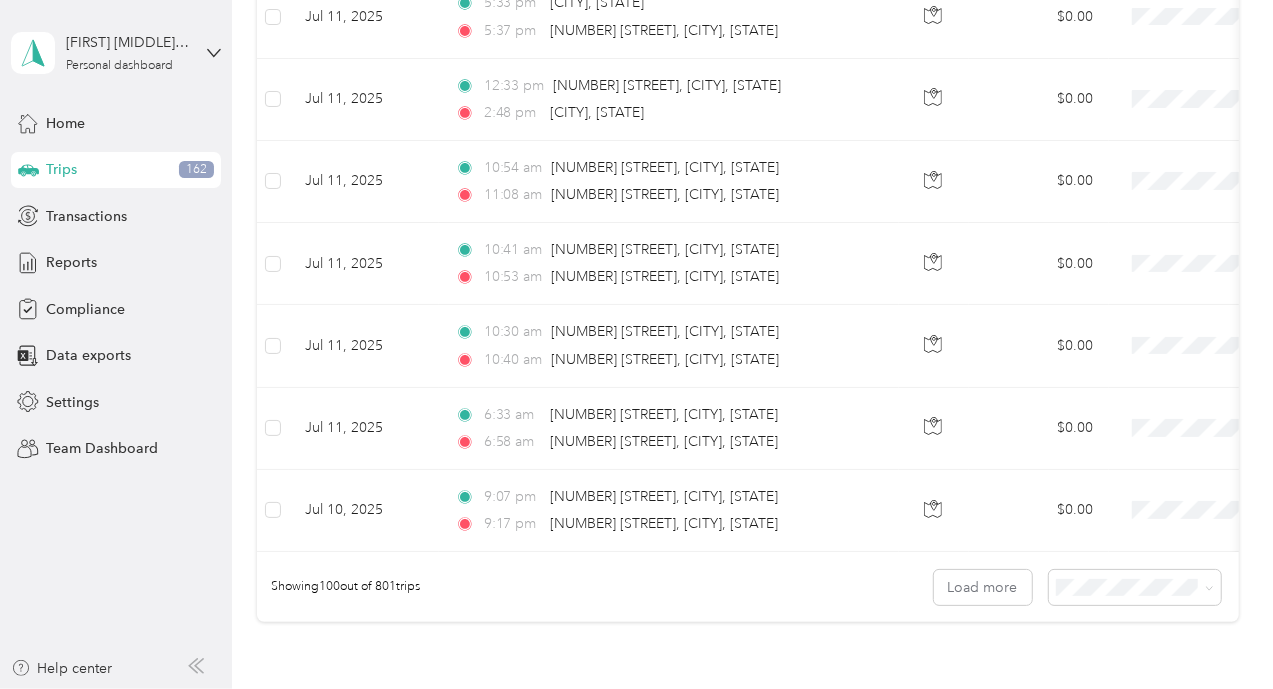 scroll, scrollTop: 7998, scrollLeft: 0, axis: vertical 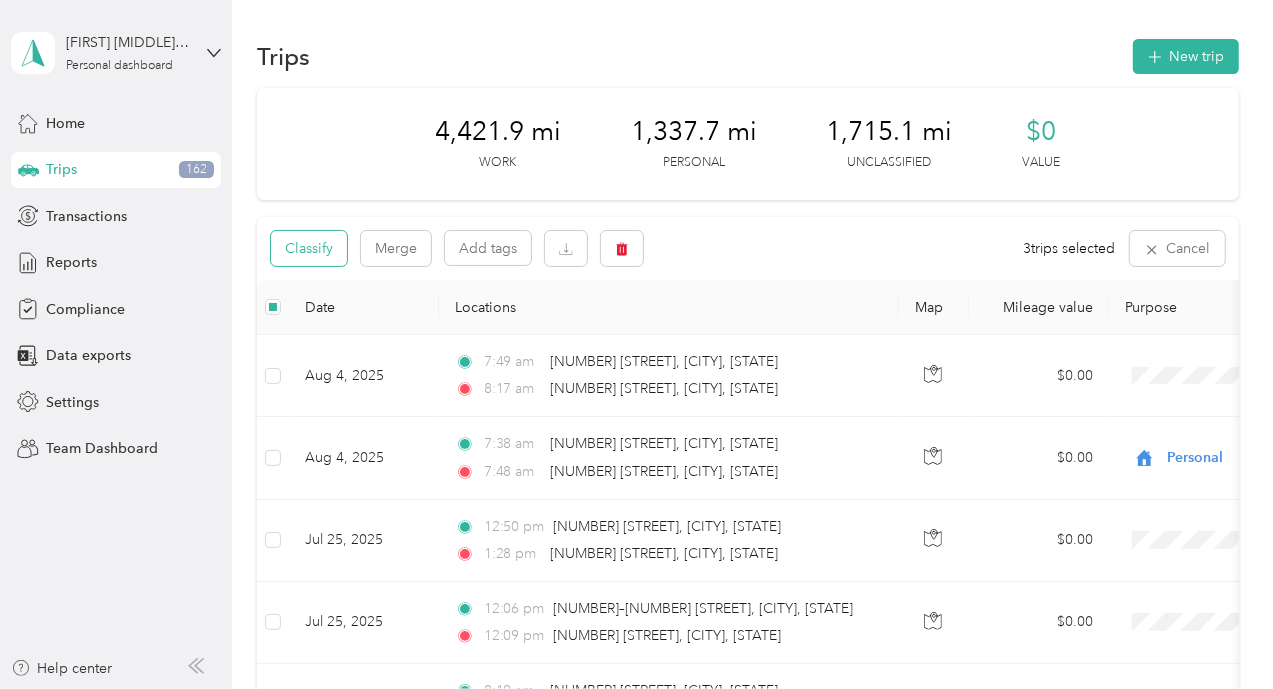 click on "Classify" at bounding box center [309, 248] 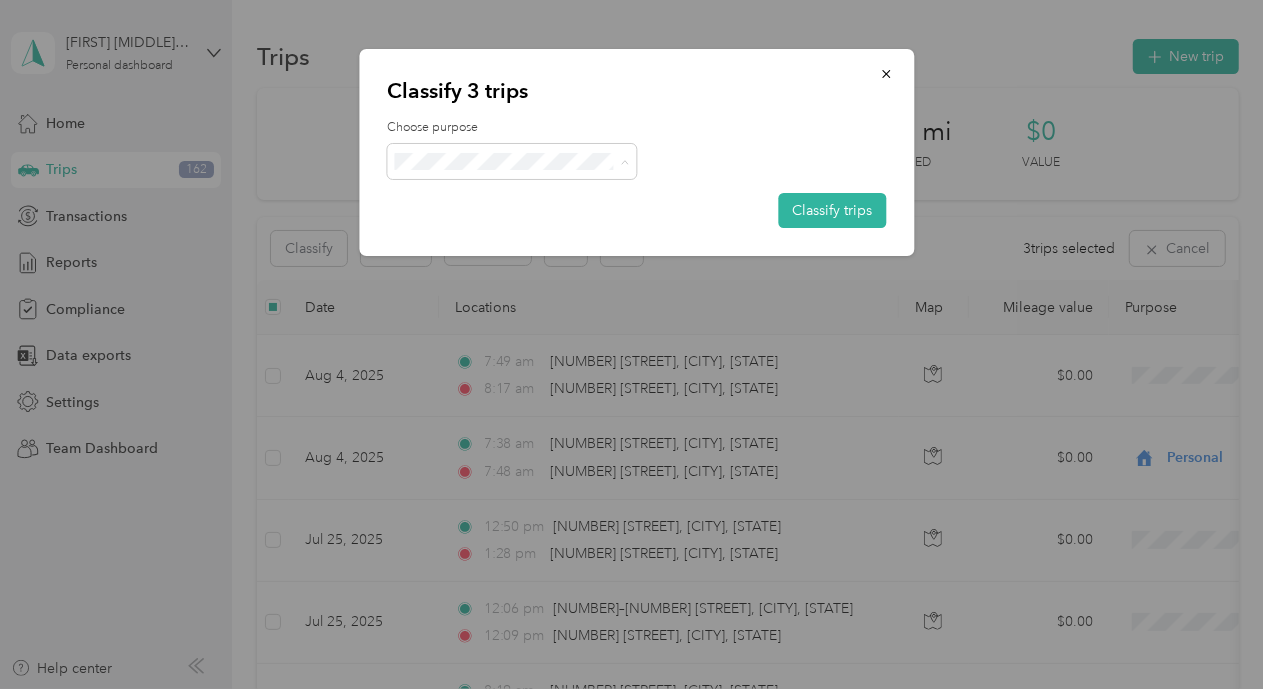 click on "Lake Beverage" at bounding box center [512, 197] 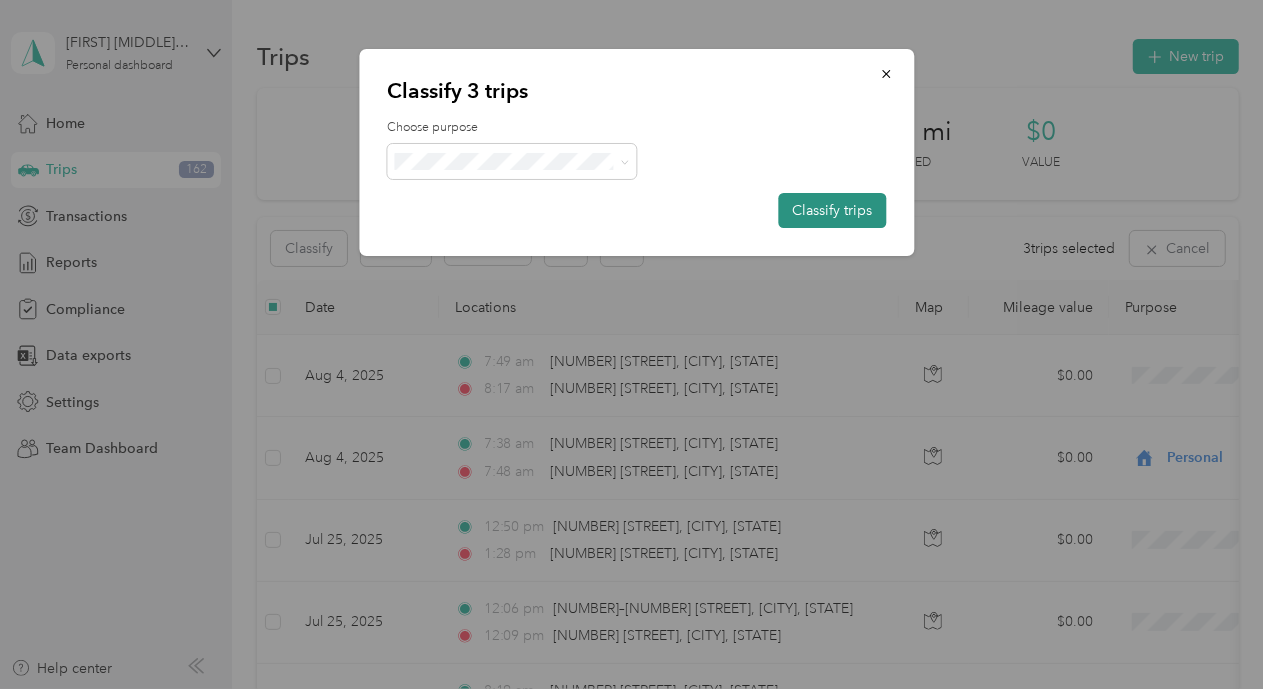 click on "Classify trips" at bounding box center [832, 210] 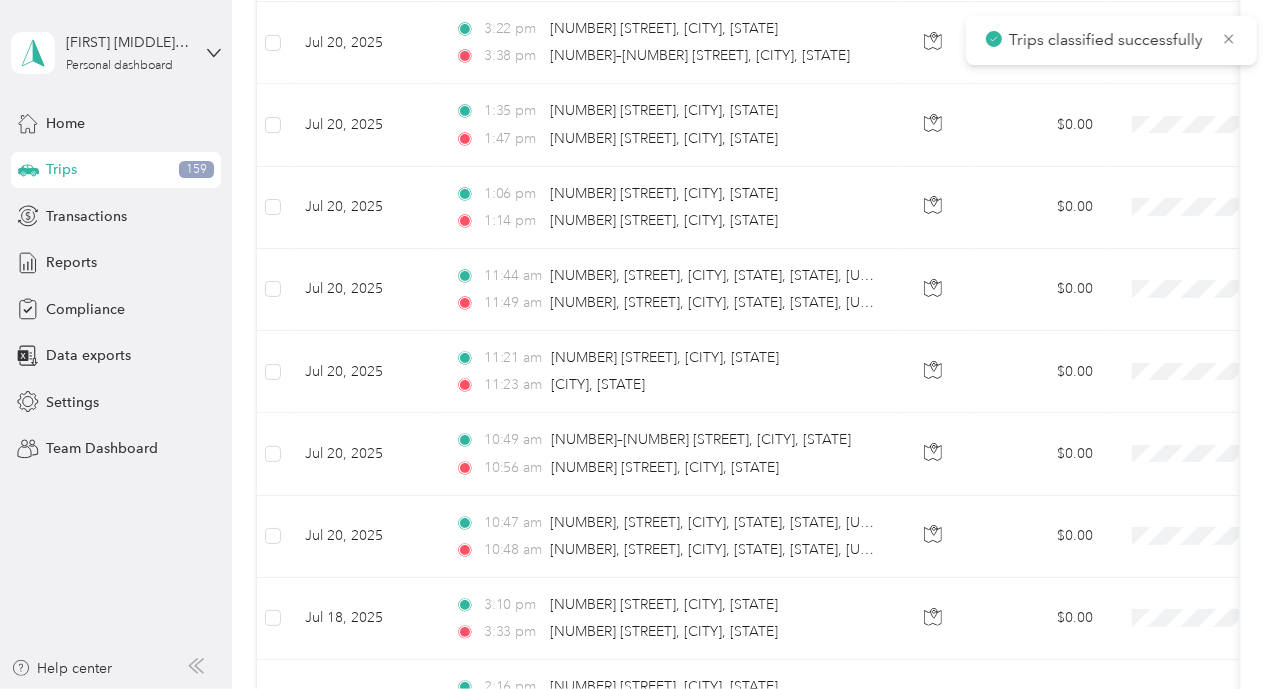 scroll, scrollTop: 8198, scrollLeft: 0, axis: vertical 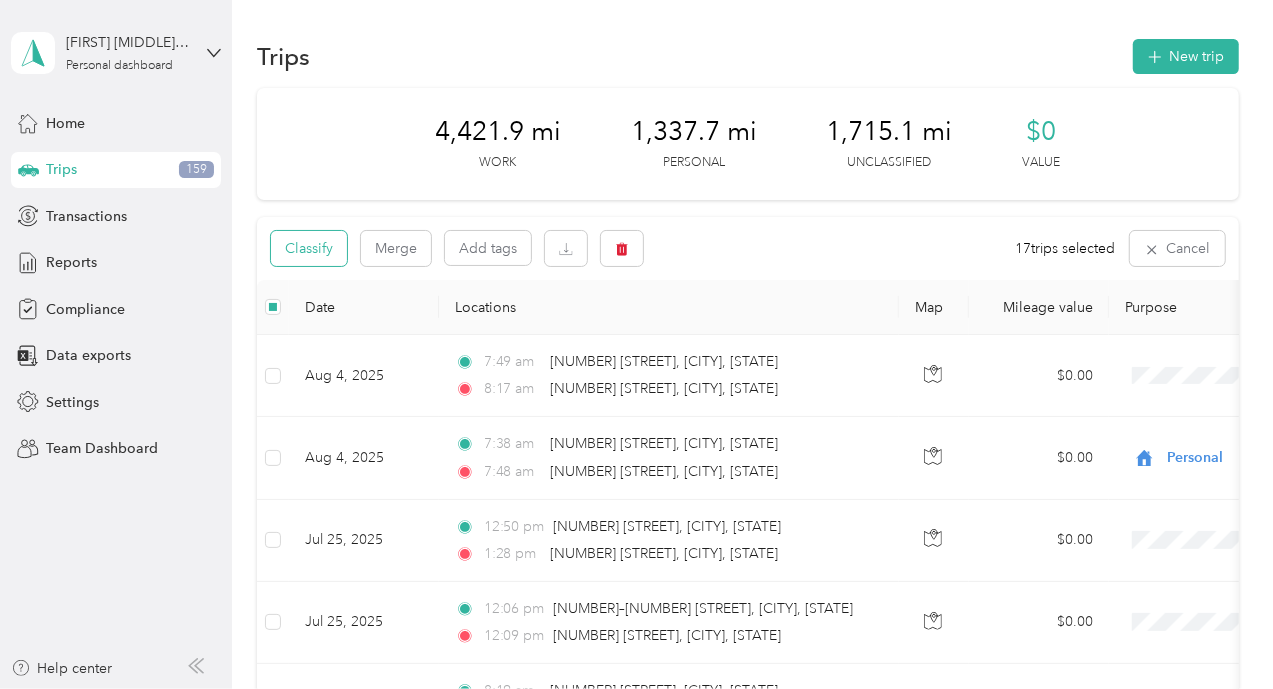 click on "Classify" at bounding box center [309, 248] 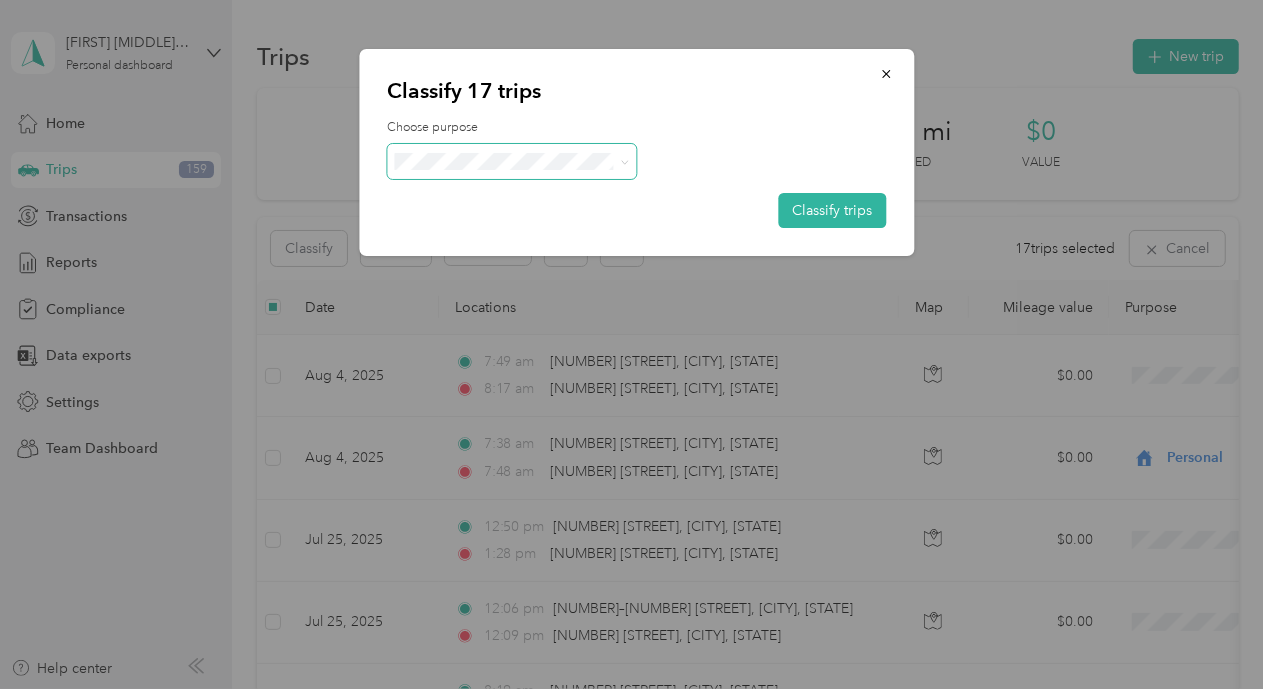 click at bounding box center [512, 161] 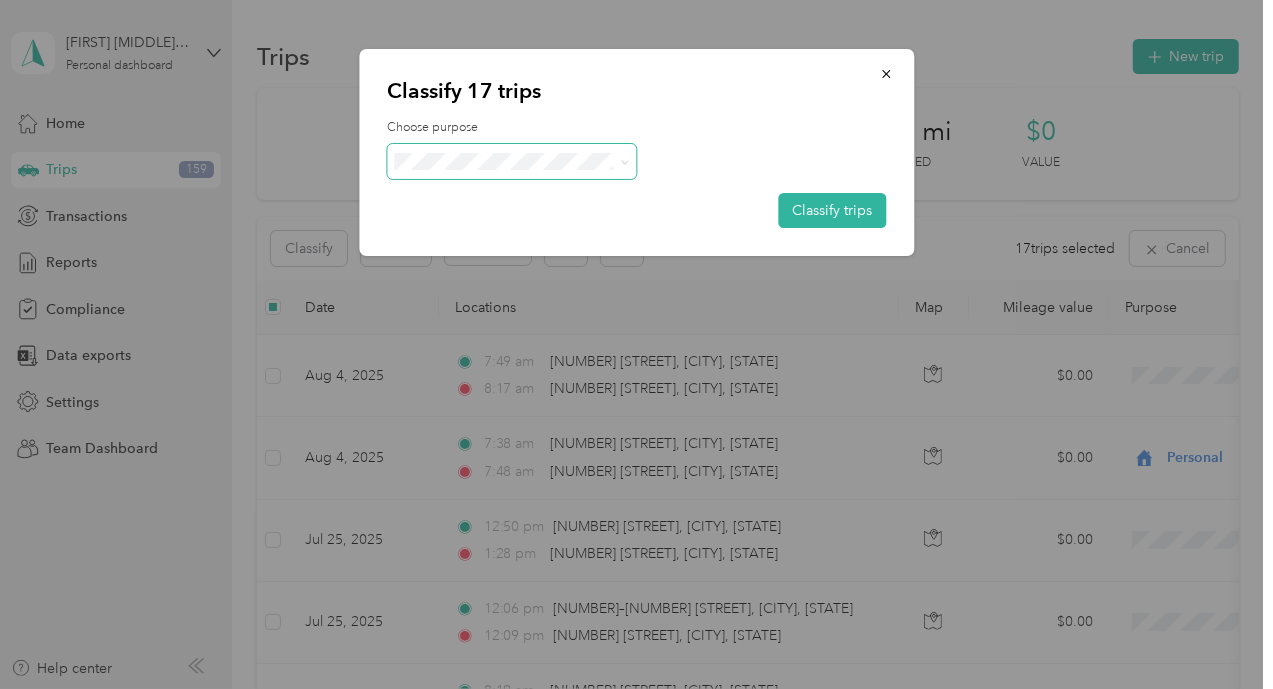 click 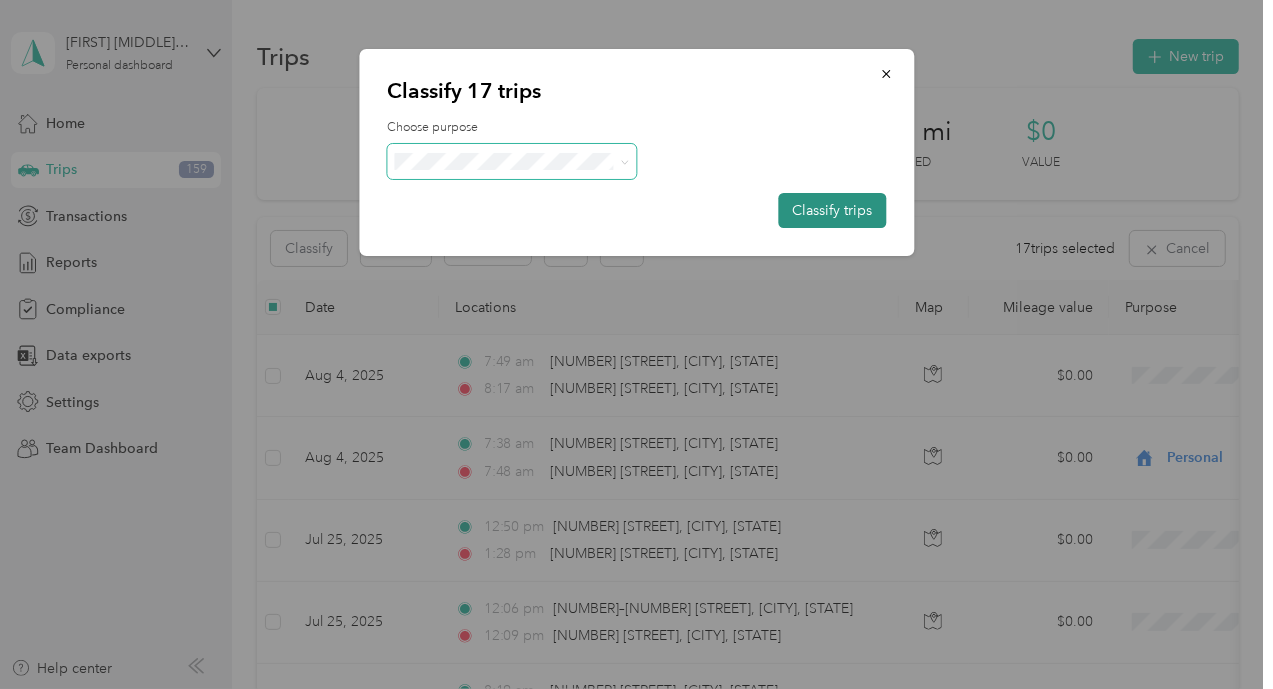 click on "Classify trips" at bounding box center [832, 210] 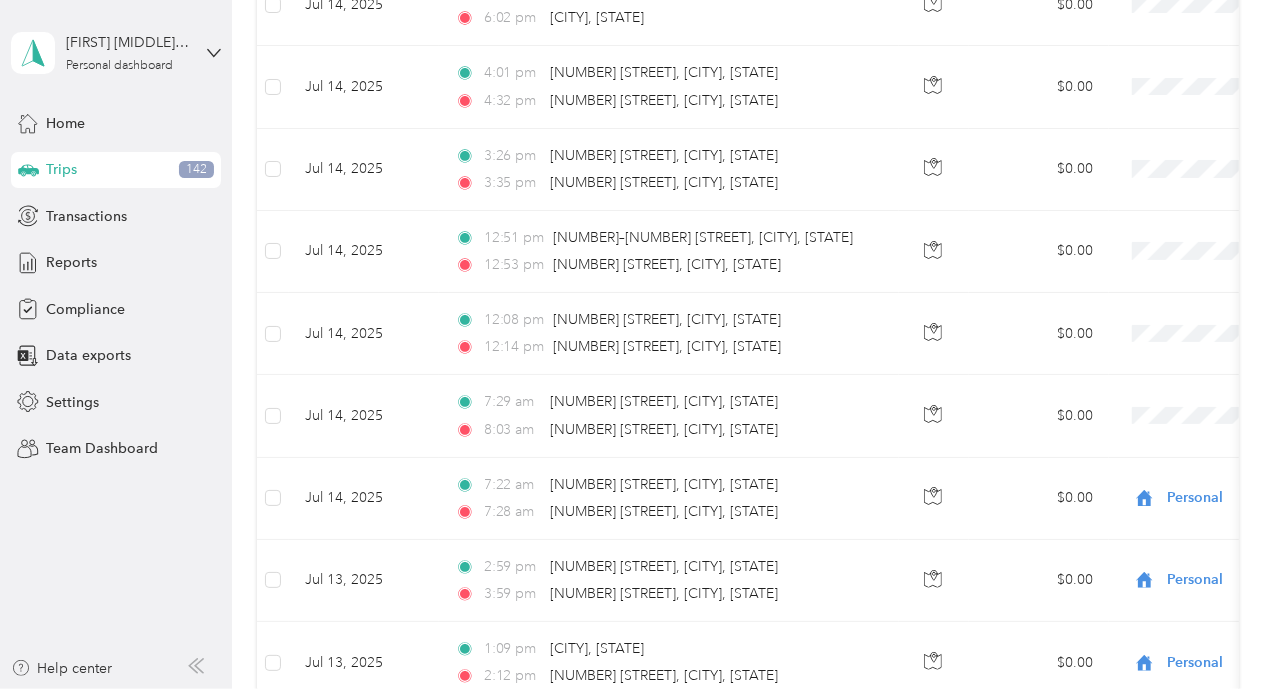 scroll, scrollTop: 6203, scrollLeft: 0, axis: vertical 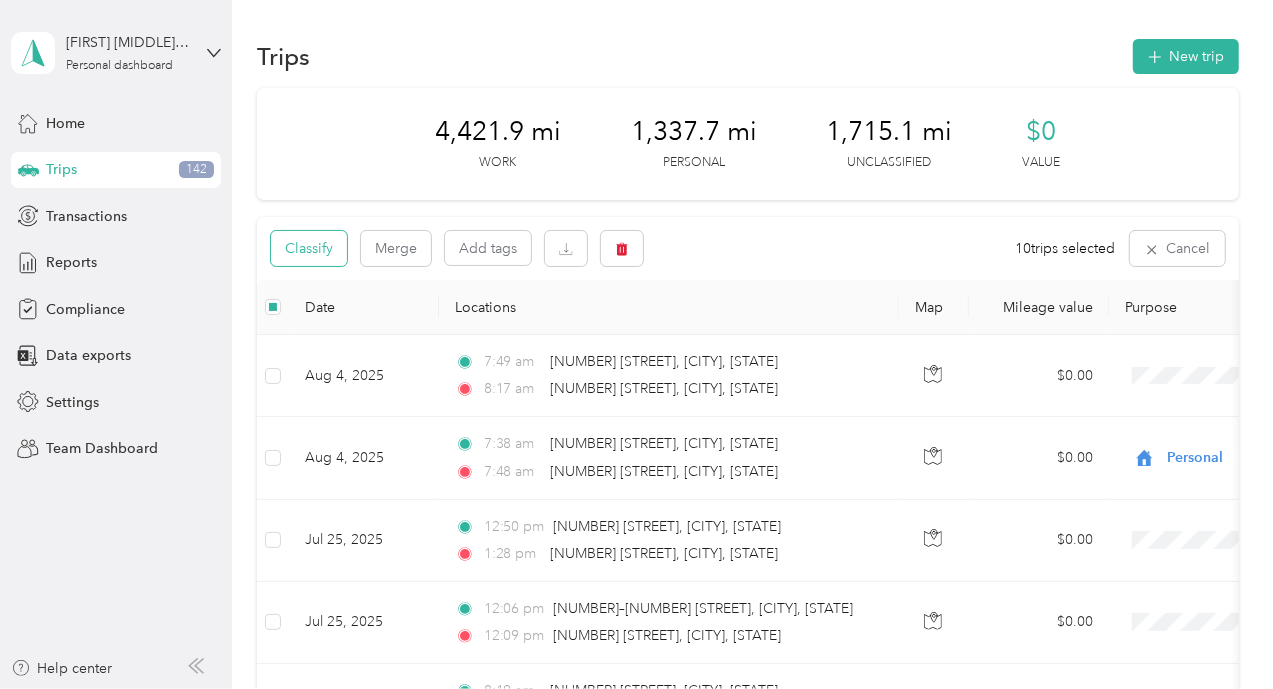 click on "Classify" at bounding box center (309, 248) 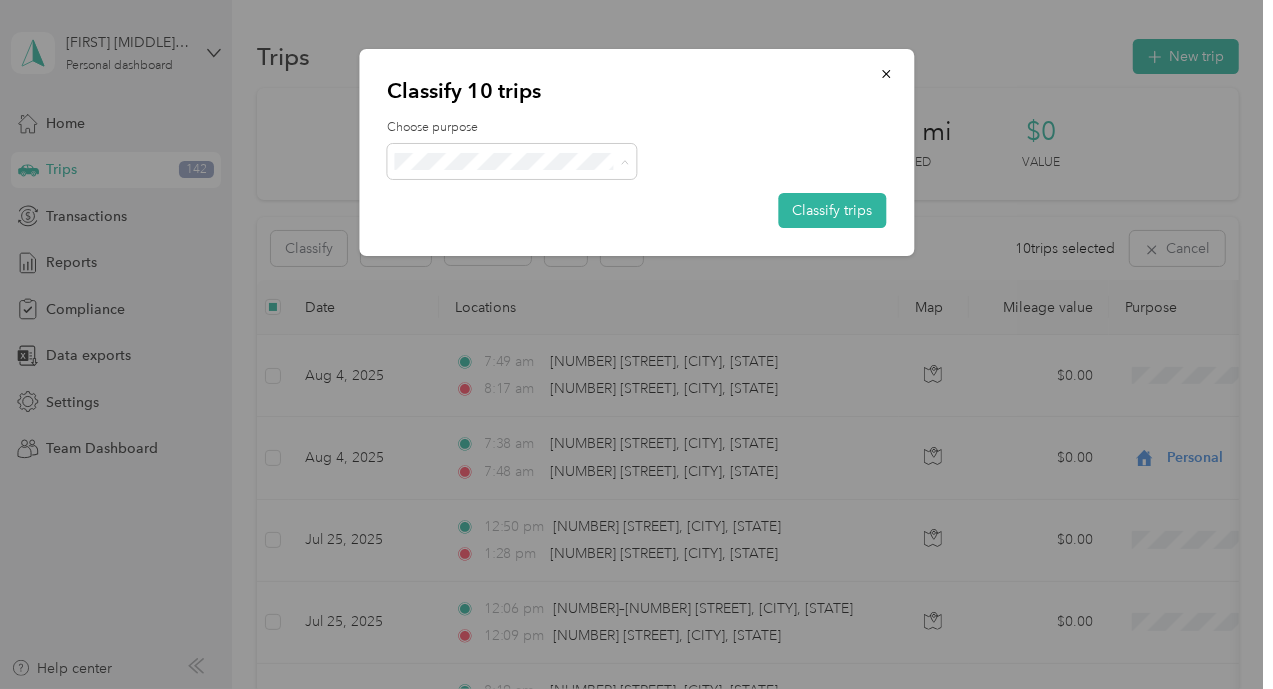 click on "Lake Beverage" at bounding box center [530, 197] 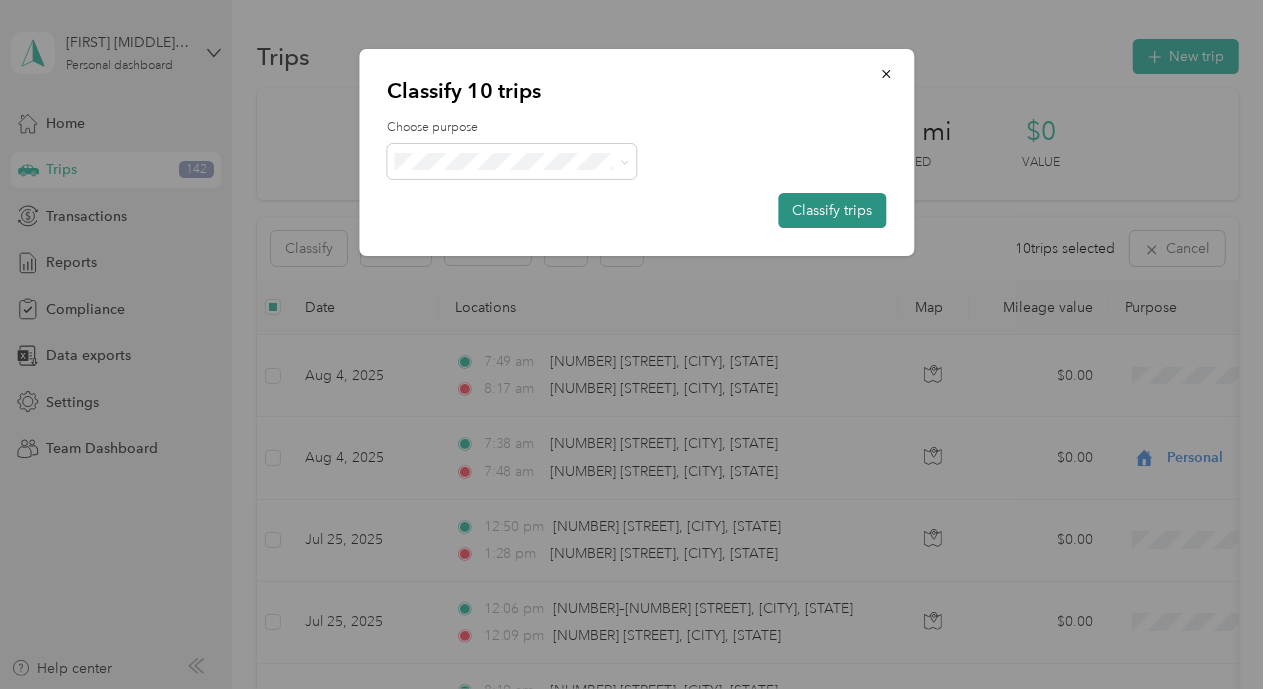 click on "Classify trips" at bounding box center [832, 210] 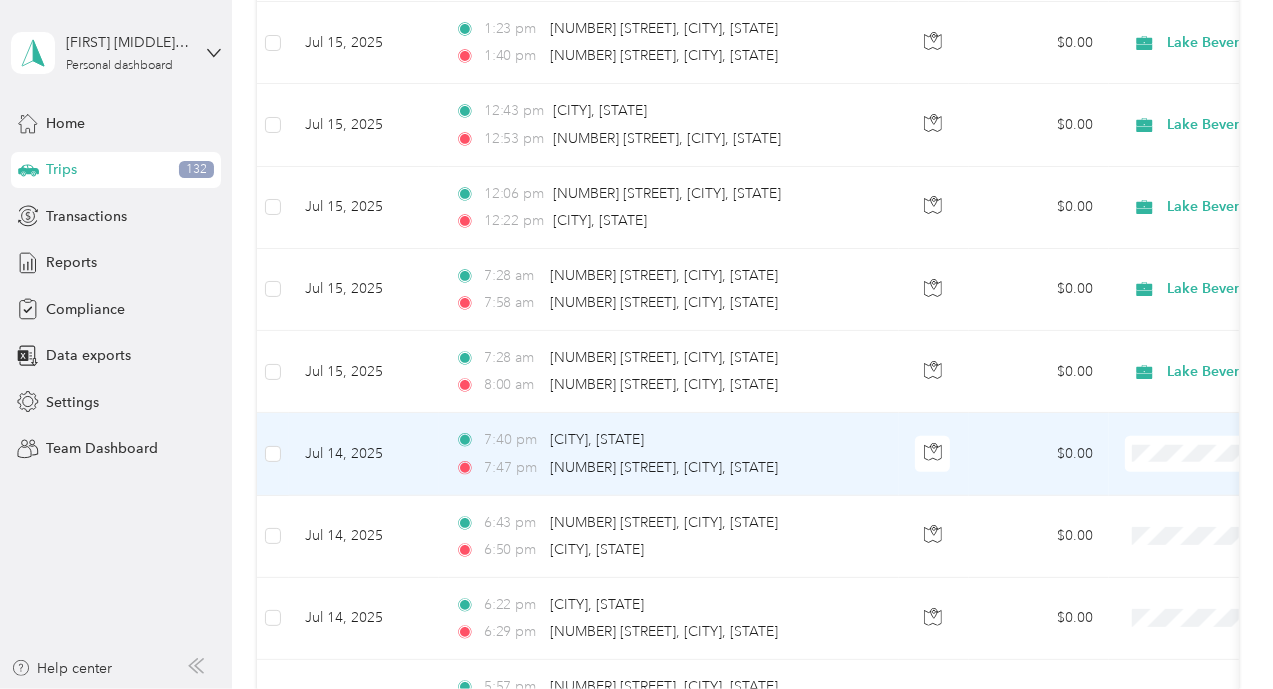 scroll, scrollTop: 5499, scrollLeft: 0, axis: vertical 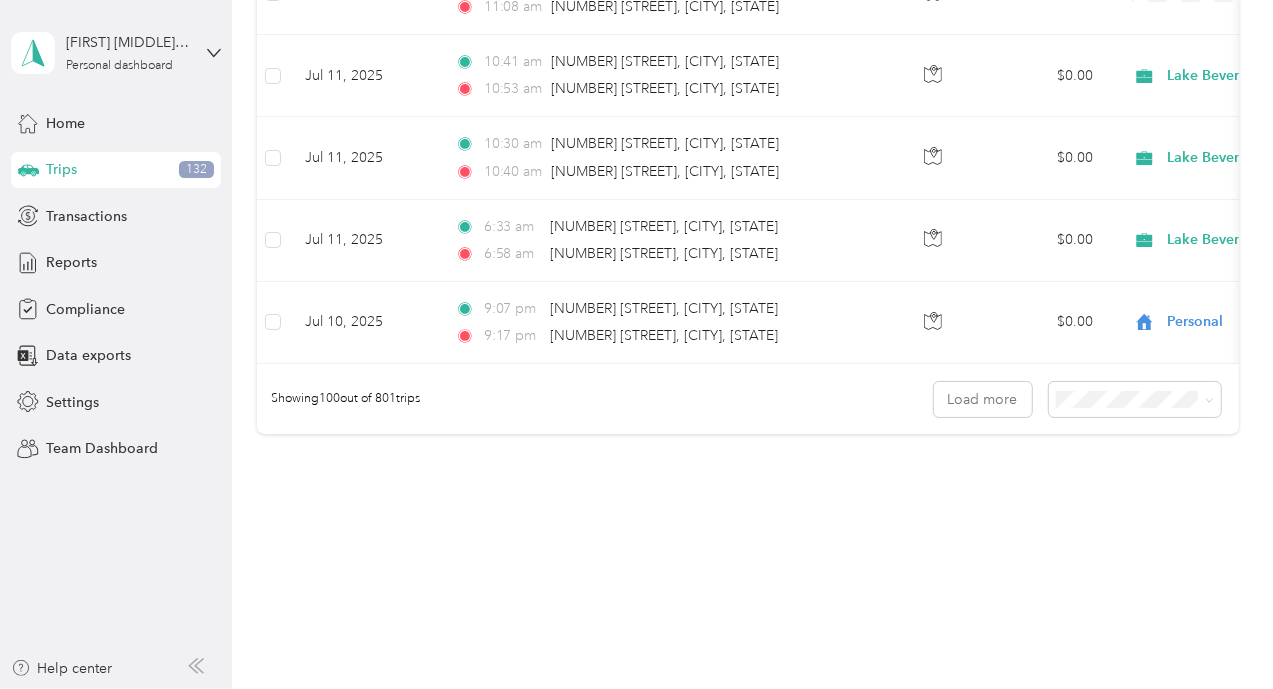 click on "Aug [NUMBER], [YEAR] [TIME] [NUMBER] [STREET], [CITY], [STATE] [TIME] [NUMBER] [STREET], [CITY], [STATE] $[VALUE] GPS -- Aug [NUMBER], [YEAR] [TIME] [NUMBER] [STREET], [CITY], [STATE] [TIME] [NUMBER] [STREET], [CITY], [STATE] $[VALUE] Personal GPS -- Jul [NUMBER], [YEAR] [TIME] [NUMBER] [STREET], [CITY], [STATE] [TIME] [NUMBER] [STREET], [CITY], [STATE] $[VALUE] GPS -- Jul [NUMBER], [YEAR] [TIME] [NUMBER]–[NUMBER] [STREET], [CITY], [STATE] [TIME] [NUMBER] [STREET], [CITY], [STATE] $[VALUE] GPS -- Jul [NUMBER], [YEAR] [TIME] [NUMBER] [STREET], [CITY], [STATE] [TIME] [NUMBER] [STREET], [CITY], [STATE] $[VALUE] GPS -- Jul [NUMBER], [YEAR] [TIME] [NUMBER]–[NUMBER] [STREET], [CITY], [STATE] [TIME] [NUMBER] [STREET], [CITY], [STATE] $[VALUE] GPS -- Jul [NUMBER], [YEAR] GPS" at bounding box center (747, -3793) 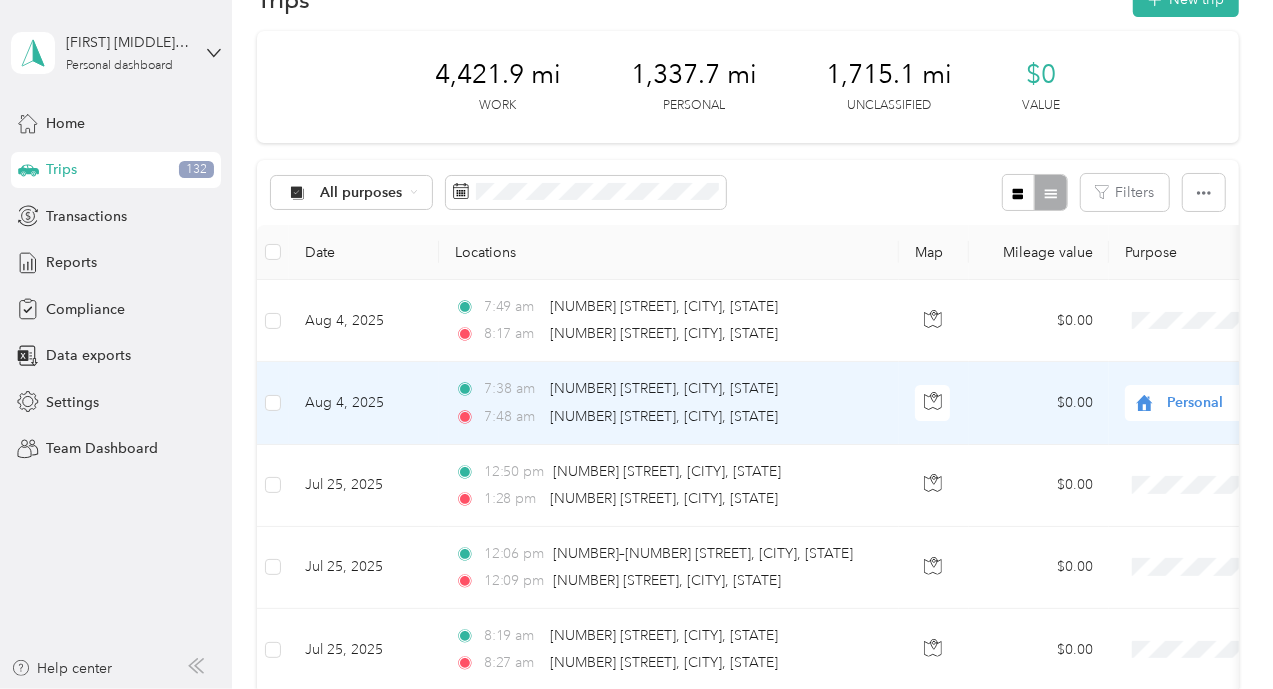 scroll, scrollTop: 100, scrollLeft: 0, axis: vertical 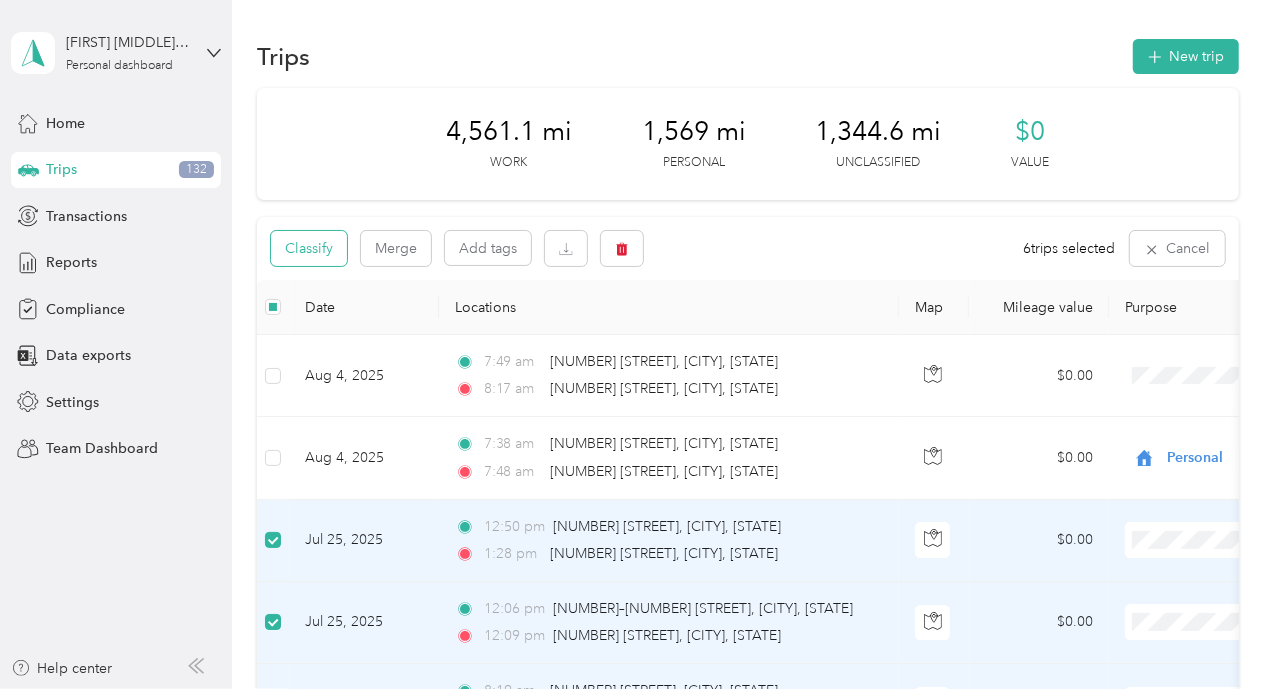 click on "Classify" at bounding box center (309, 248) 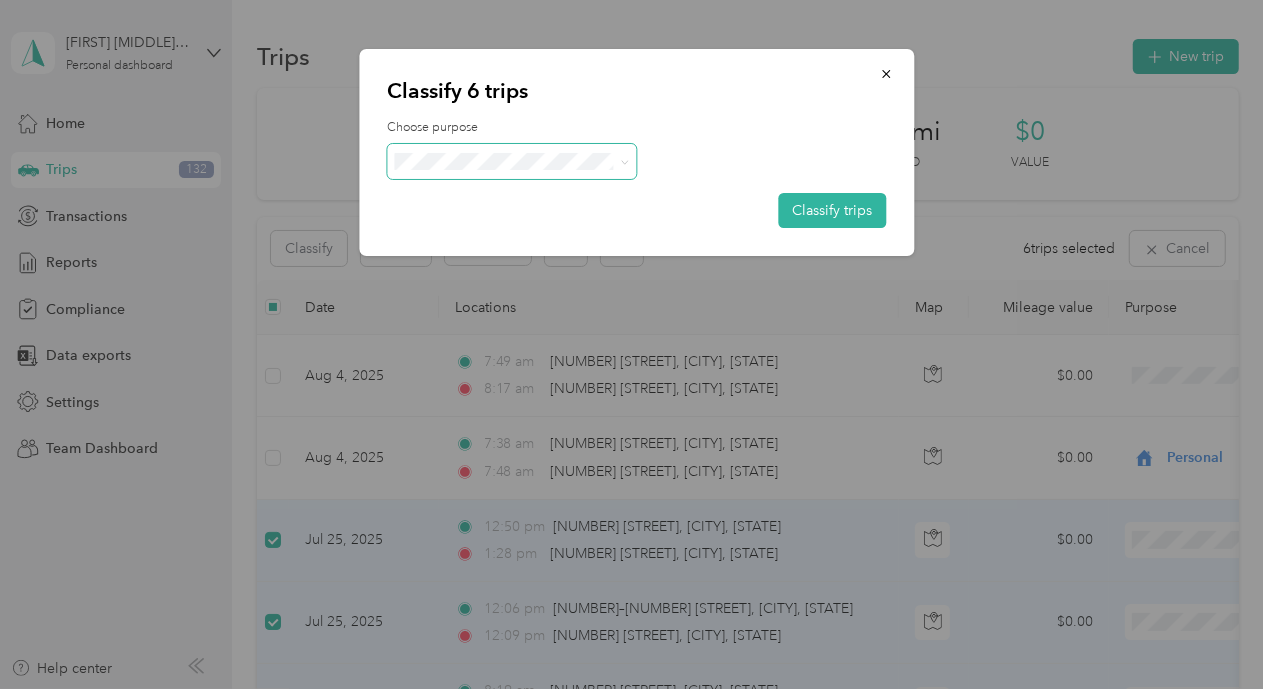 click at bounding box center (622, 161) 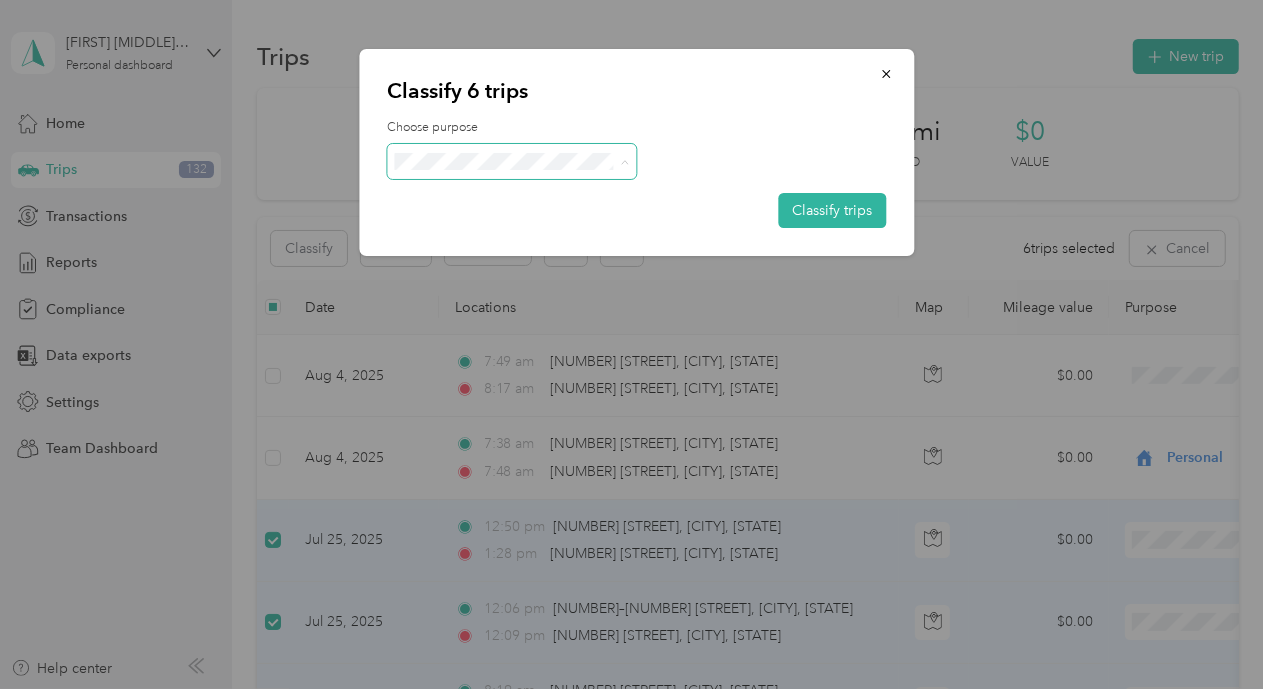 click on "Personal" at bounding box center (530, 232) 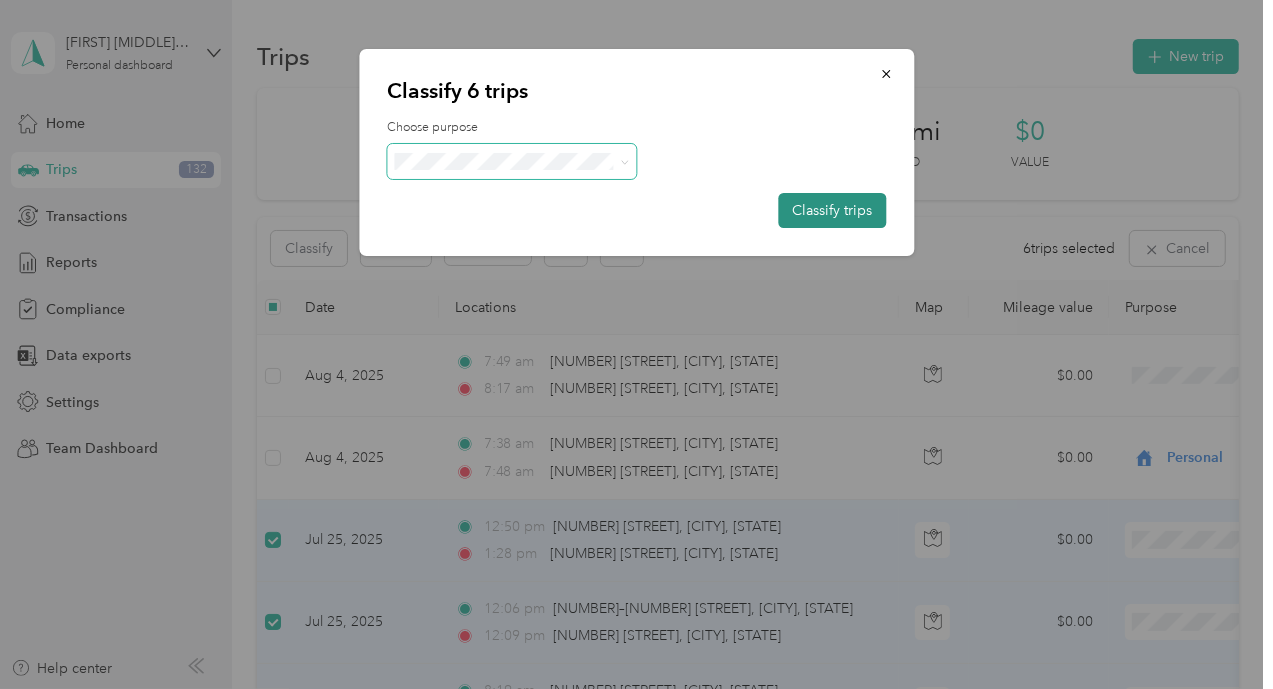 click on "Classify trips" at bounding box center (832, 210) 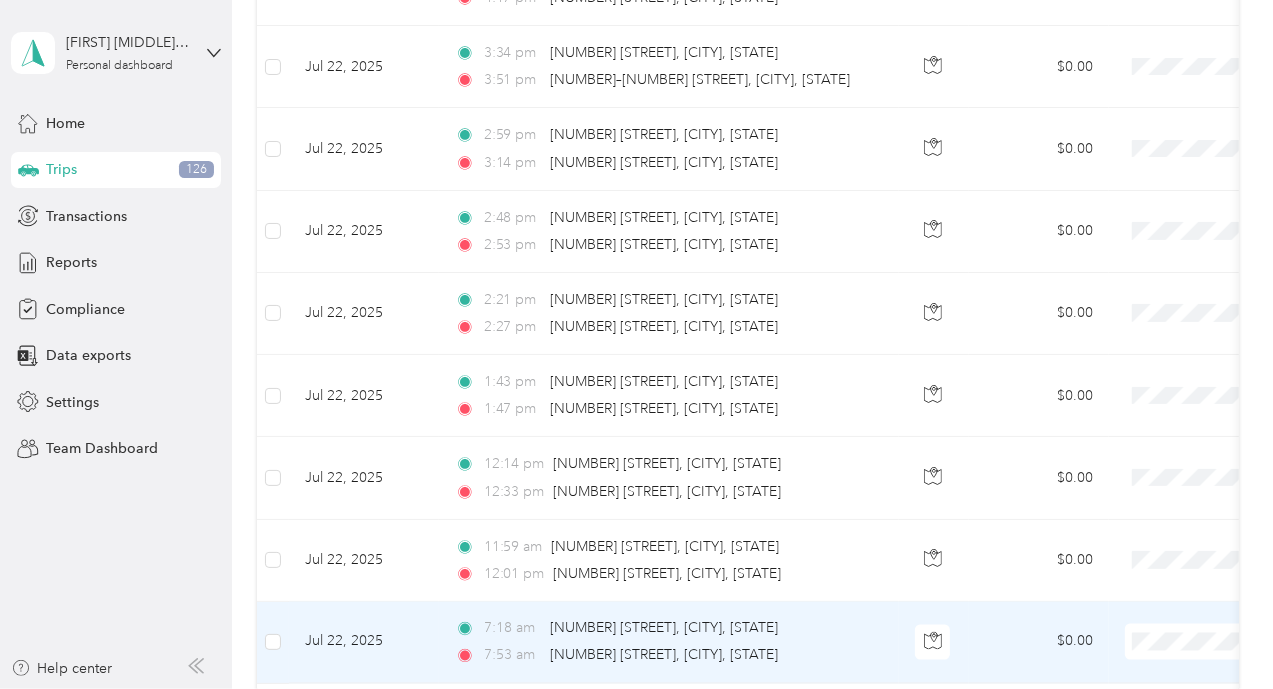 scroll, scrollTop: 2100, scrollLeft: 0, axis: vertical 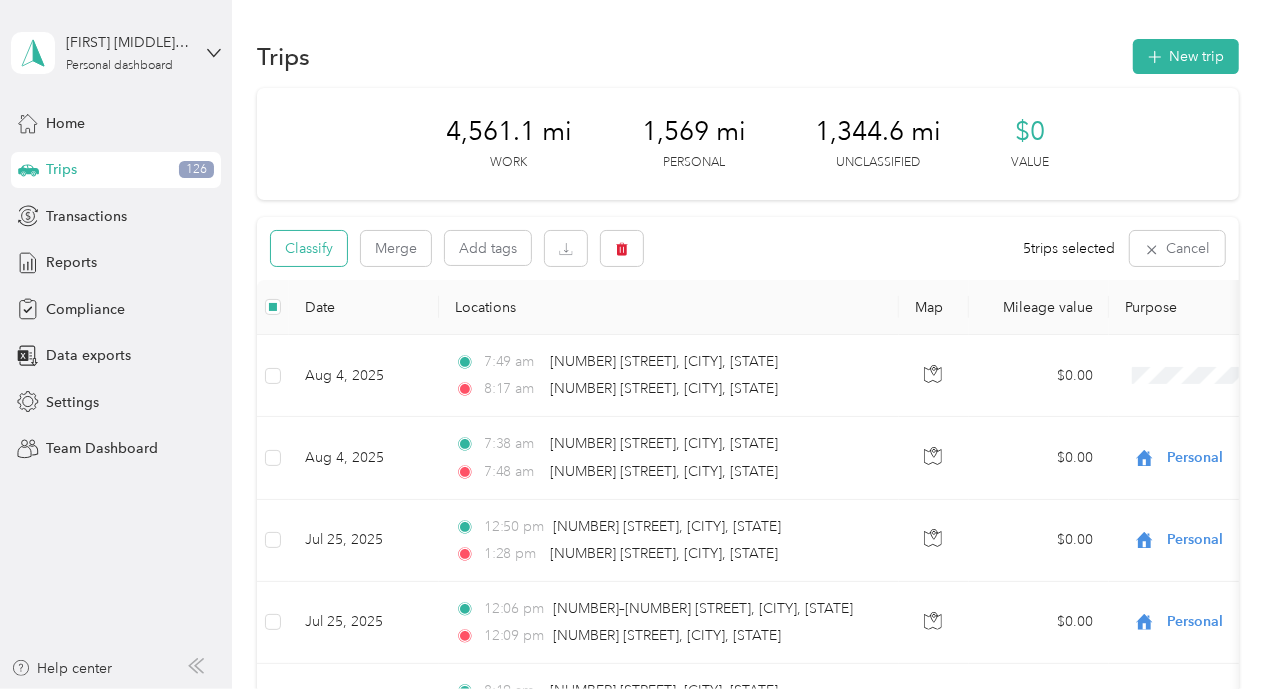 click on "Classify" at bounding box center (309, 248) 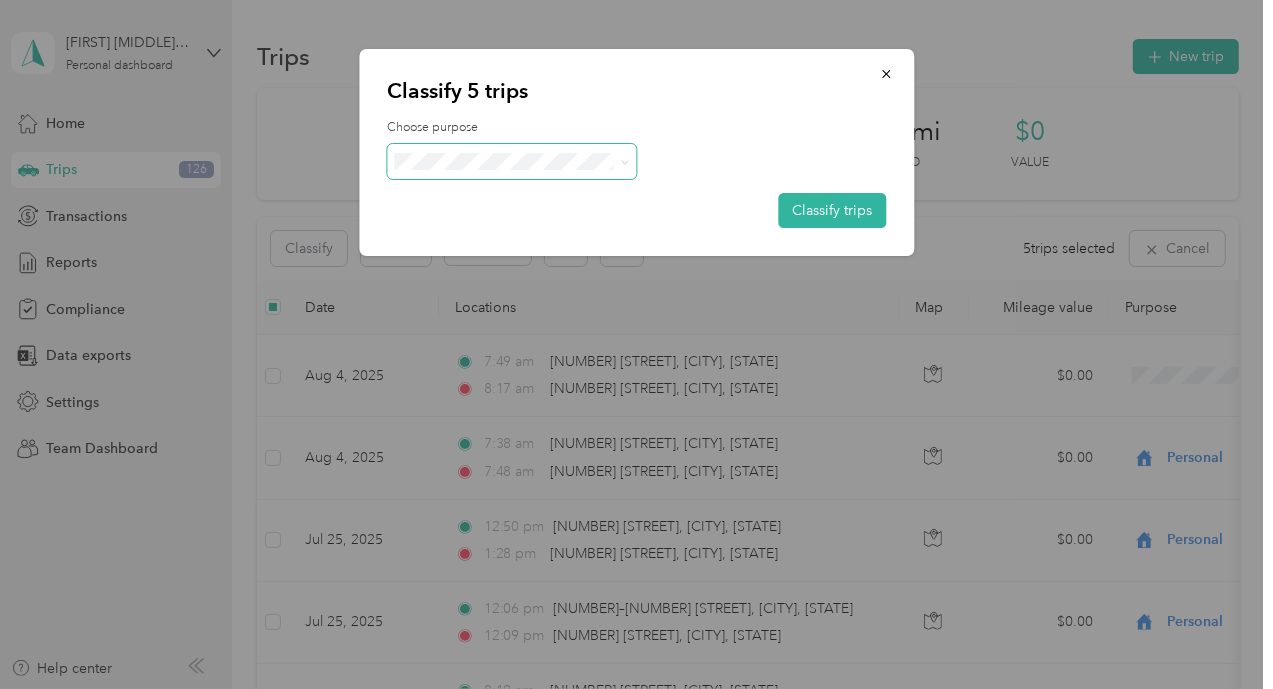 click at bounding box center [512, 161] 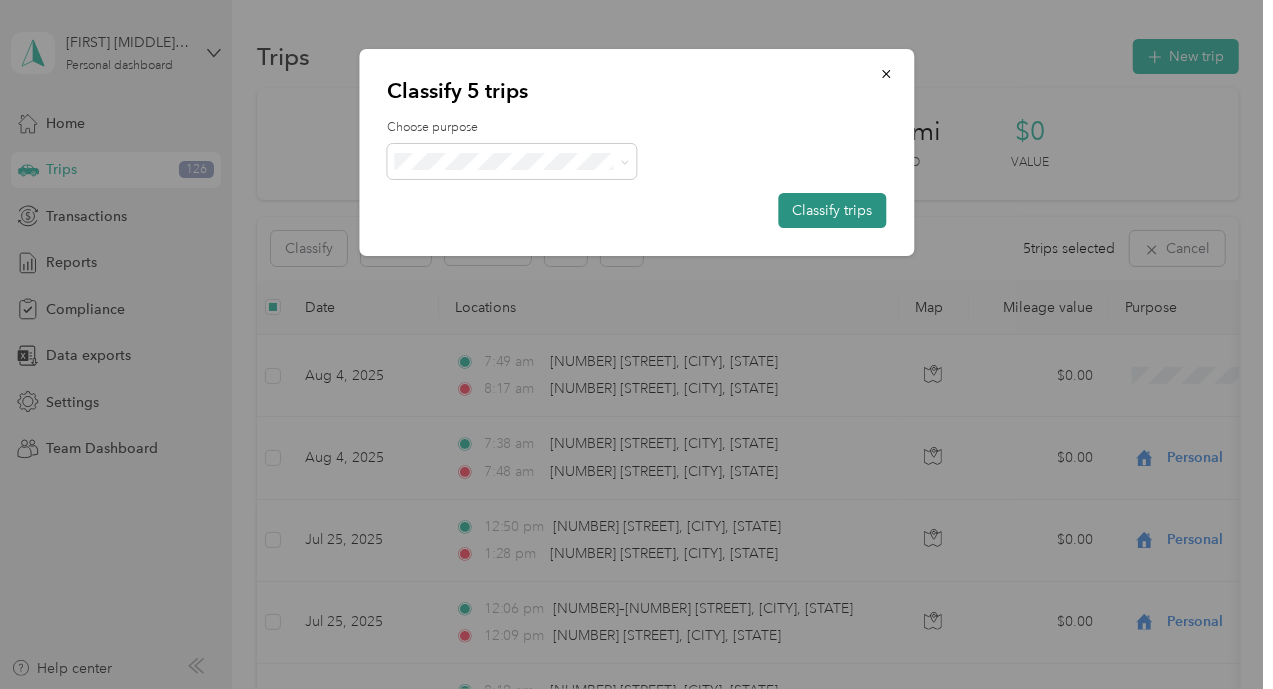 click on "Classify trips" at bounding box center [832, 210] 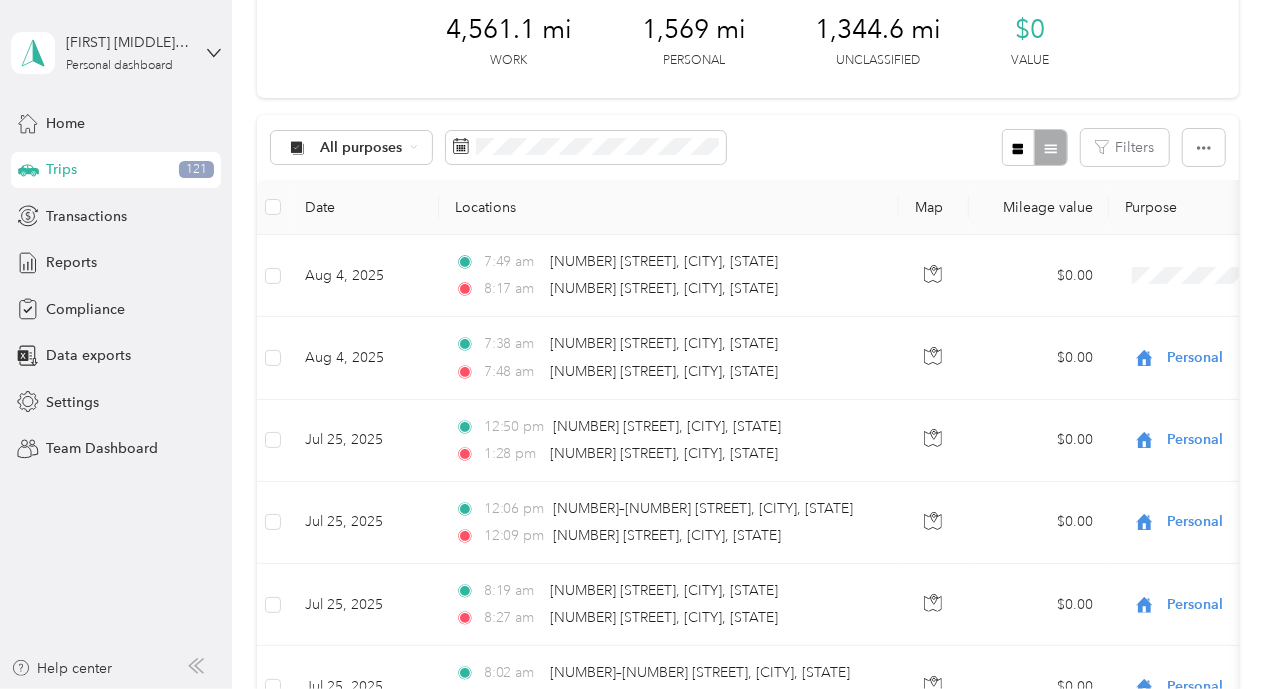 scroll, scrollTop: 0, scrollLeft: 0, axis: both 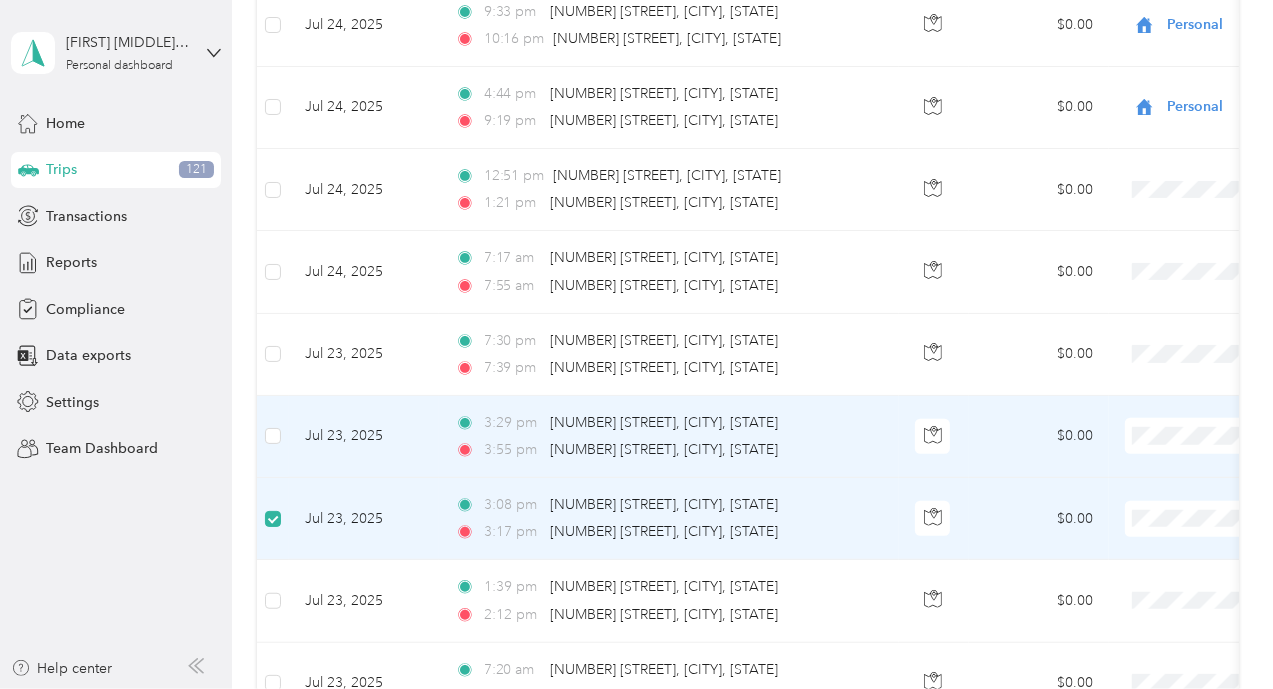 click at bounding box center (273, 437) 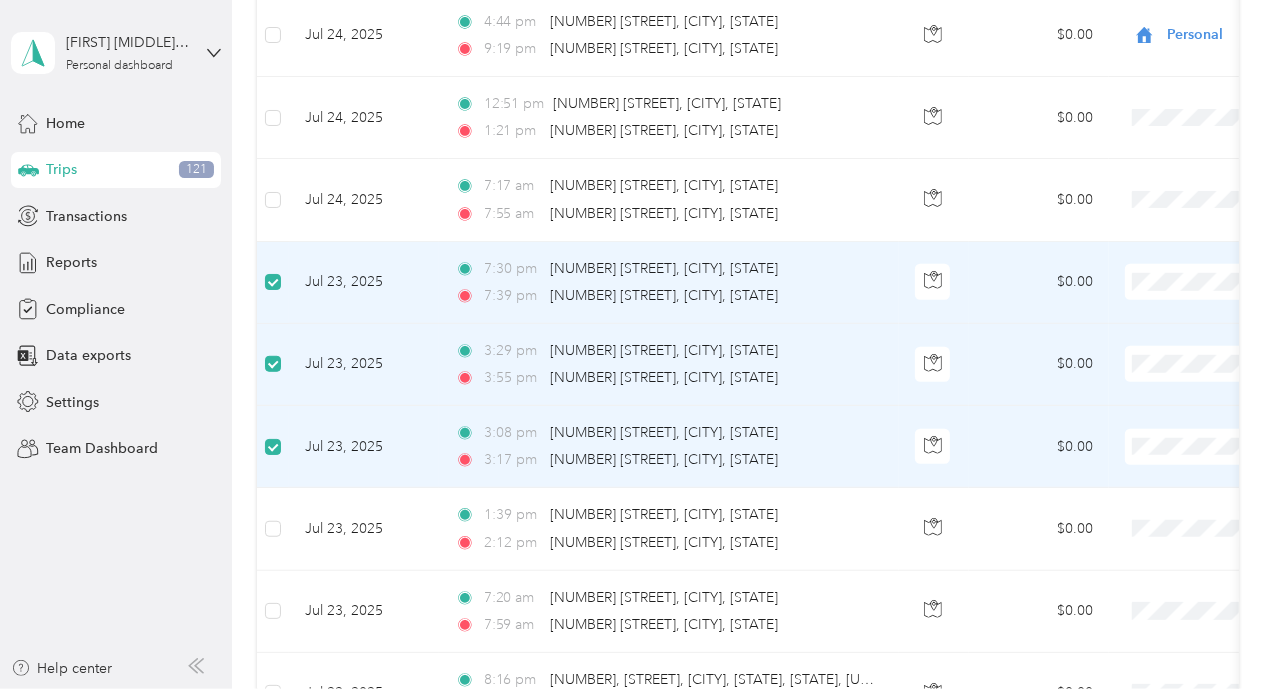 scroll, scrollTop: 944, scrollLeft: 0, axis: vertical 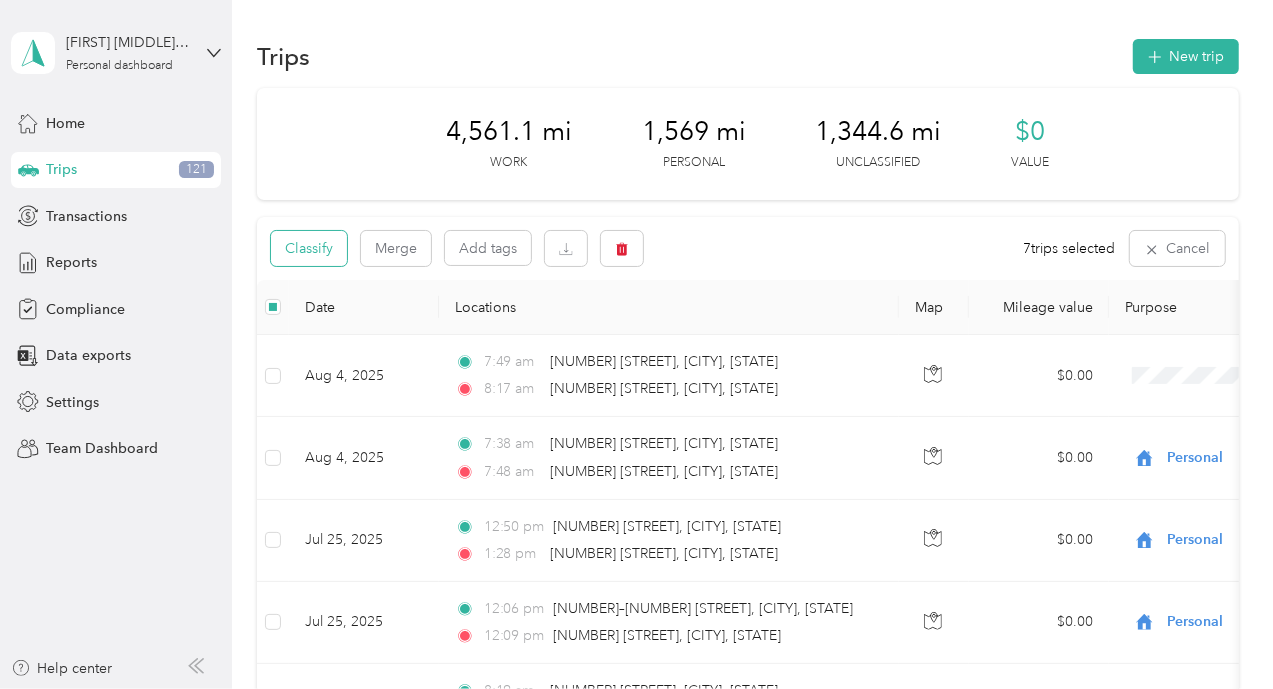 click on "Classify" at bounding box center (309, 248) 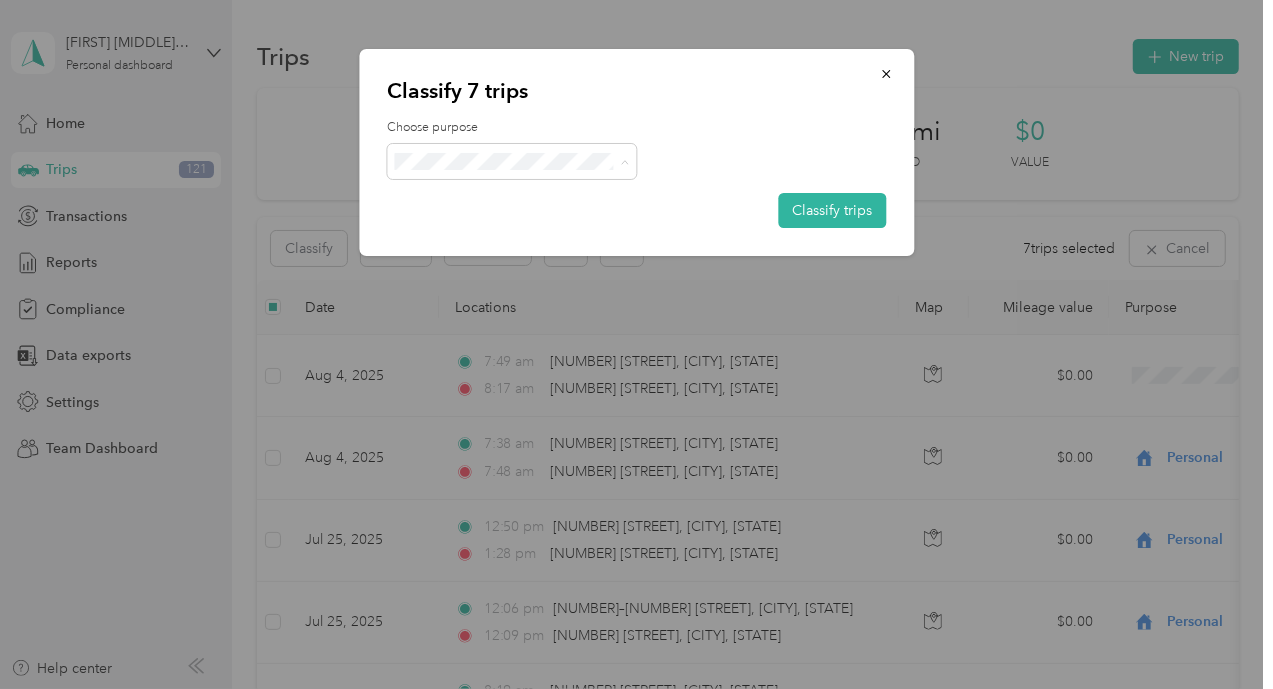 click on "Lake Beverage" at bounding box center (512, 197) 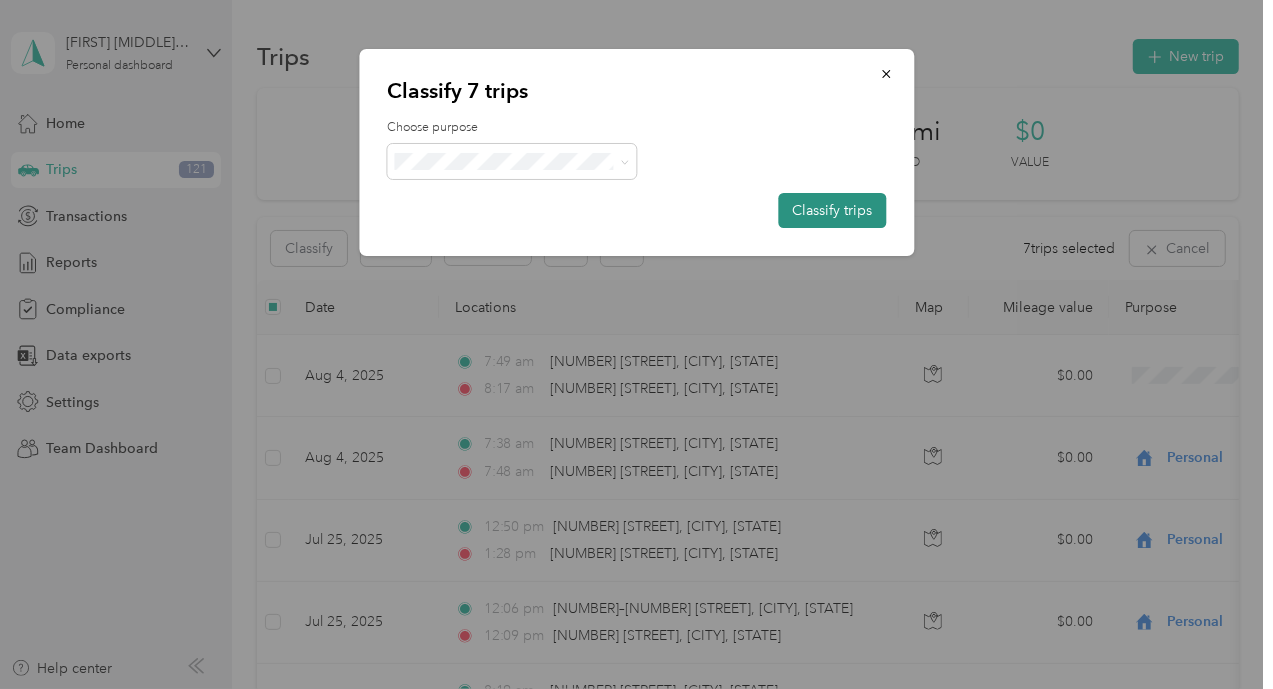 click on "Classify trips" at bounding box center [832, 210] 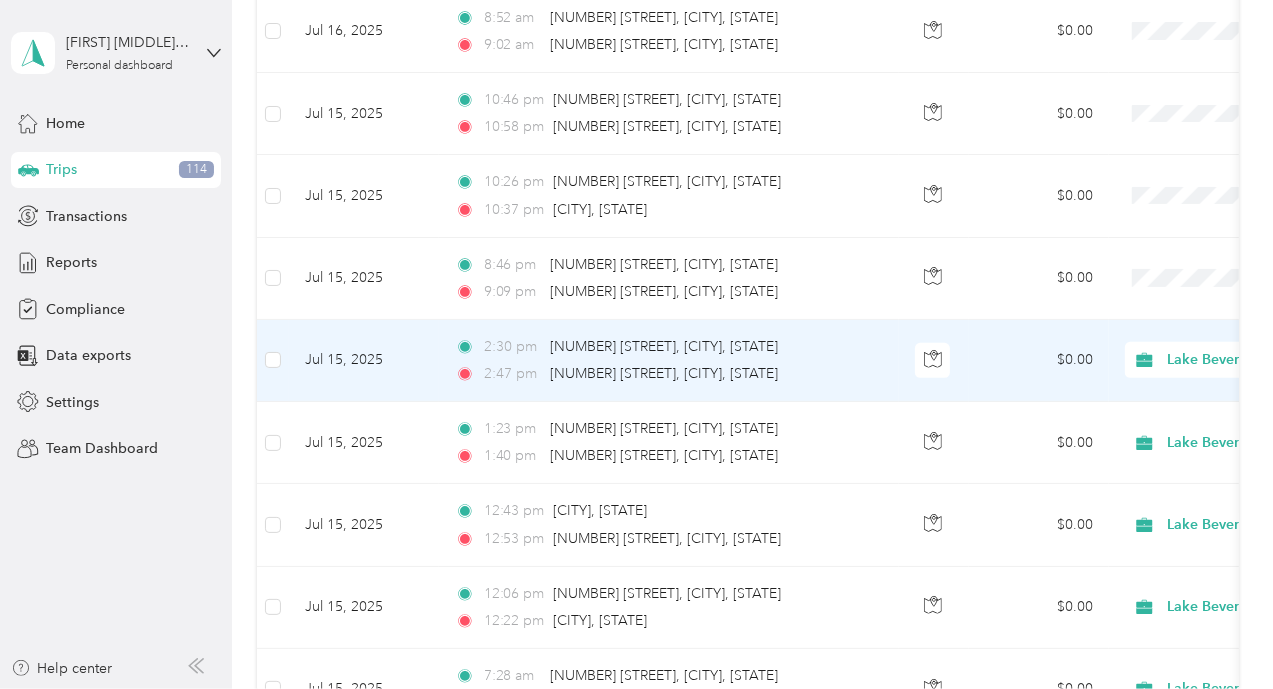 scroll, scrollTop: 5000, scrollLeft: 0, axis: vertical 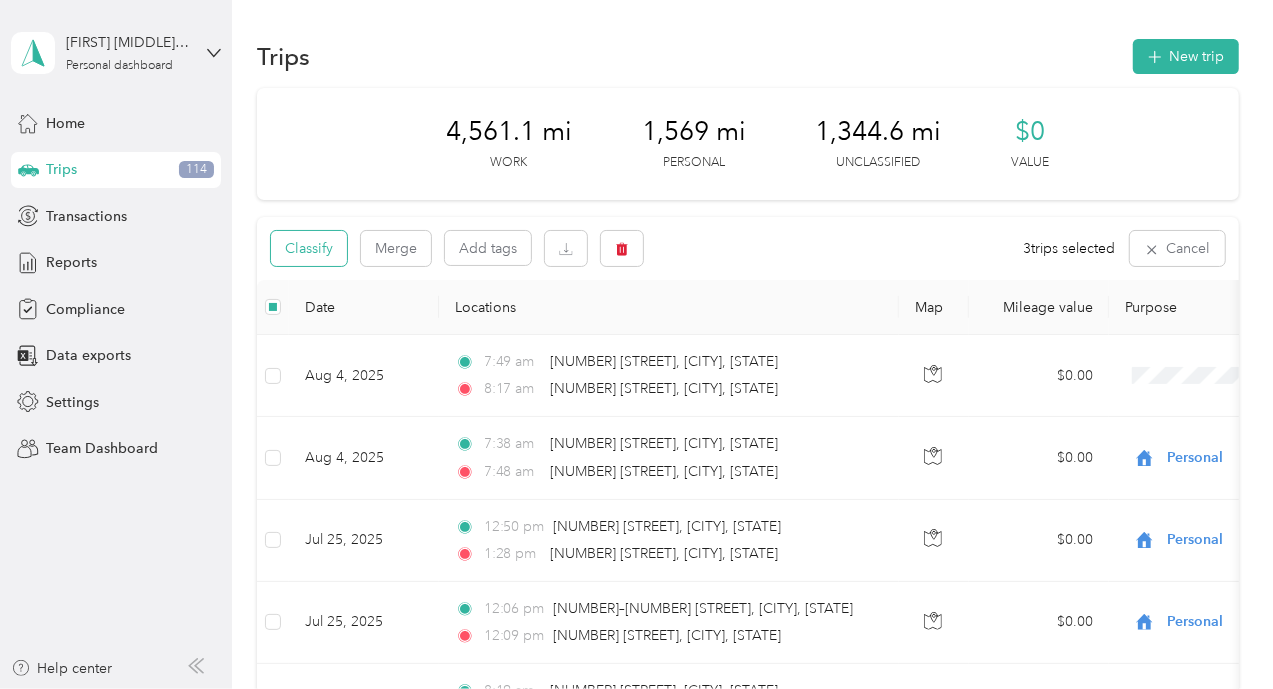 click on "Classify" at bounding box center (309, 248) 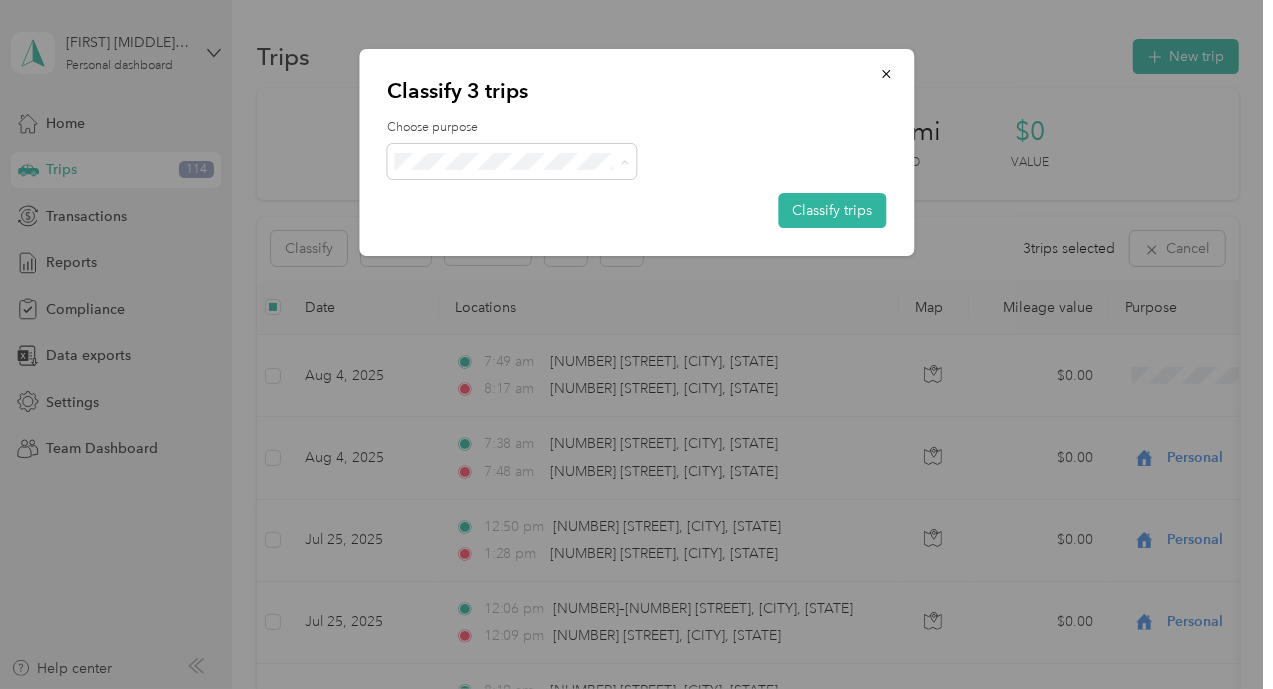click on "Personal" at bounding box center (530, 232) 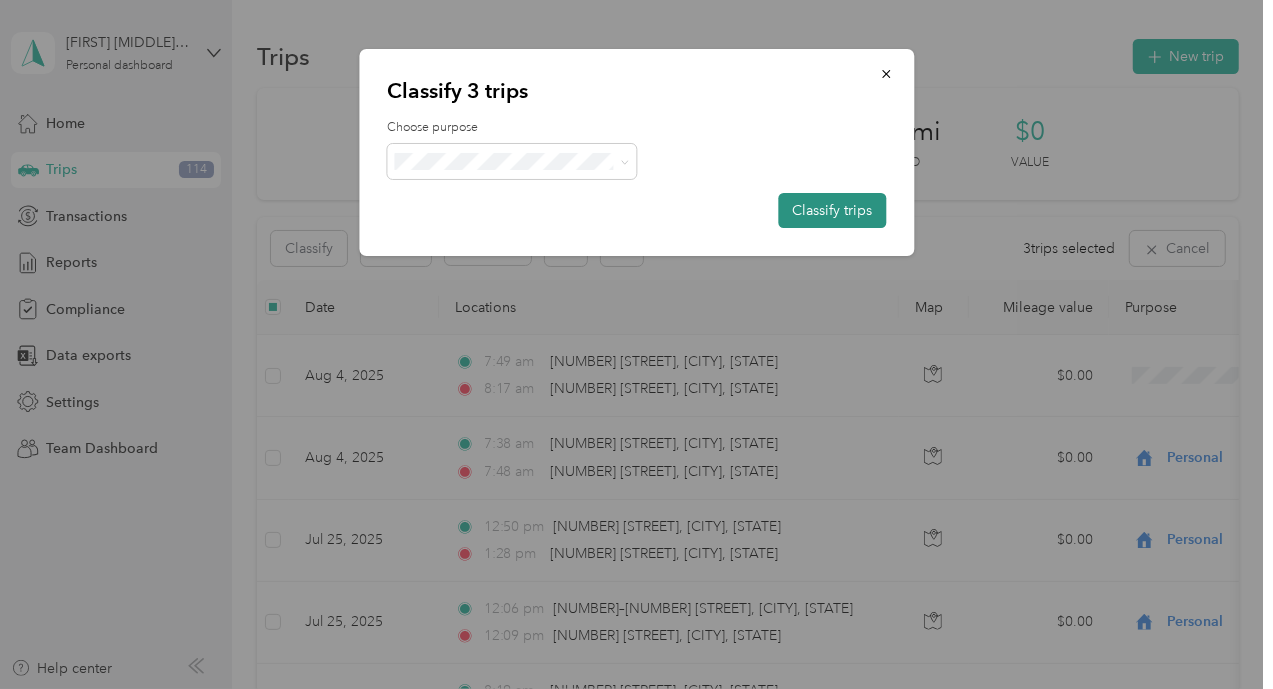 click on "Classify trips" at bounding box center (832, 210) 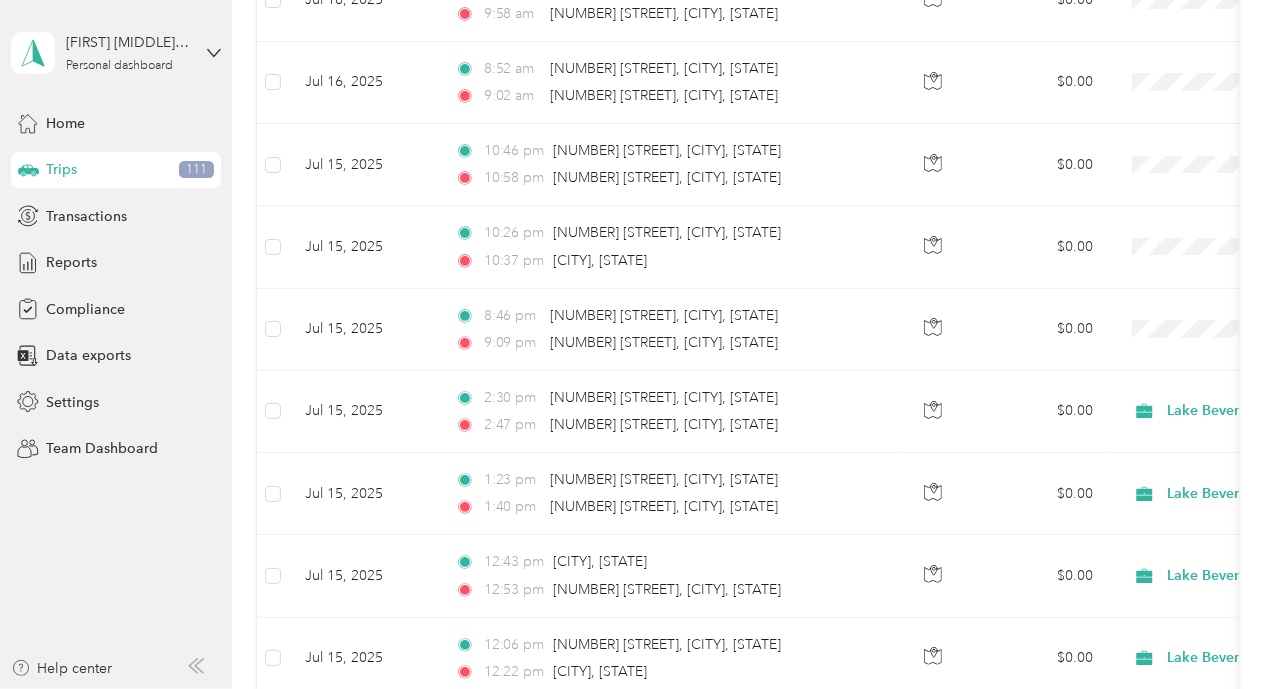 scroll, scrollTop: 5099, scrollLeft: 0, axis: vertical 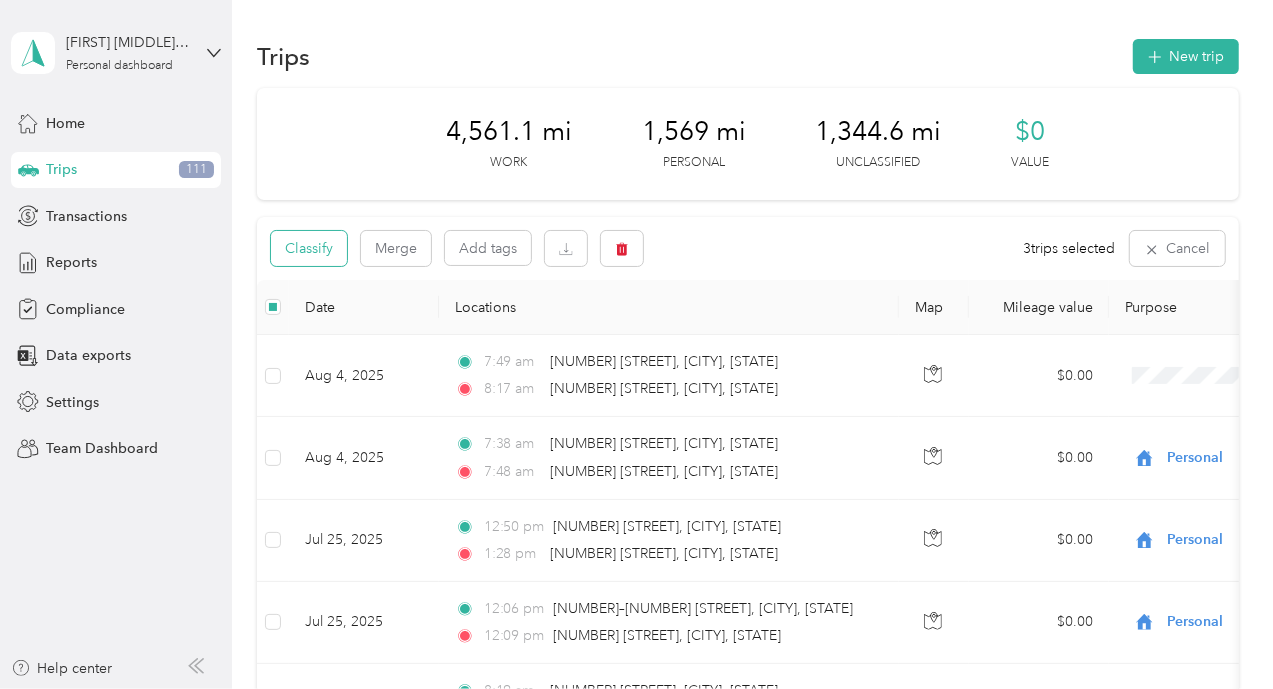 click on "Classify" at bounding box center [309, 248] 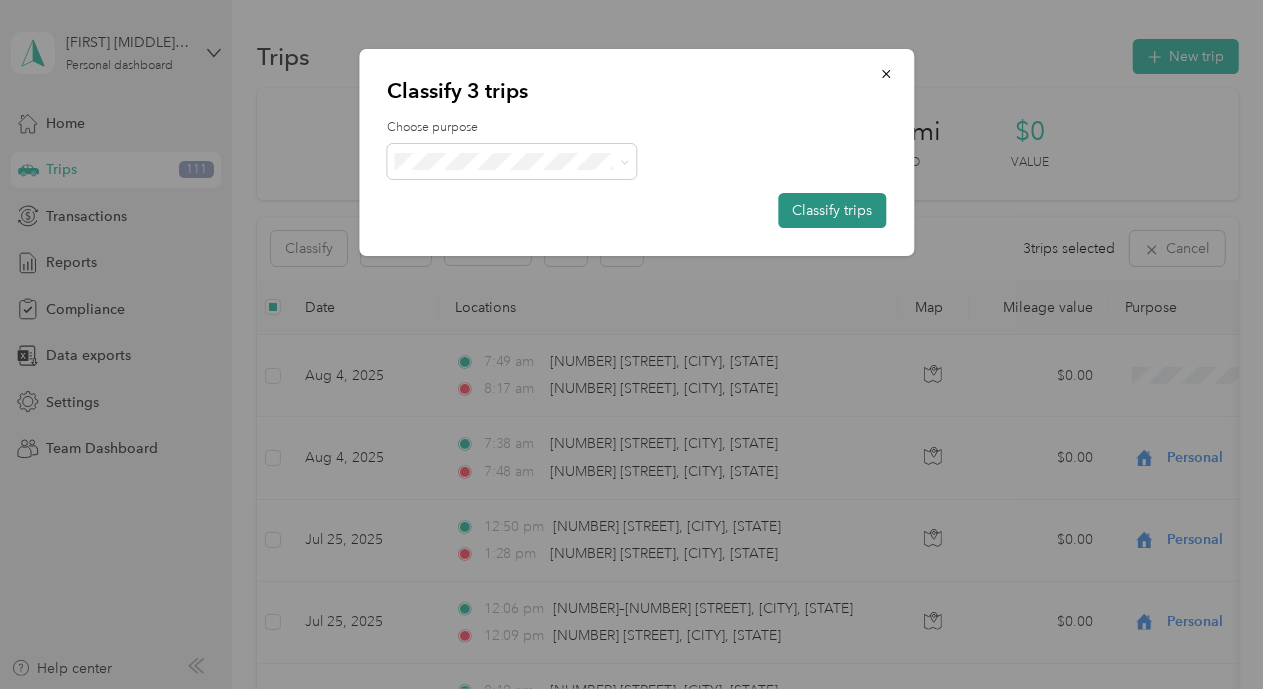 click on "Classify trips" at bounding box center (832, 210) 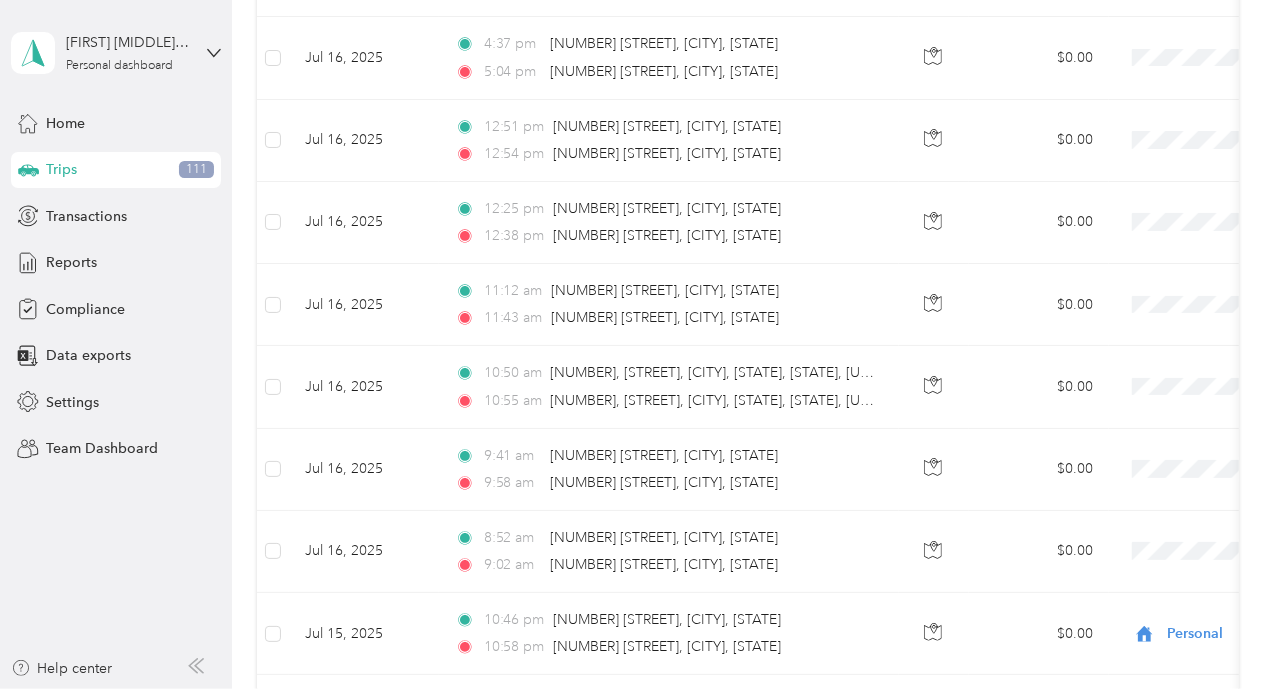 scroll, scrollTop: 4726, scrollLeft: 0, axis: vertical 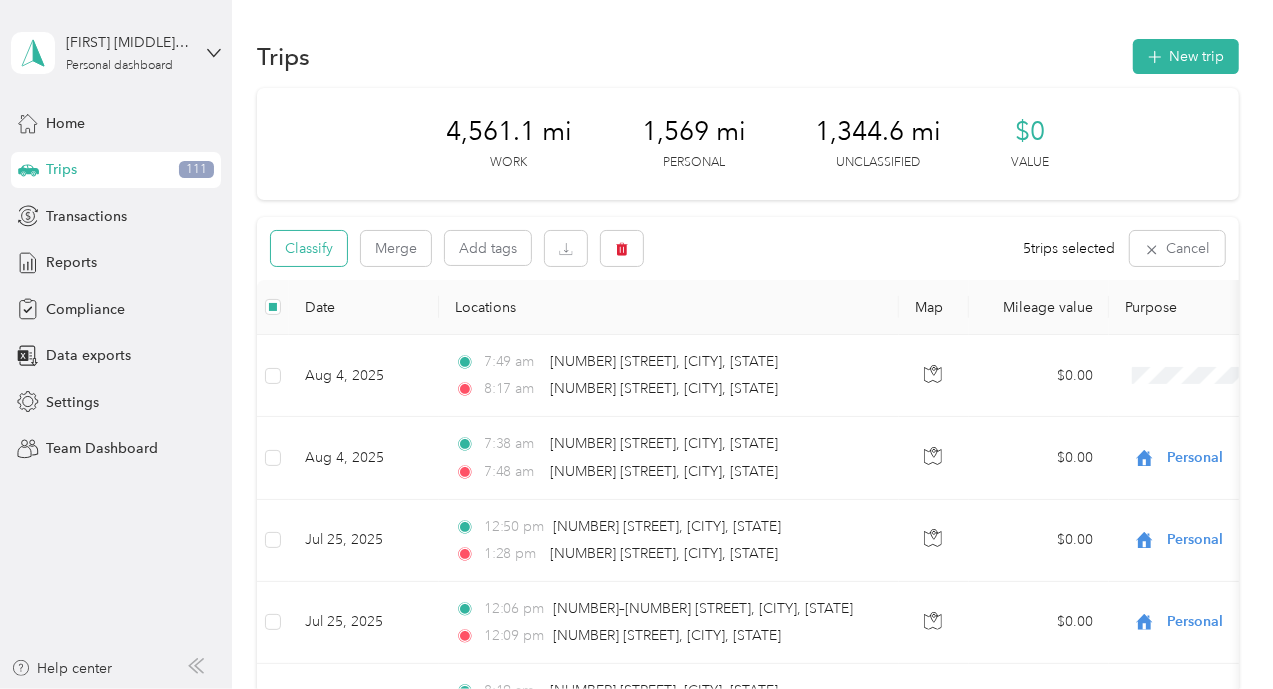 click on "Classify" at bounding box center (309, 248) 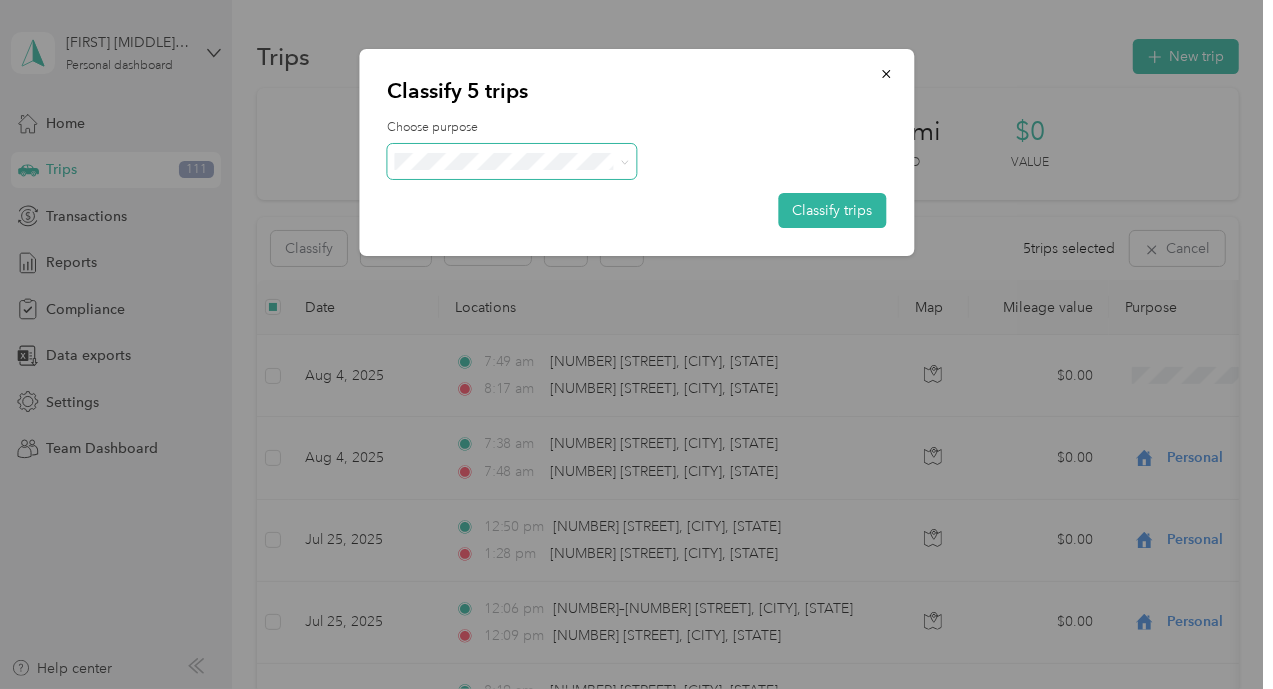 click at bounding box center [512, 161] 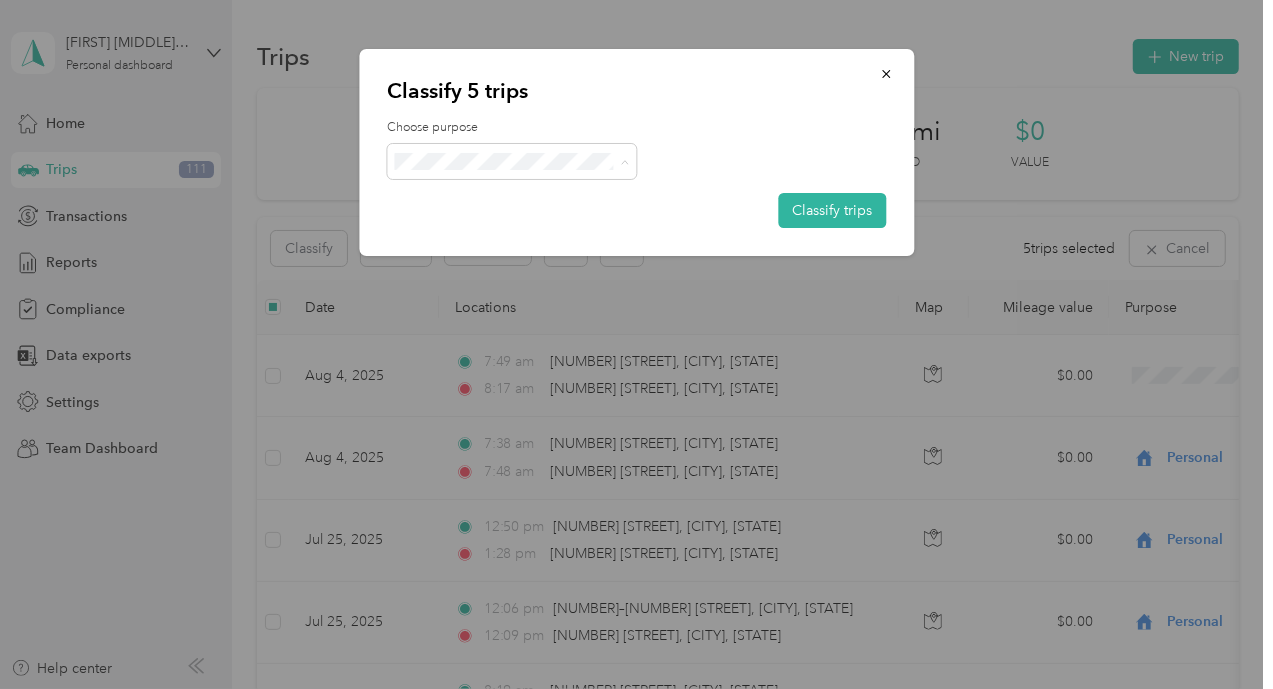 drag, startPoint x: 438, startPoint y: 151, endPoint x: 465, endPoint y: 186, distance: 44.20407 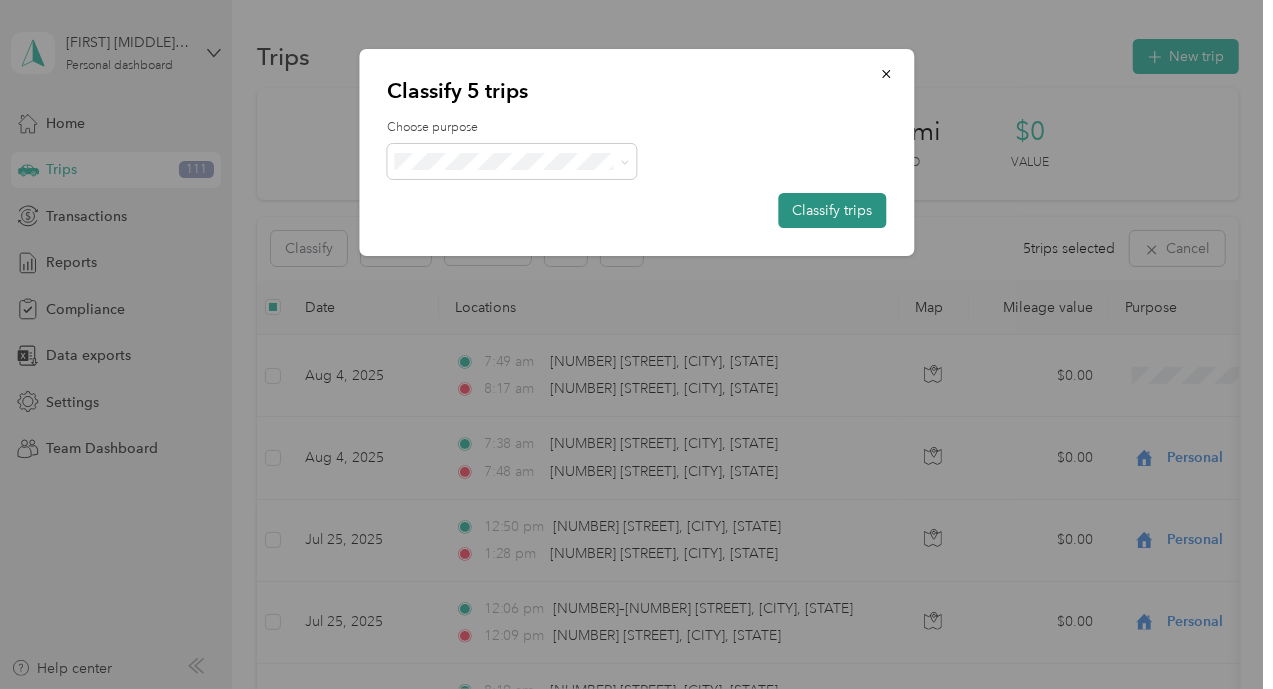click on "Classify trips" at bounding box center (832, 210) 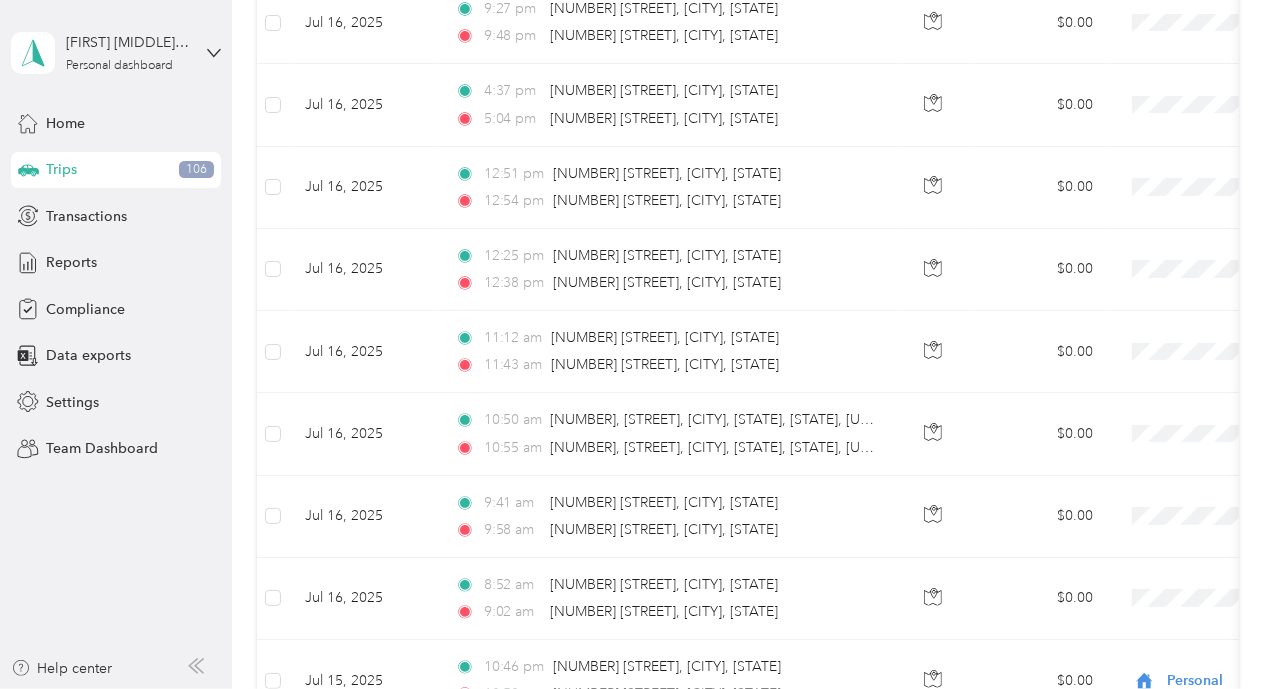 scroll, scrollTop: 4633, scrollLeft: 0, axis: vertical 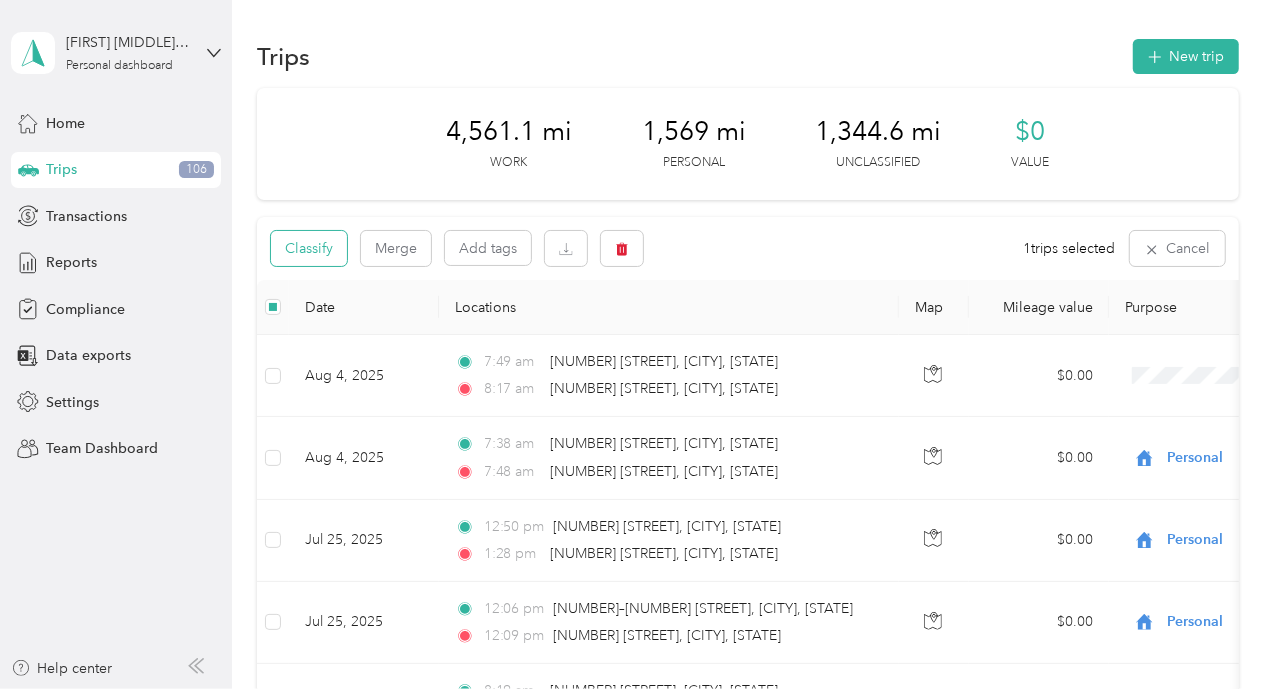 click on "Classify" at bounding box center [309, 248] 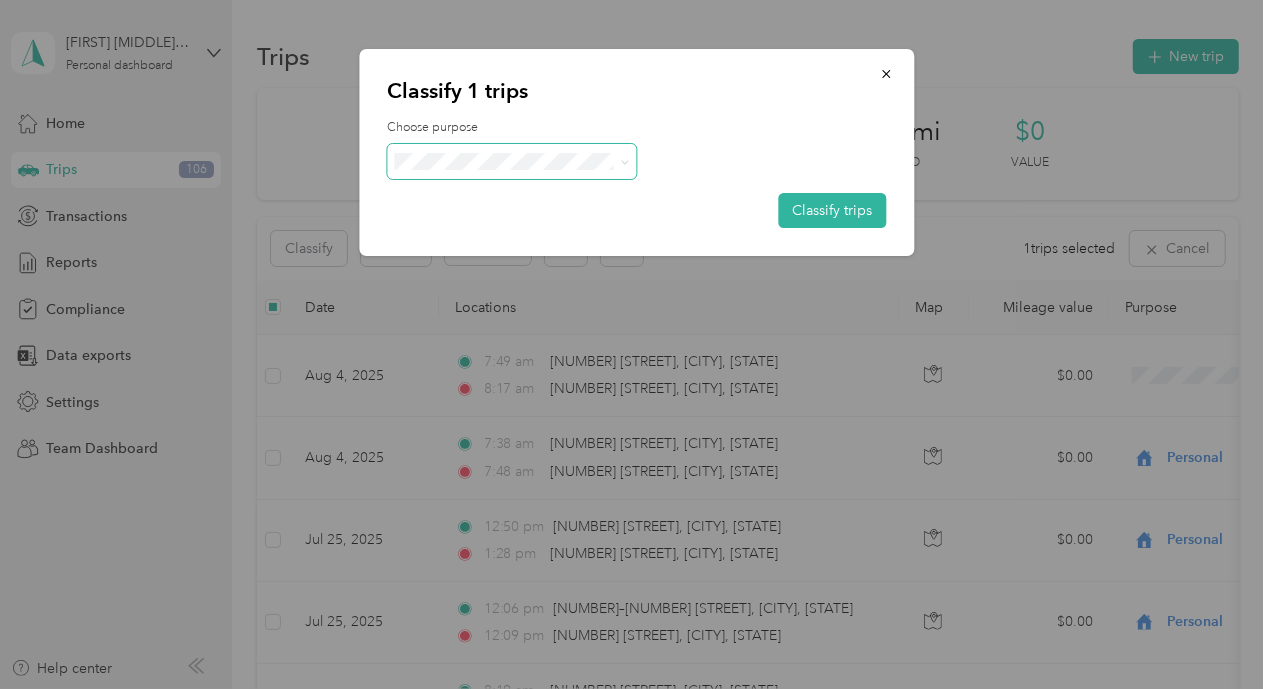 click at bounding box center [512, 161] 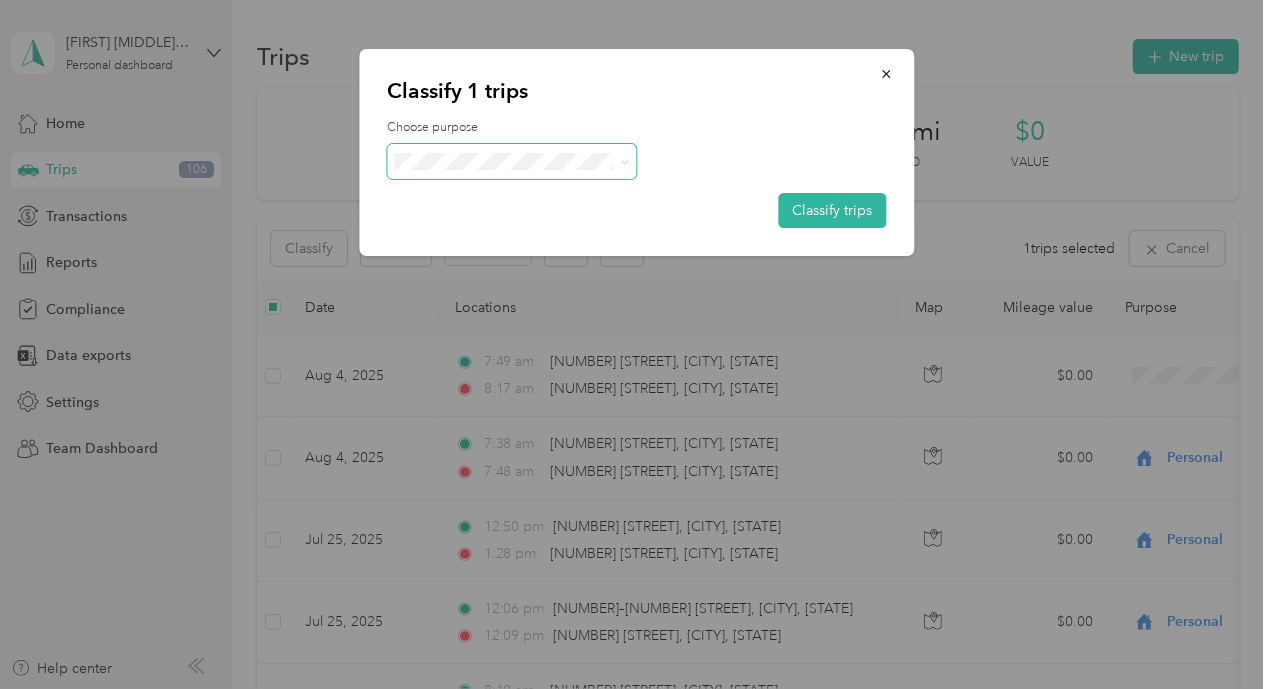 click 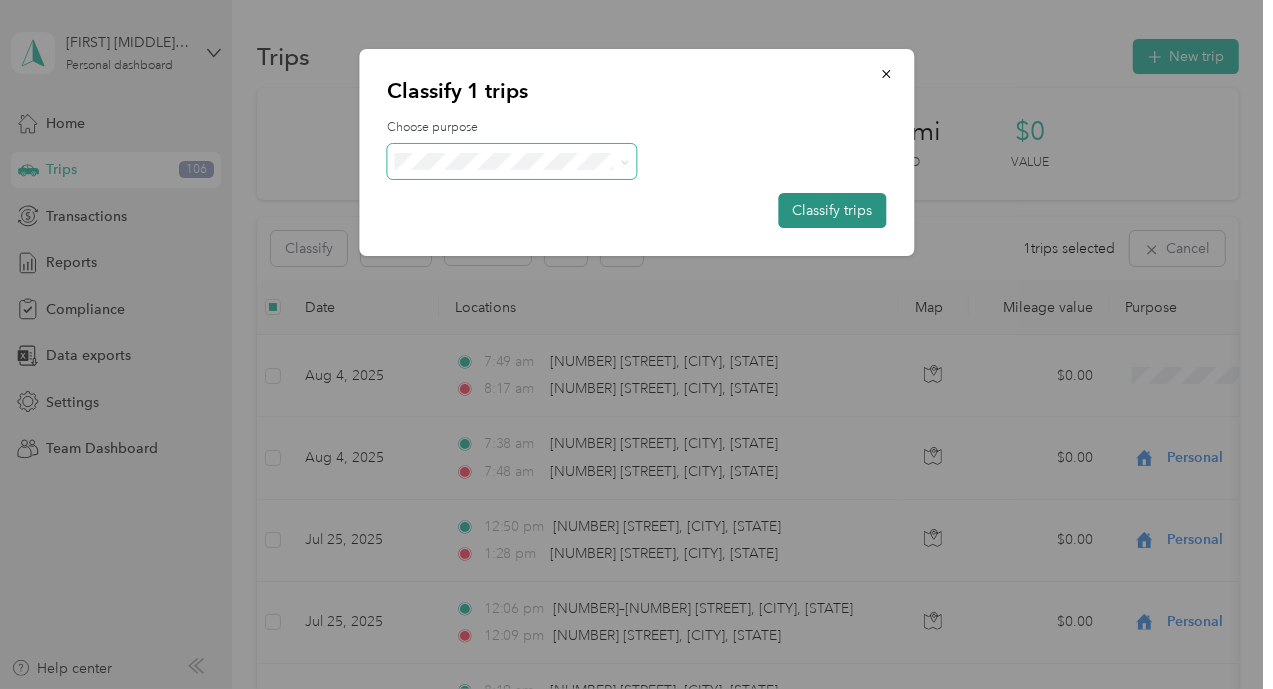 click on "Classify trips" at bounding box center [832, 210] 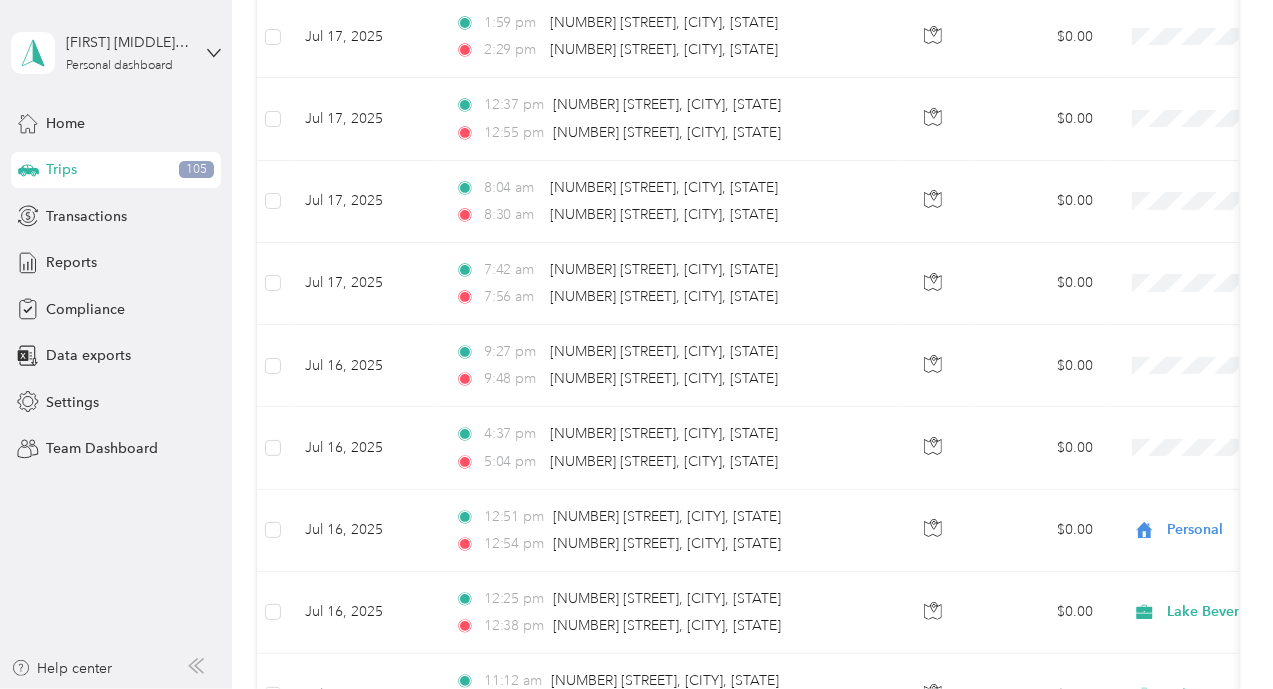 scroll, scrollTop: 4326, scrollLeft: 0, axis: vertical 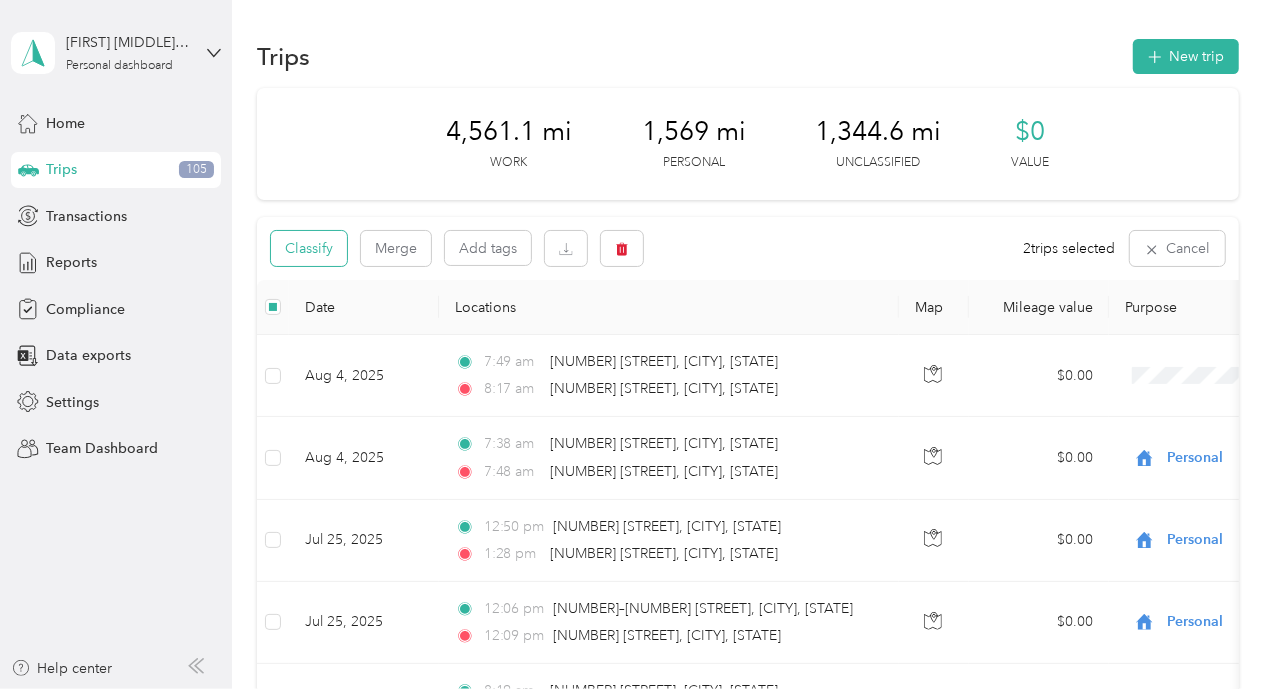 click on "Classify" at bounding box center [309, 248] 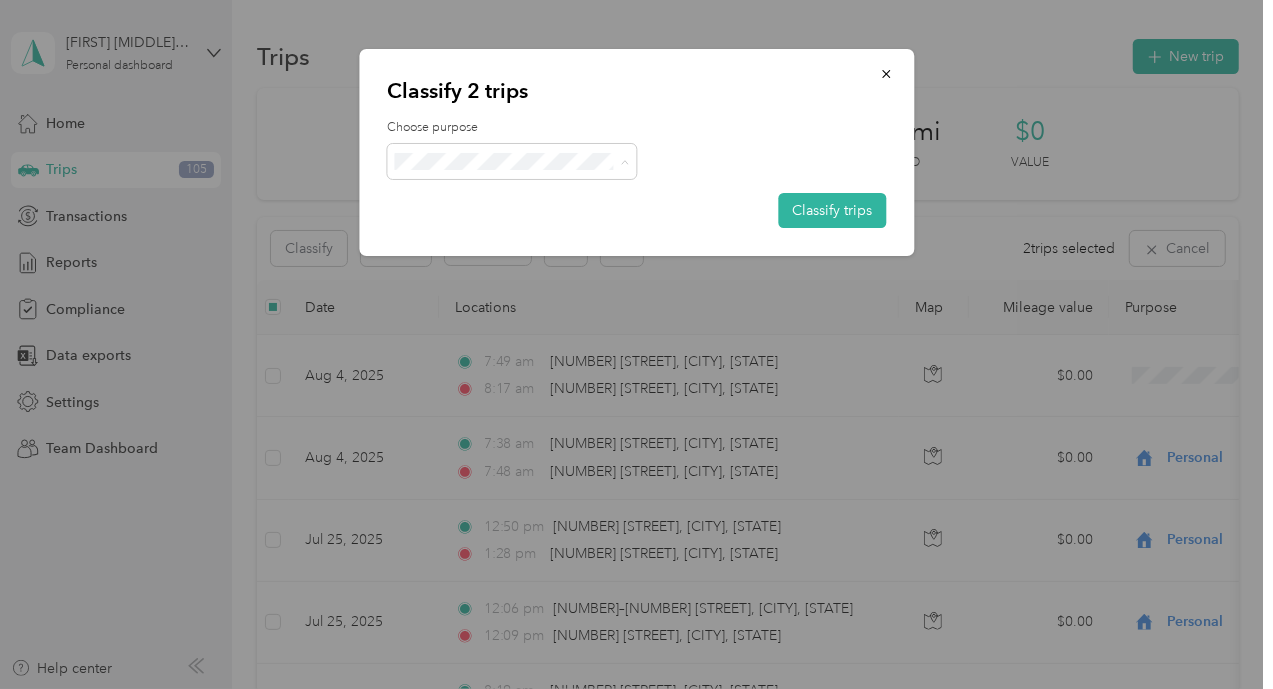 click on "Choose purpose Classify trips" at bounding box center [636, 173] 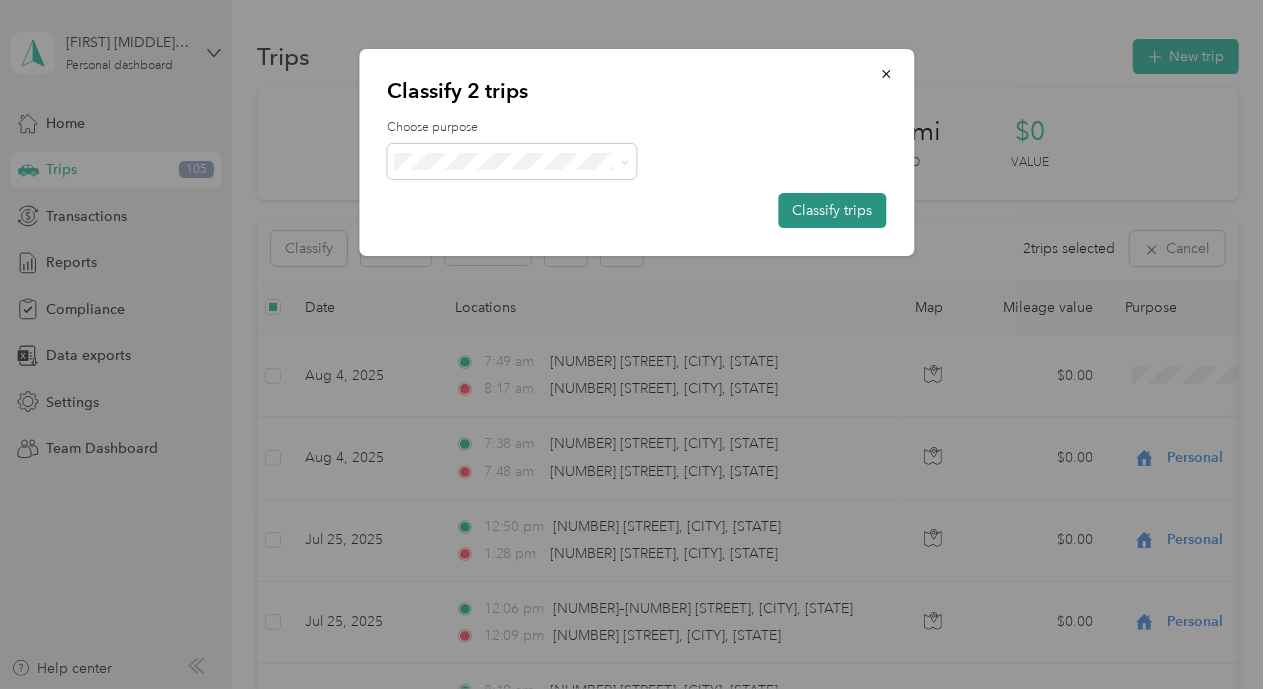 click on "Classify trips" at bounding box center (832, 210) 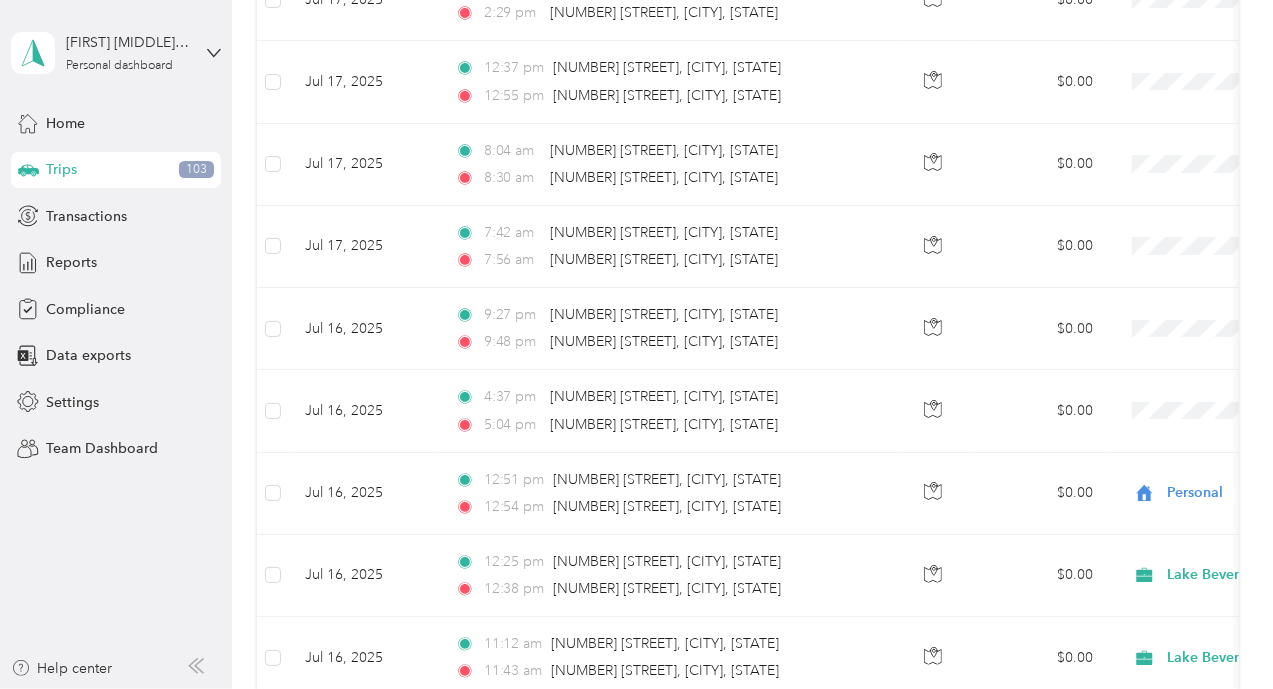 scroll, scrollTop: 4364, scrollLeft: 0, axis: vertical 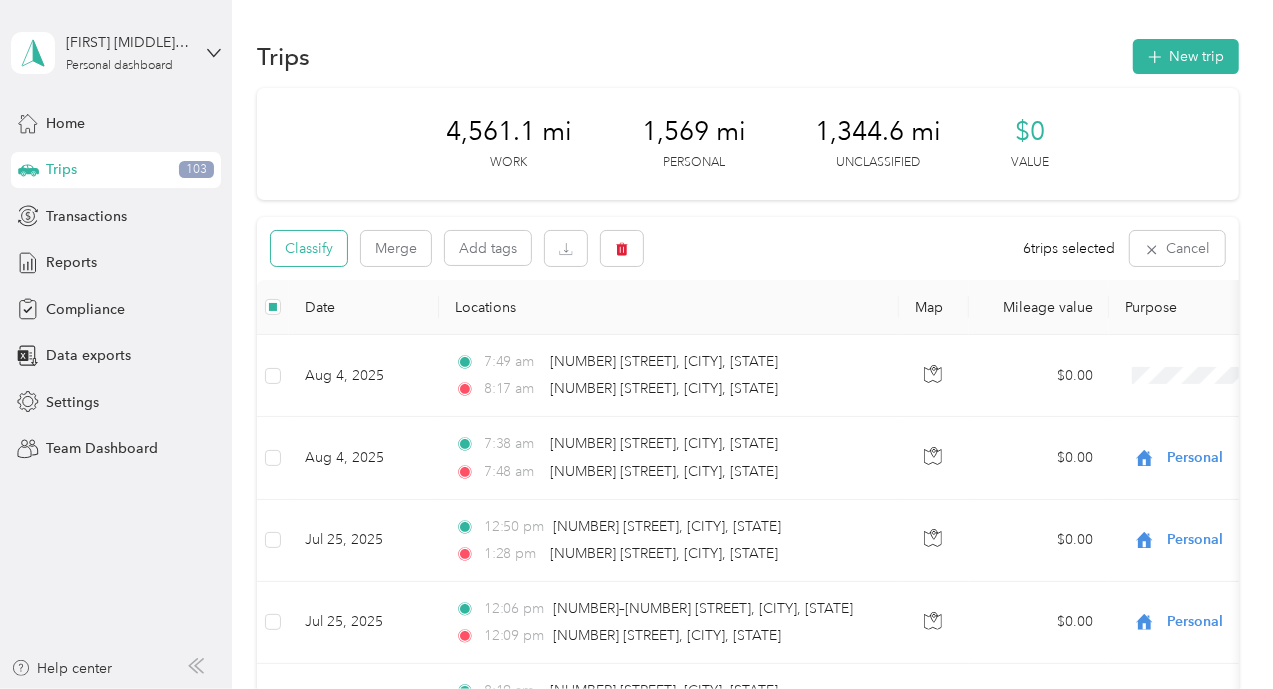 click on "Classify" at bounding box center [309, 248] 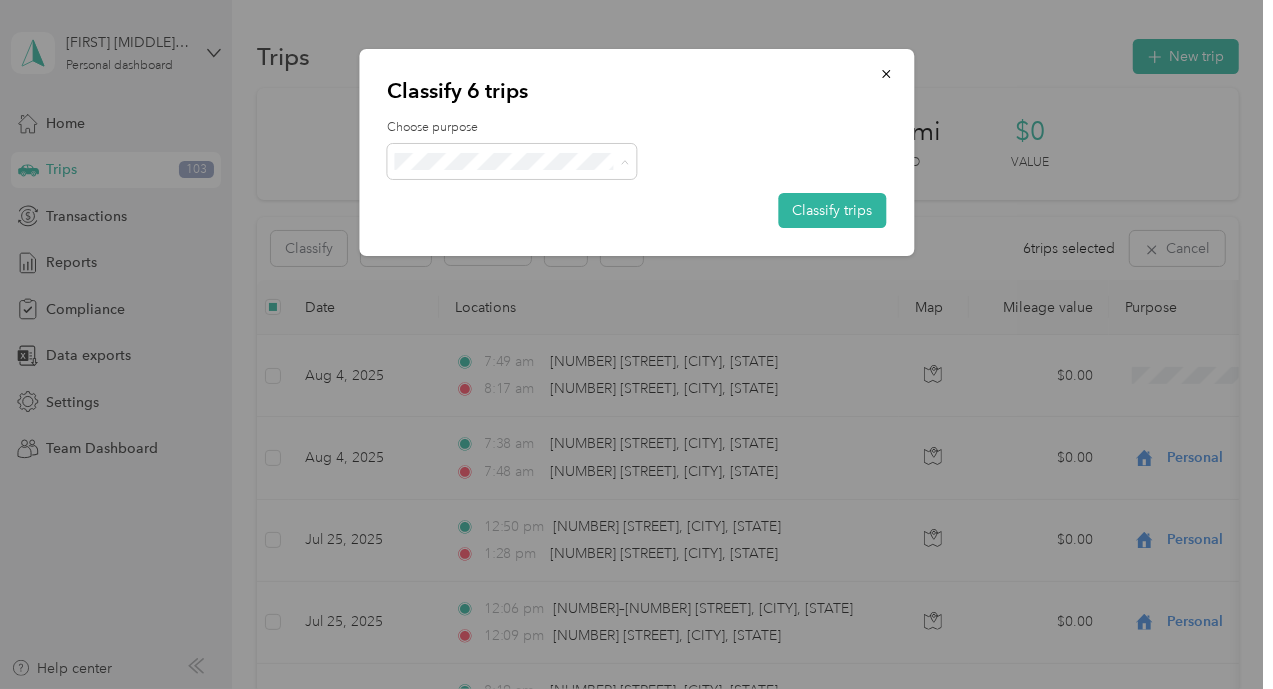 click on "Lake Beverage" at bounding box center (512, 197) 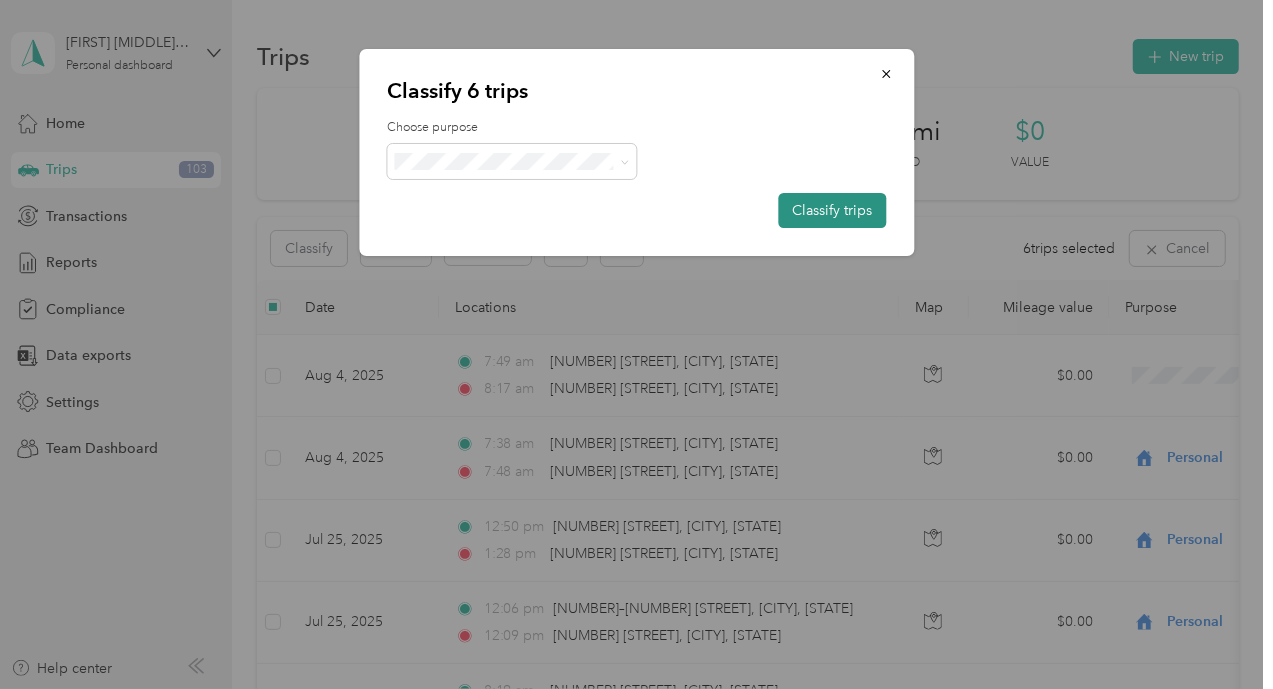 click on "Classify trips" at bounding box center [832, 210] 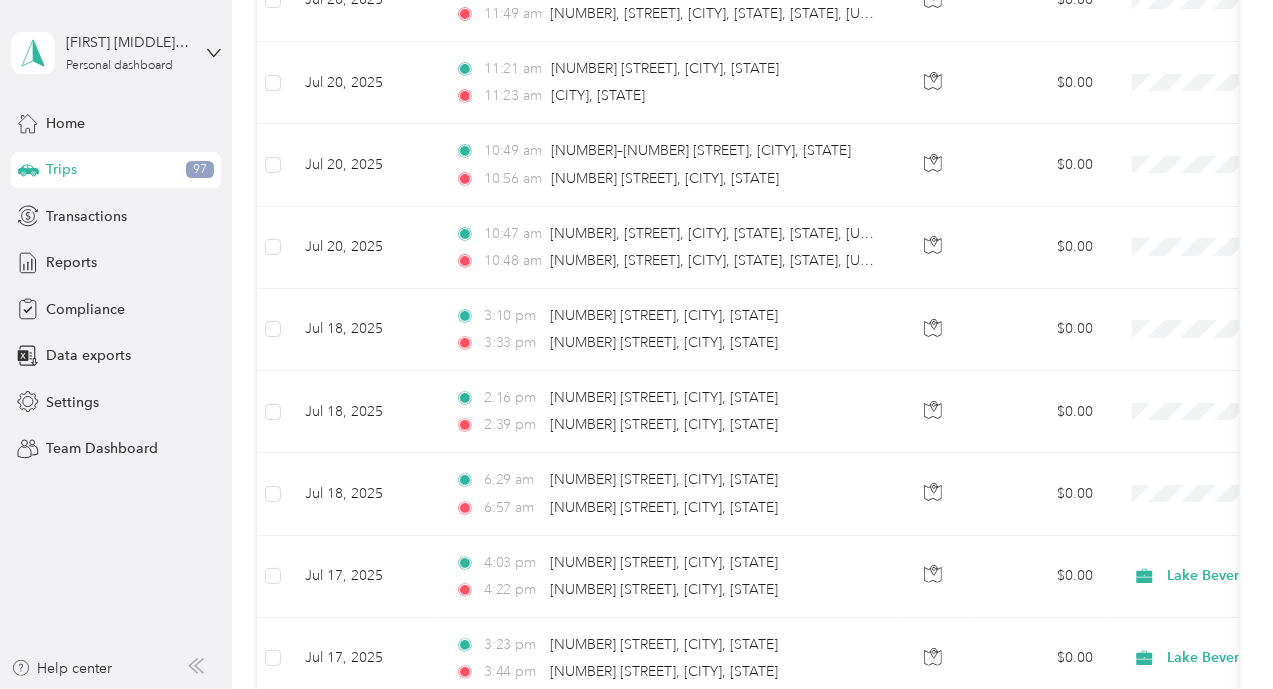 scroll, scrollTop: 3599, scrollLeft: 0, axis: vertical 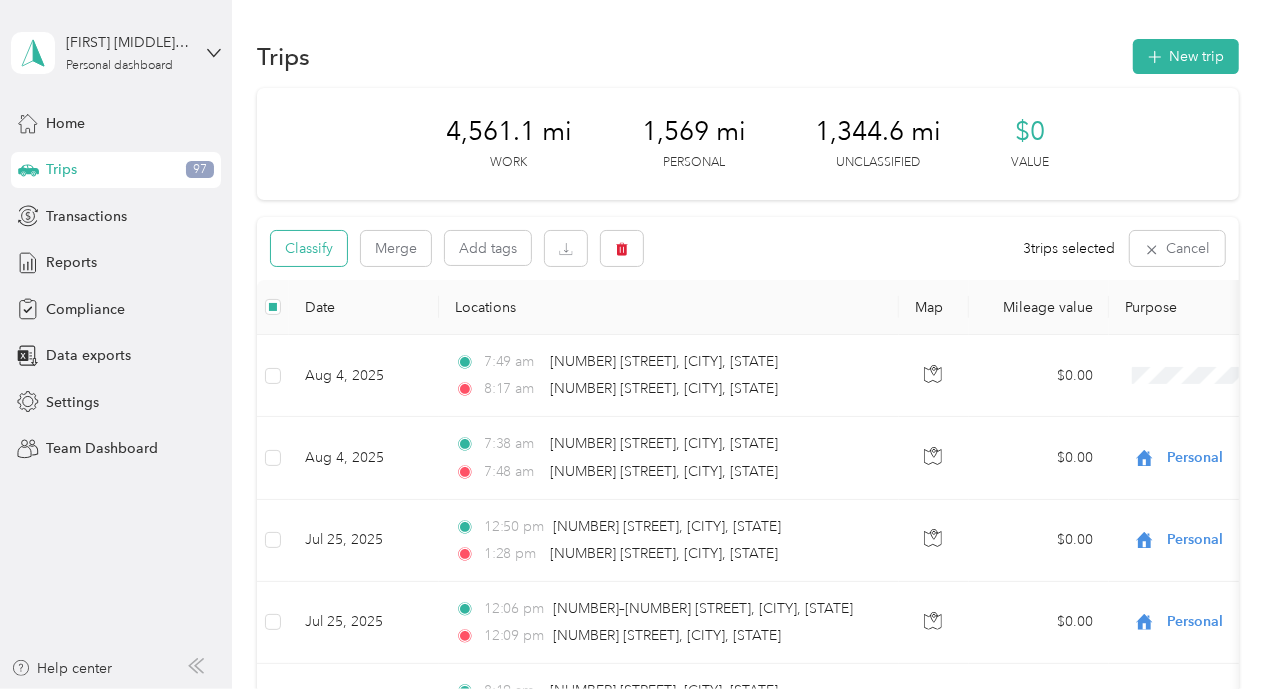 click on "Classify" at bounding box center (309, 248) 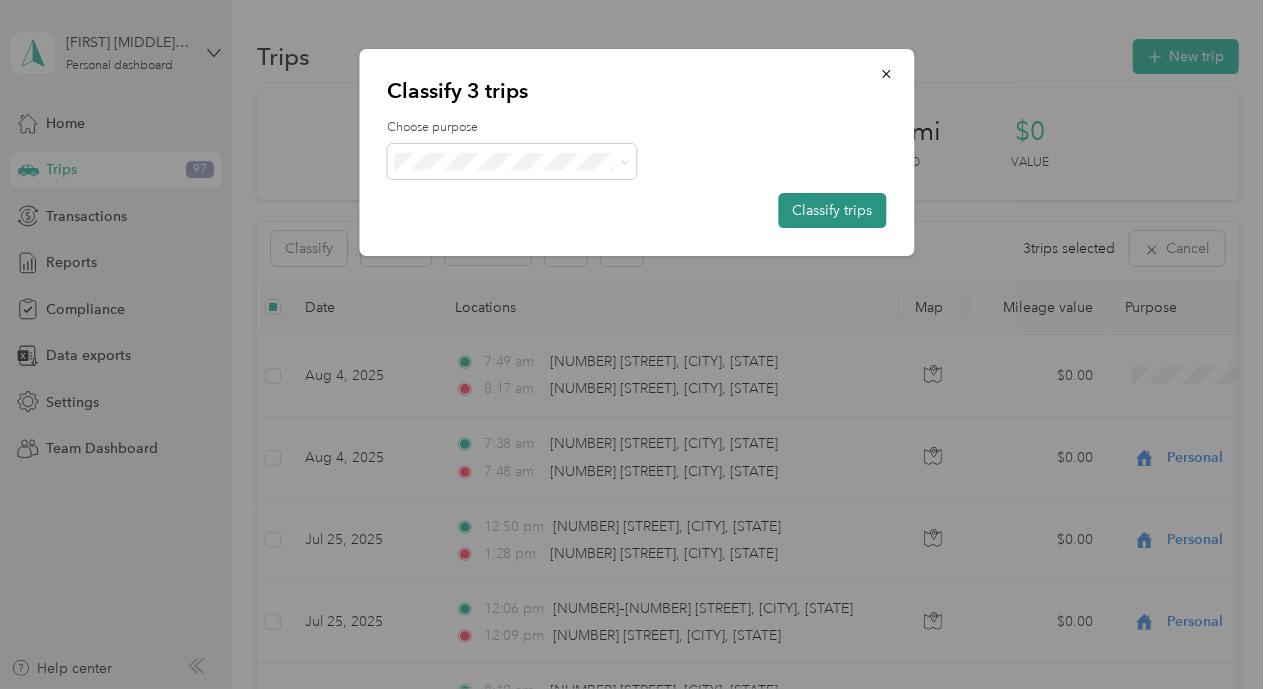 click on "Classify trips" at bounding box center [832, 210] 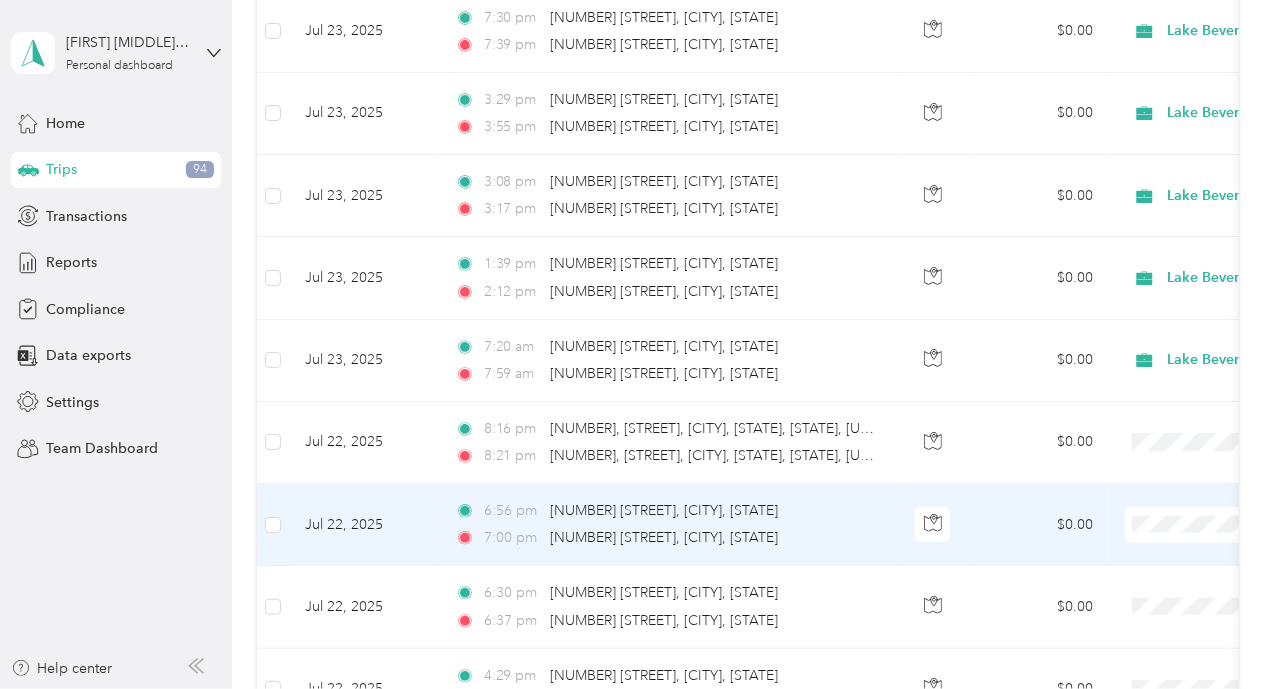 scroll, scrollTop: 1200, scrollLeft: 0, axis: vertical 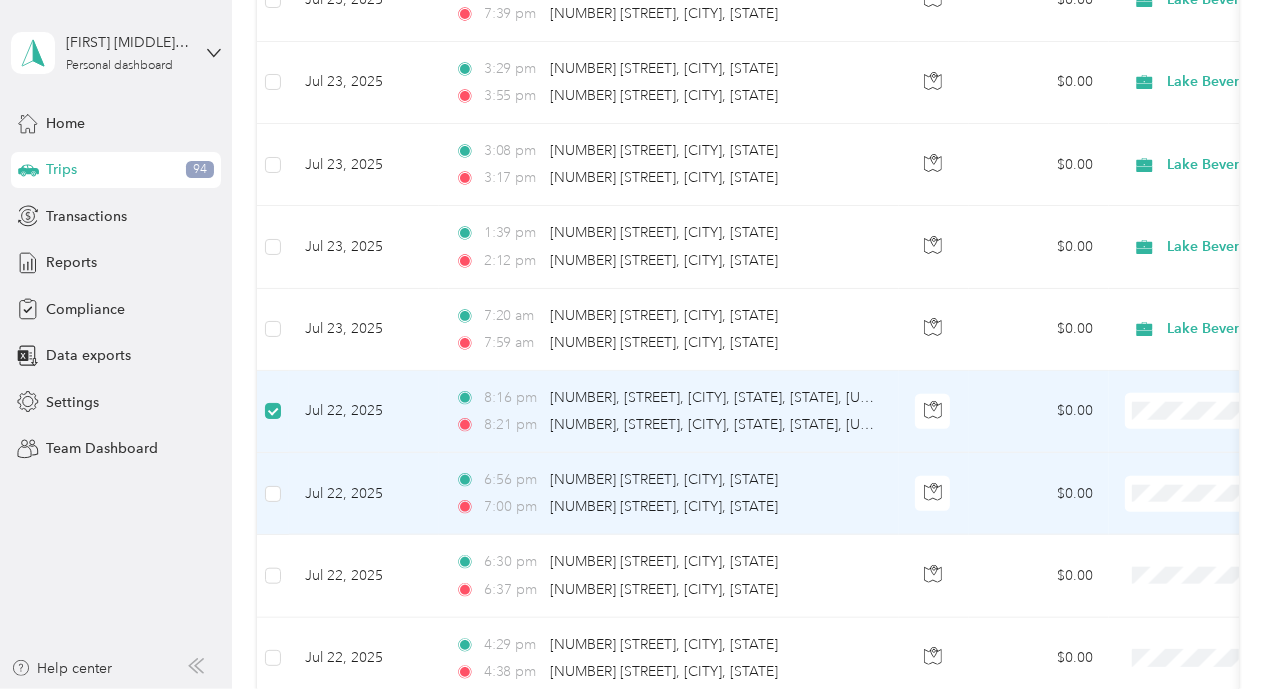 click at bounding box center (273, 494) 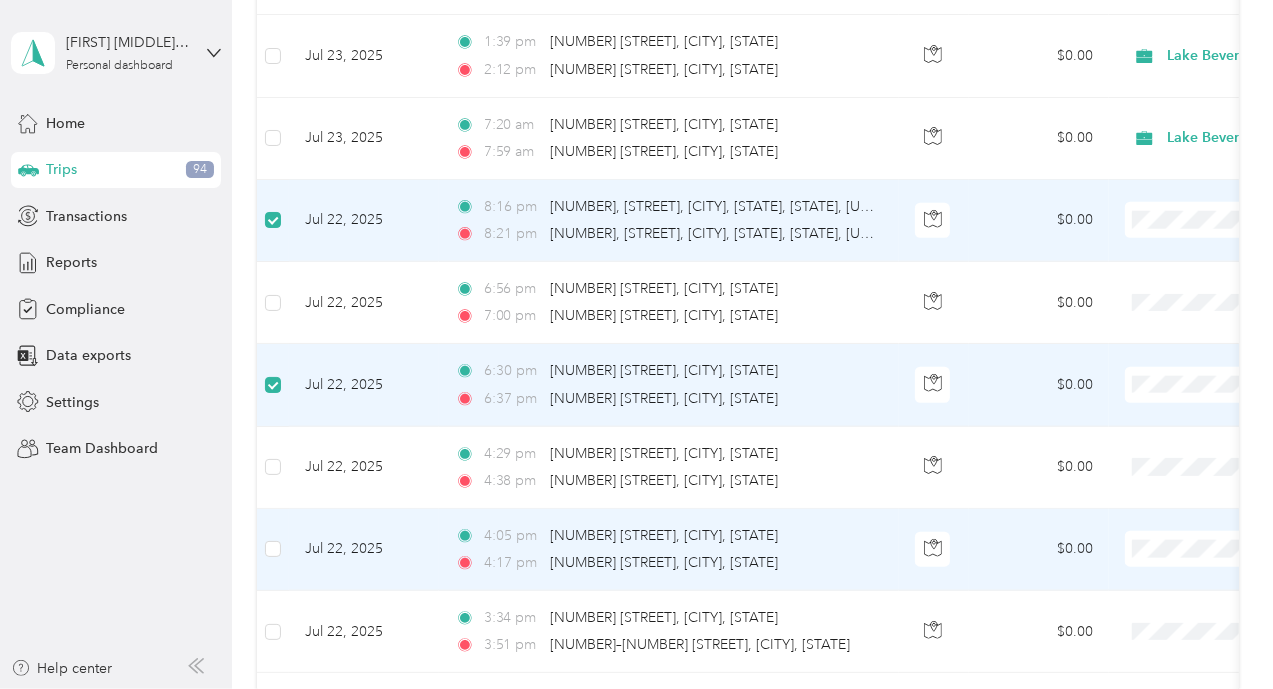 scroll, scrollTop: 1398, scrollLeft: 0, axis: vertical 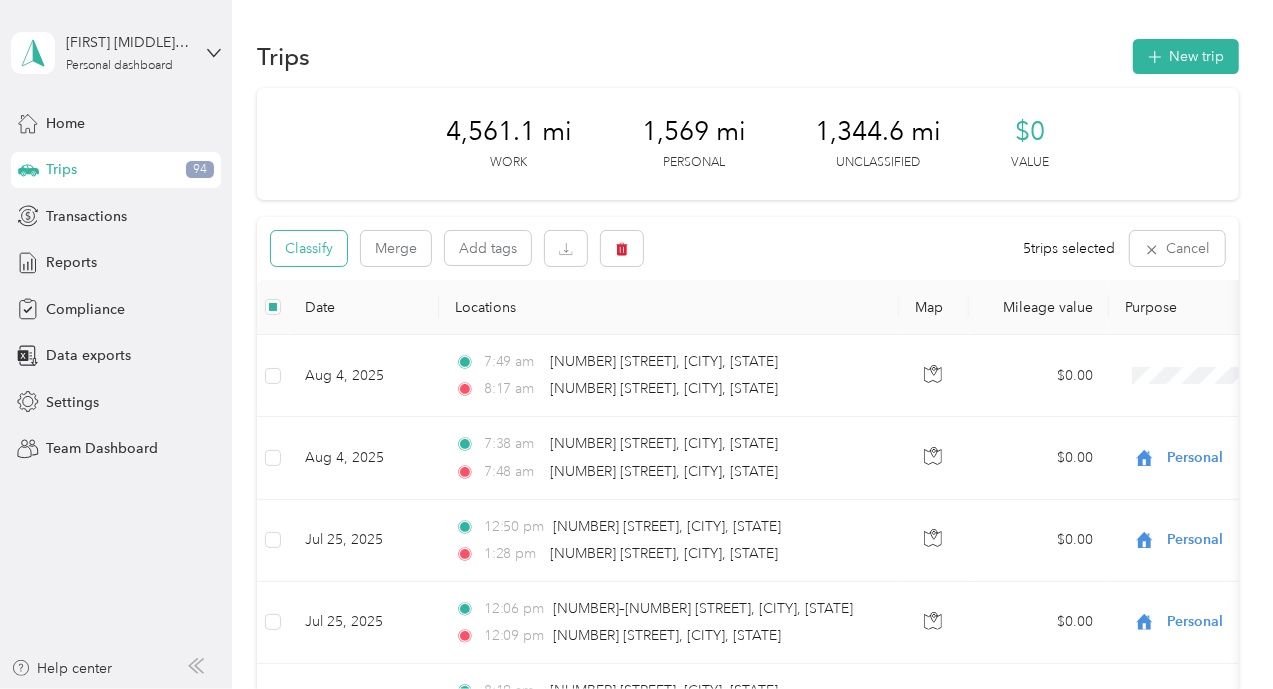 click on "Classify" at bounding box center [309, 248] 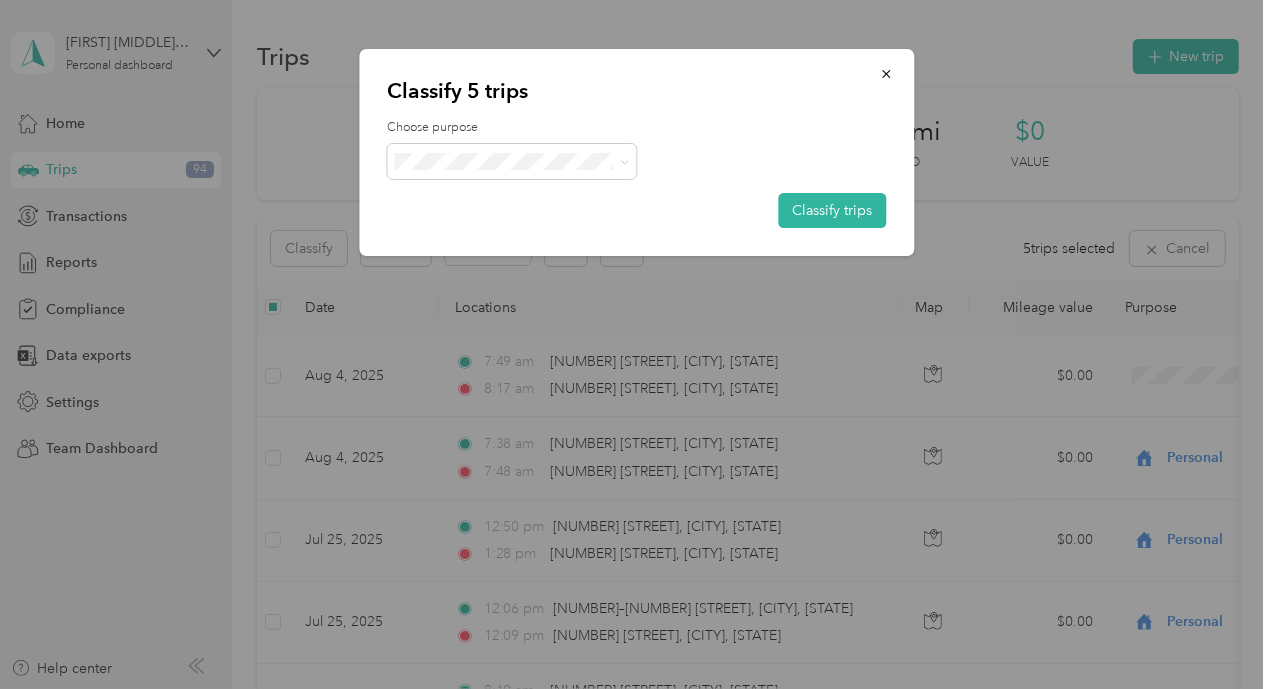 click on "Choose purpose Classify trips" at bounding box center (636, 173) 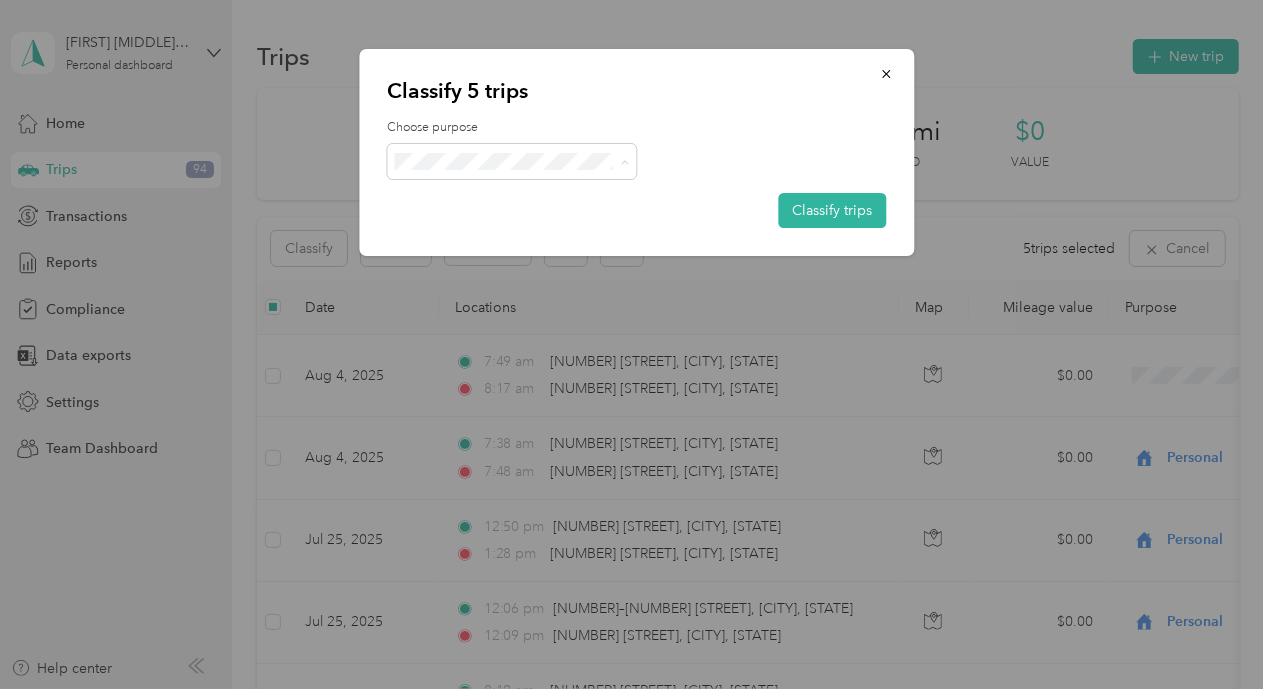 click on "Personal" at bounding box center [530, 232] 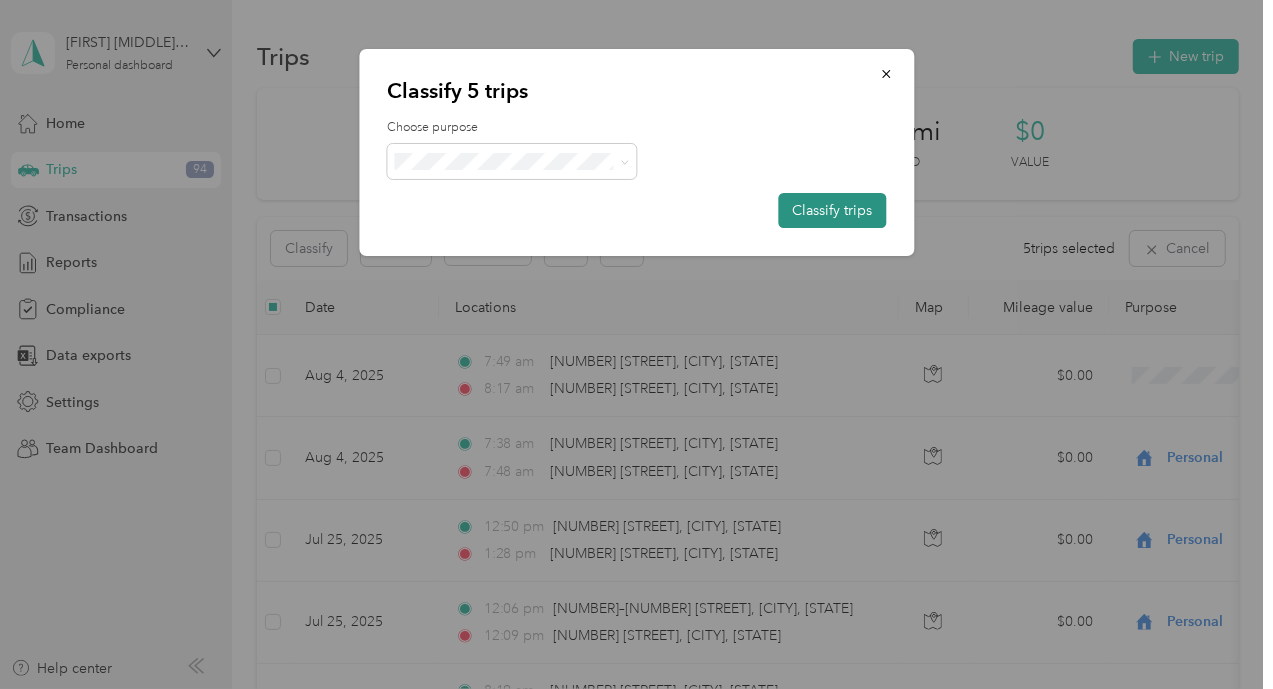 click on "Classify trips" at bounding box center (832, 210) 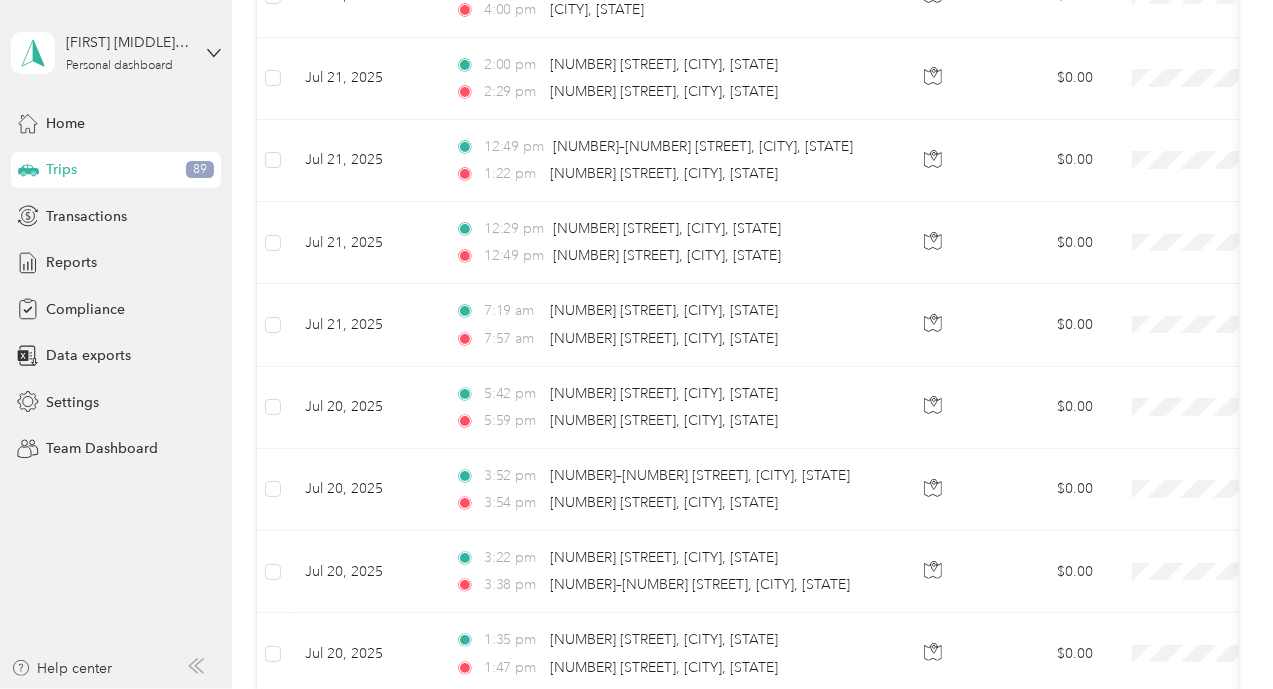 scroll, scrollTop: 2832, scrollLeft: 0, axis: vertical 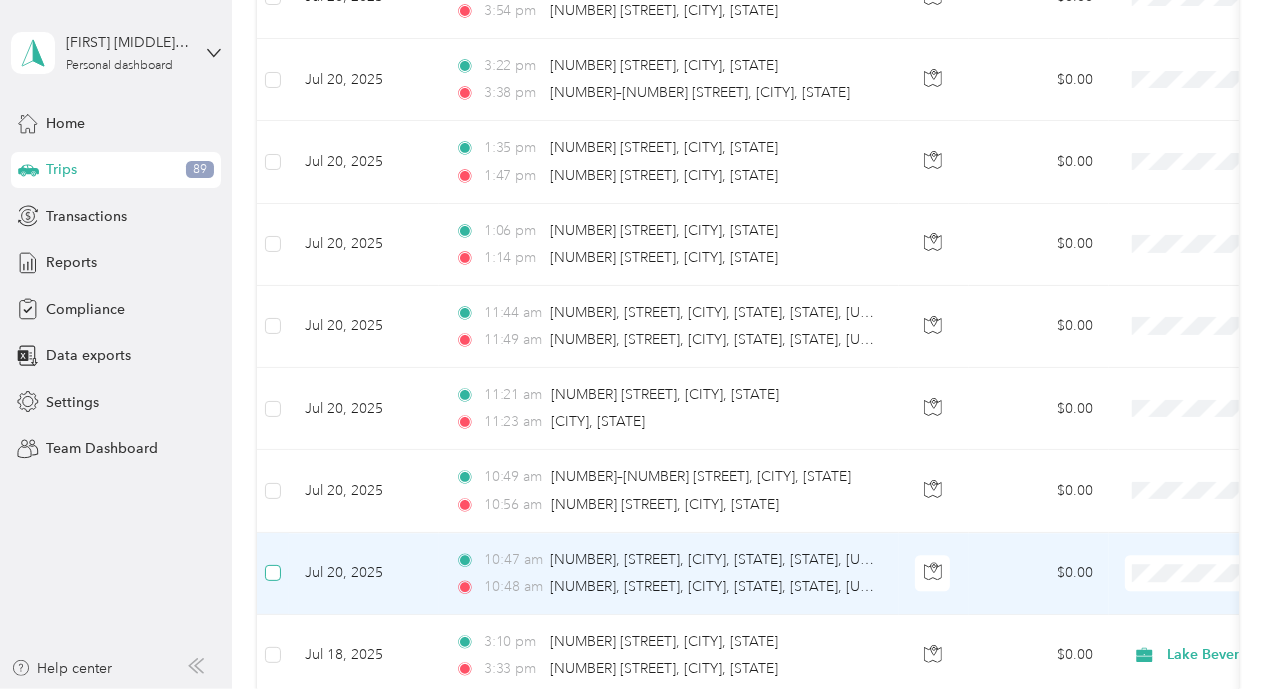 click at bounding box center (273, 573) 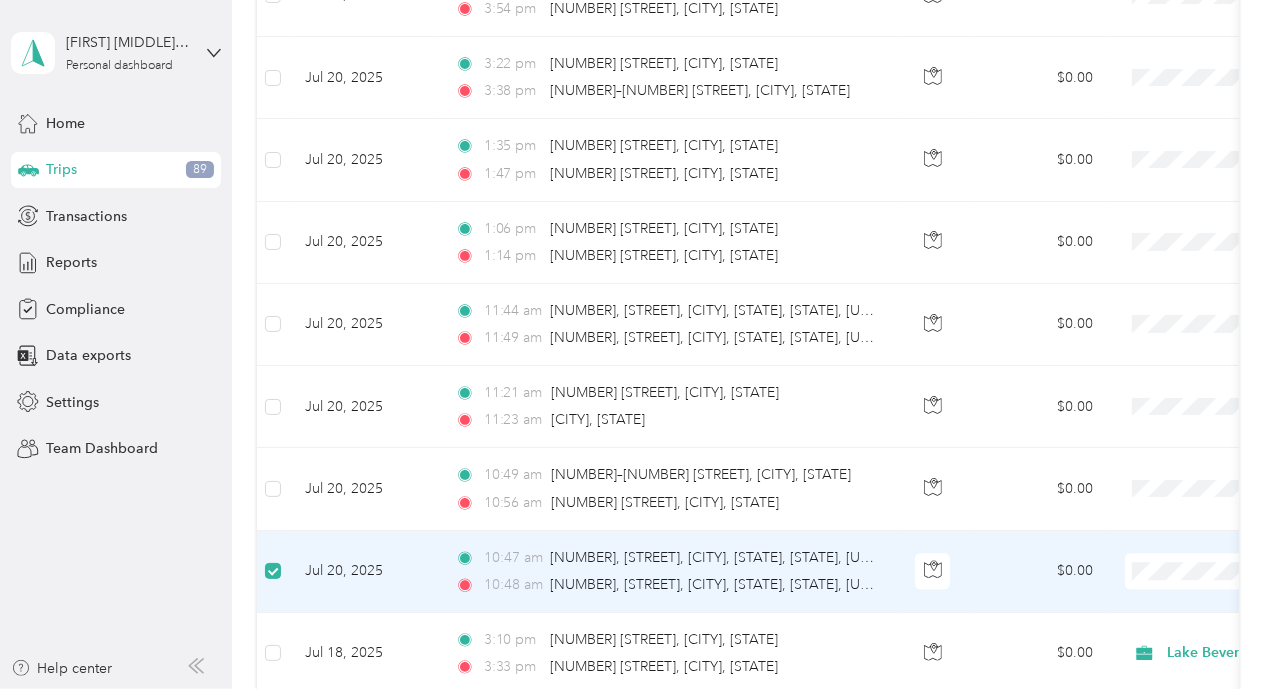 click at bounding box center [842, 344] 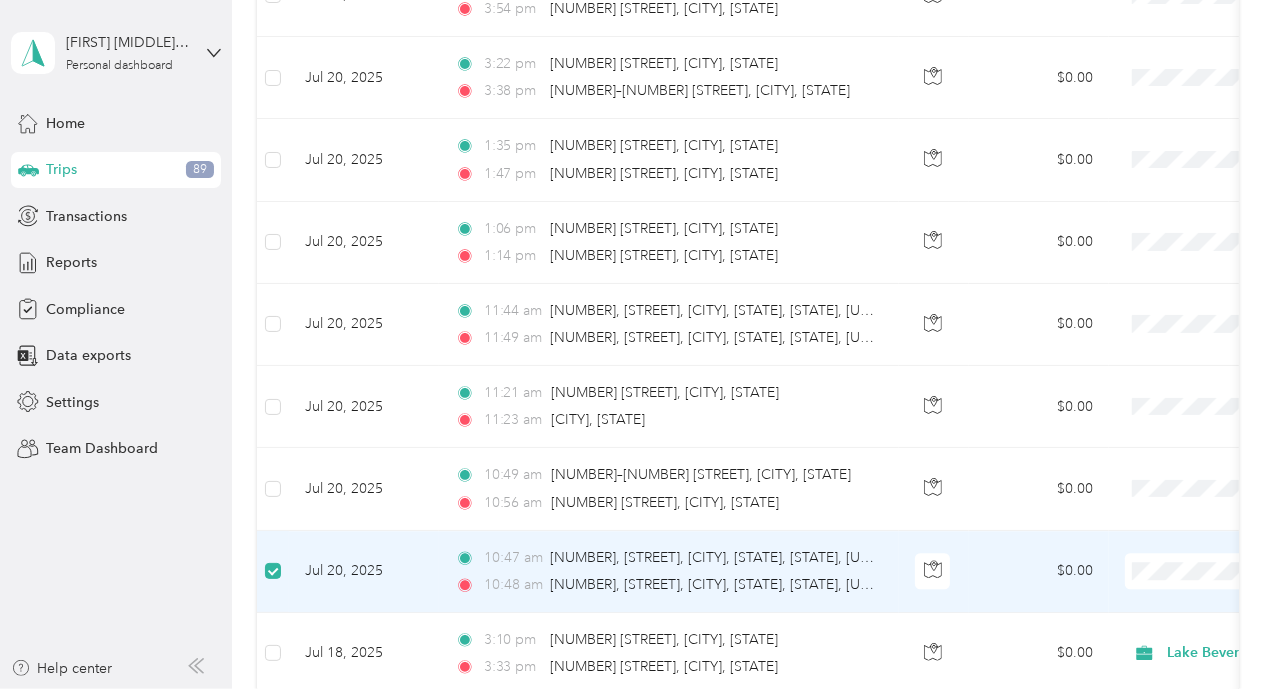 scroll, scrollTop: 3258, scrollLeft: 0, axis: vertical 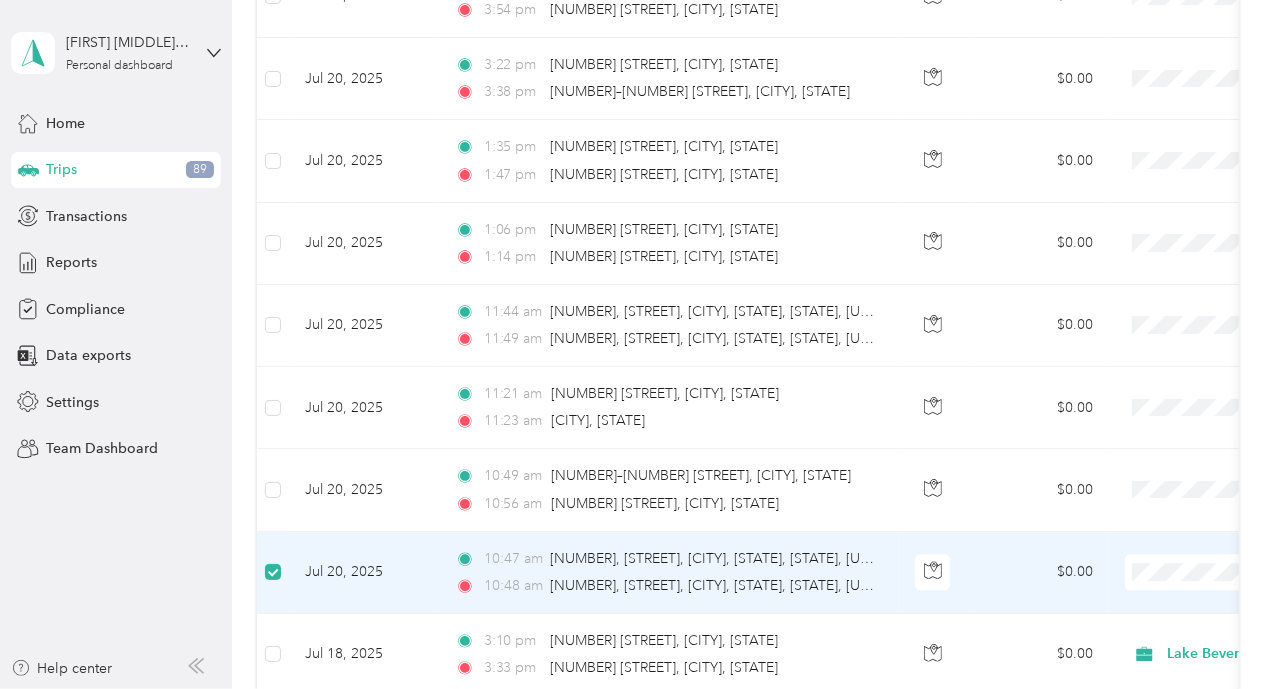 click at bounding box center (636, 344) 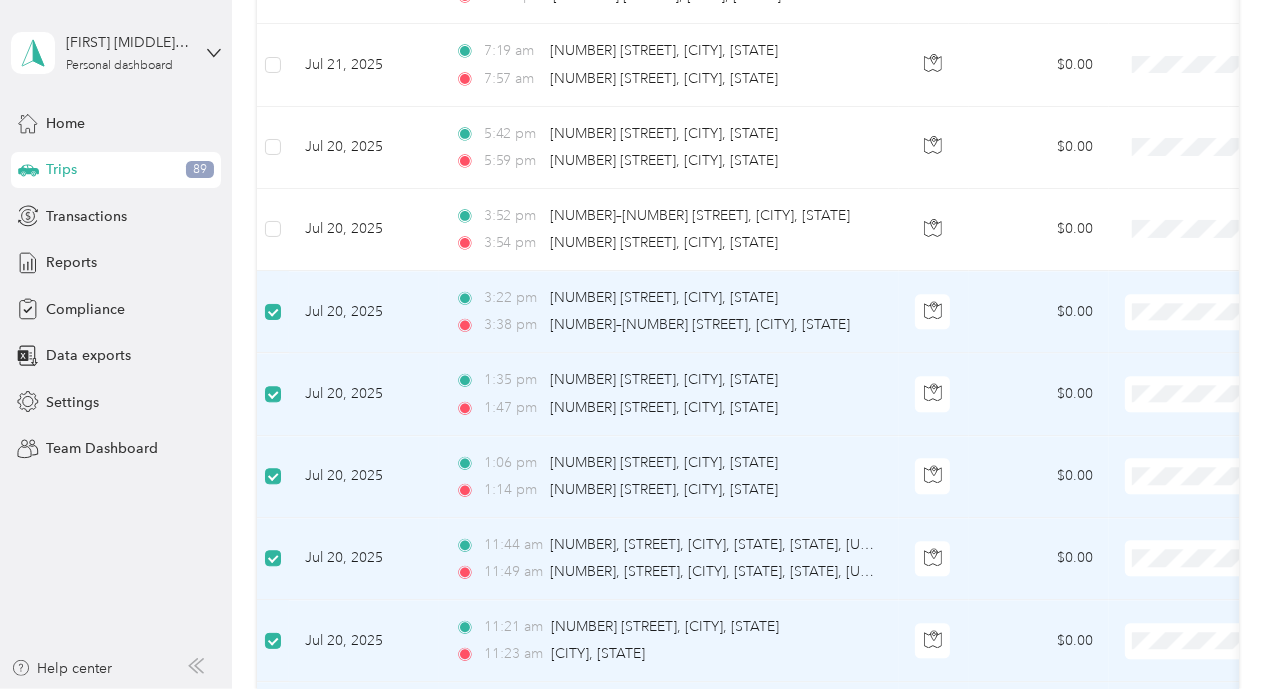 scroll, scrollTop: 2958, scrollLeft: 0, axis: vertical 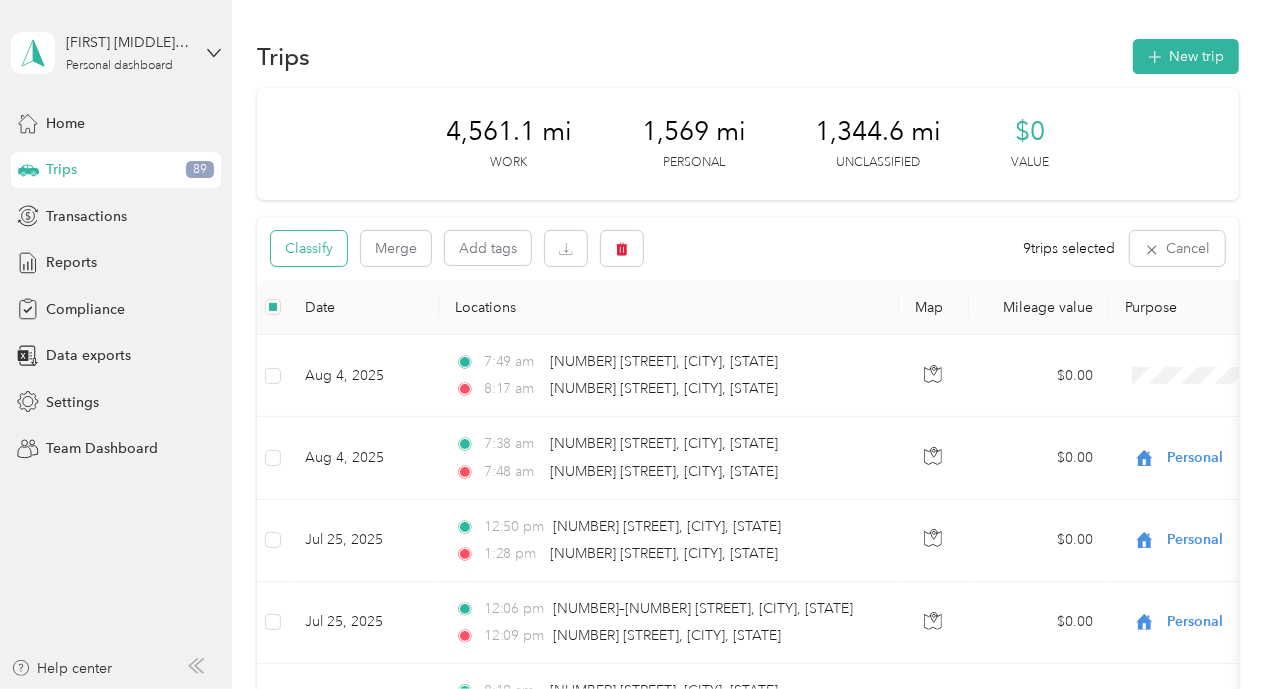 click on "Classify" at bounding box center (309, 248) 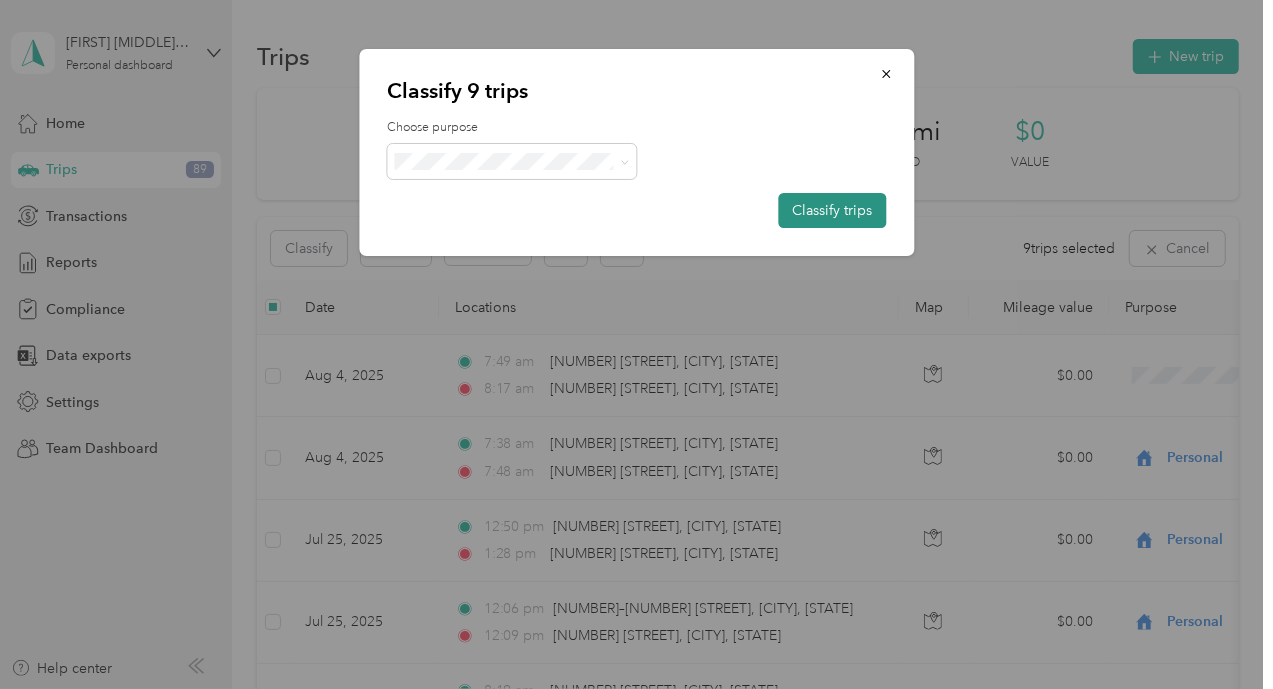 click on "Classify trips" at bounding box center [832, 210] 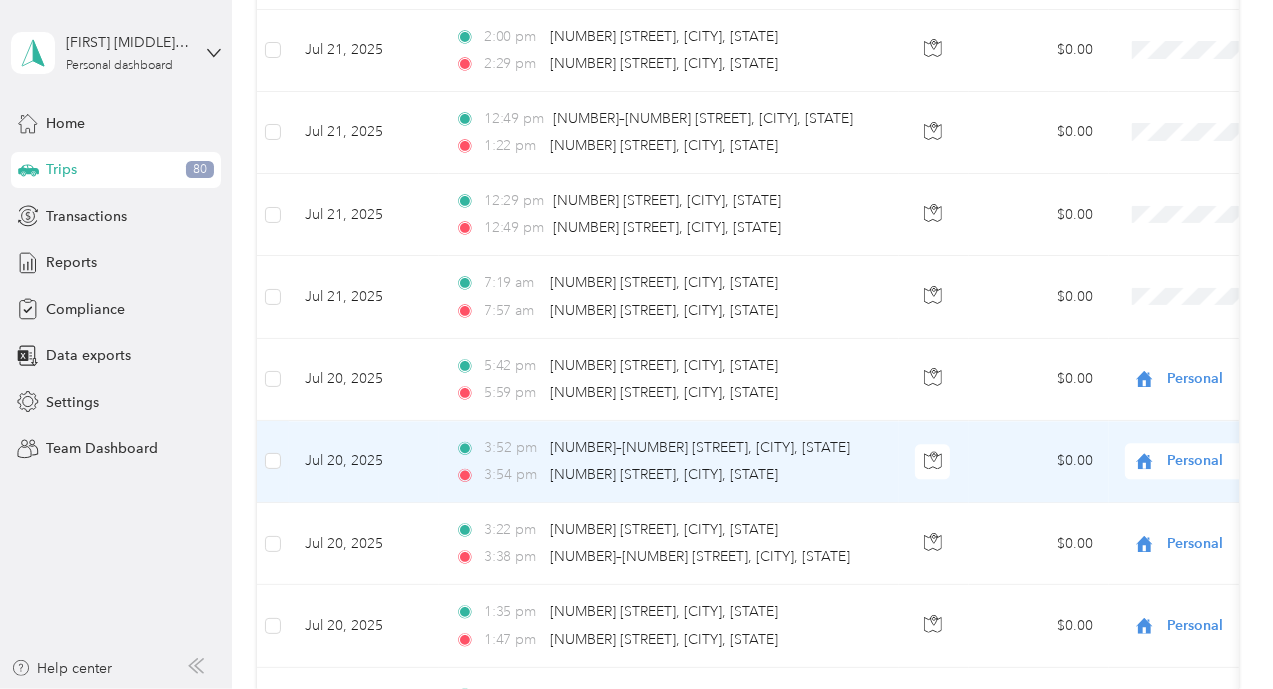scroll, scrollTop: 2699, scrollLeft: 0, axis: vertical 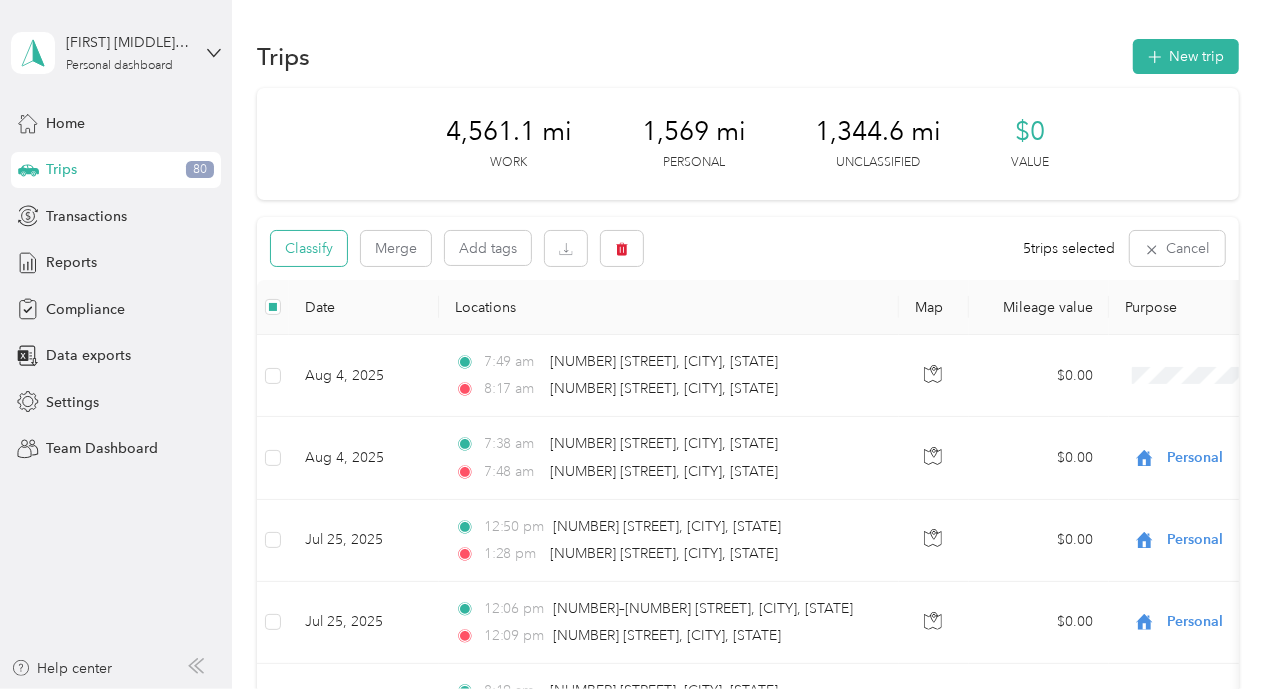 click on "Classify" at bounding box center (309, 248) 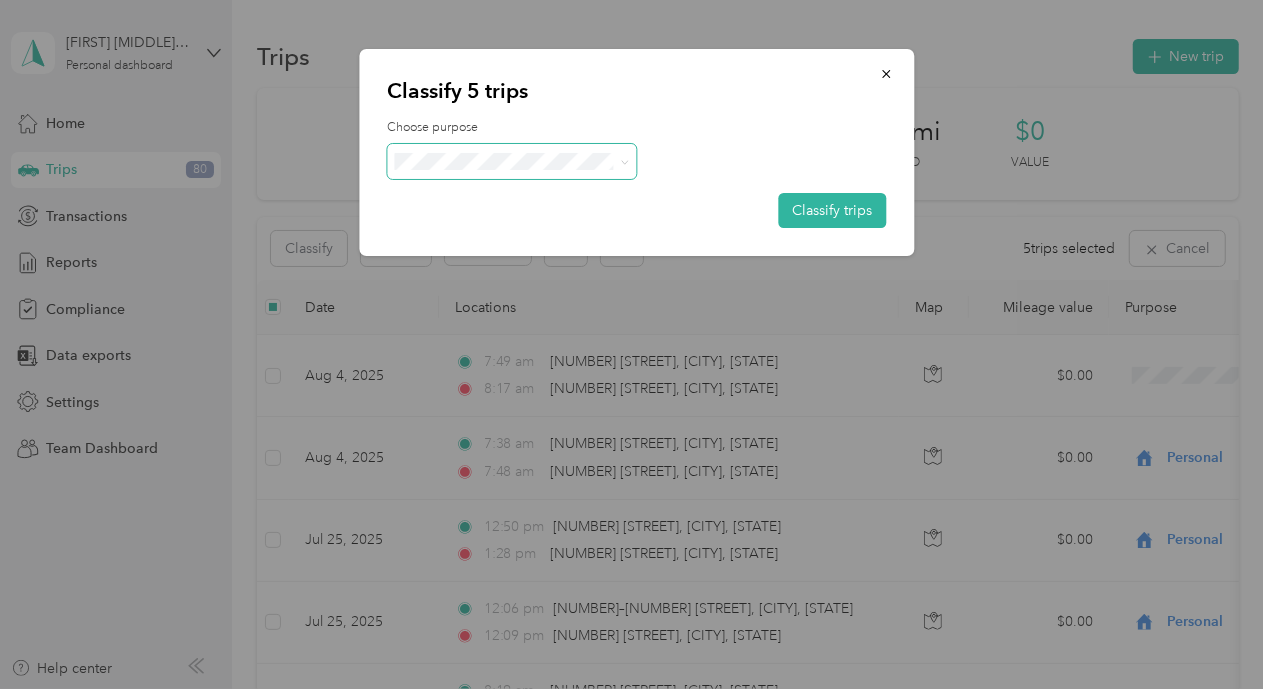 click at bounding box center (625, 161) 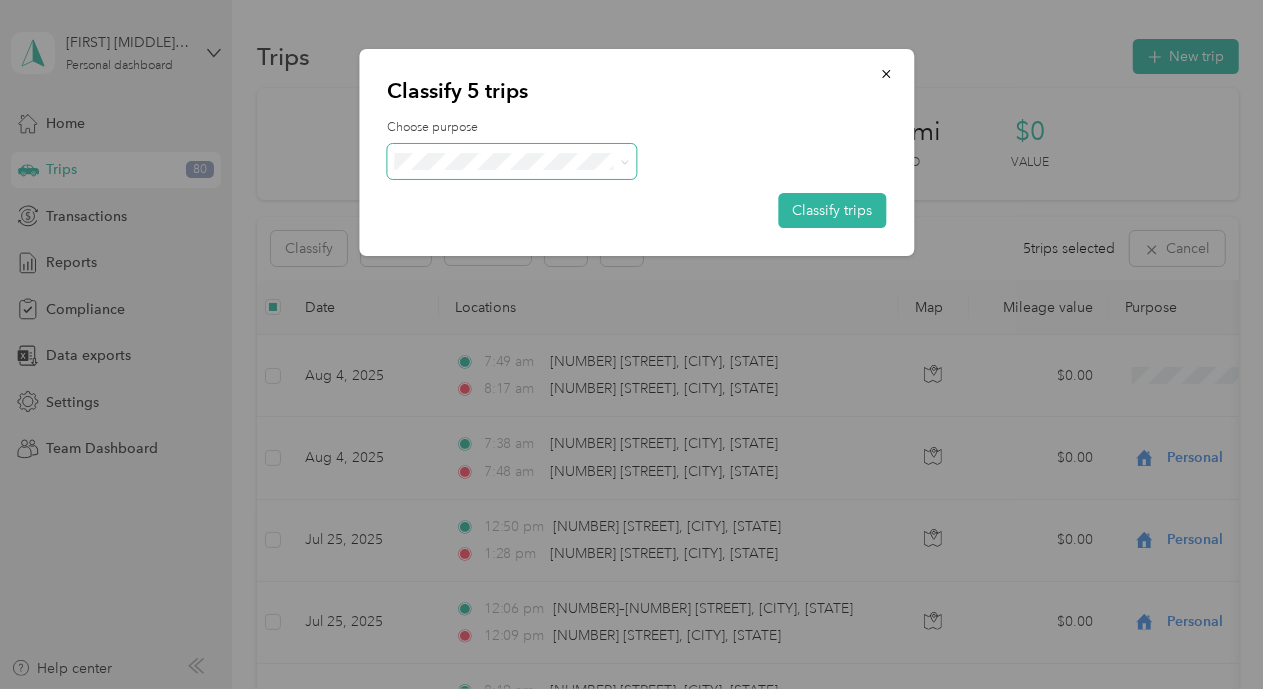click at bounding box center [622, 161] 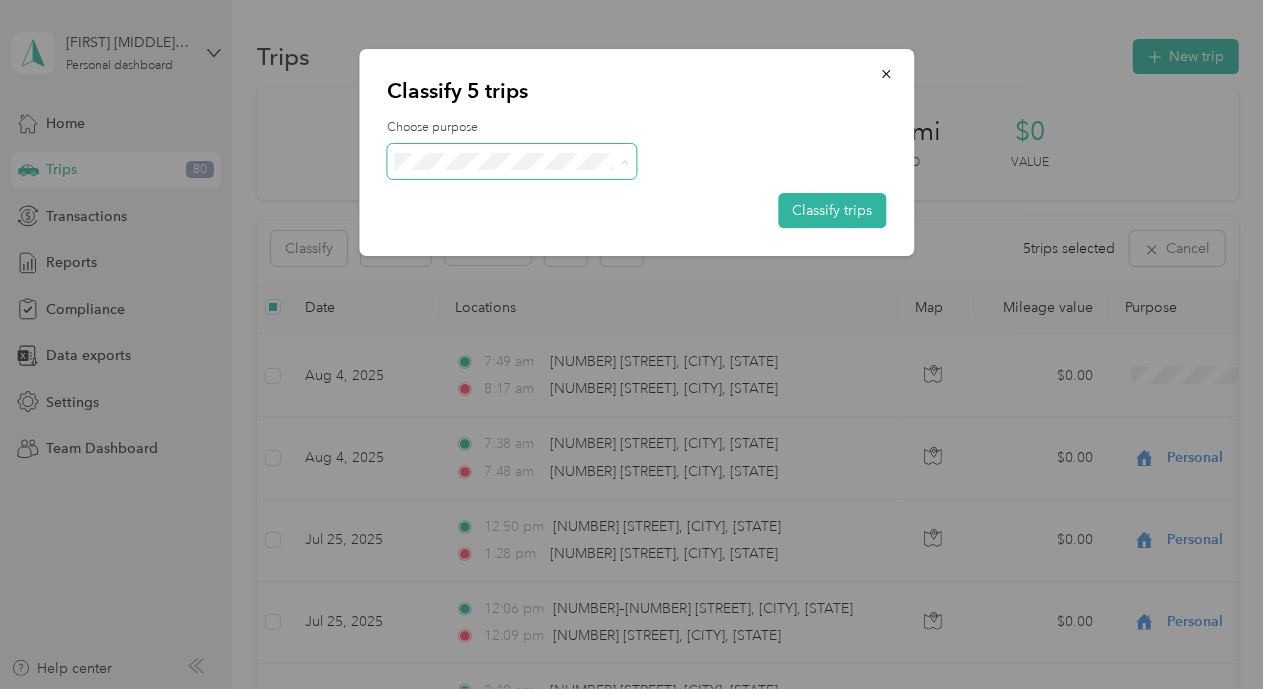 click on "Lake Beverage" at bounding box center [530, 197] 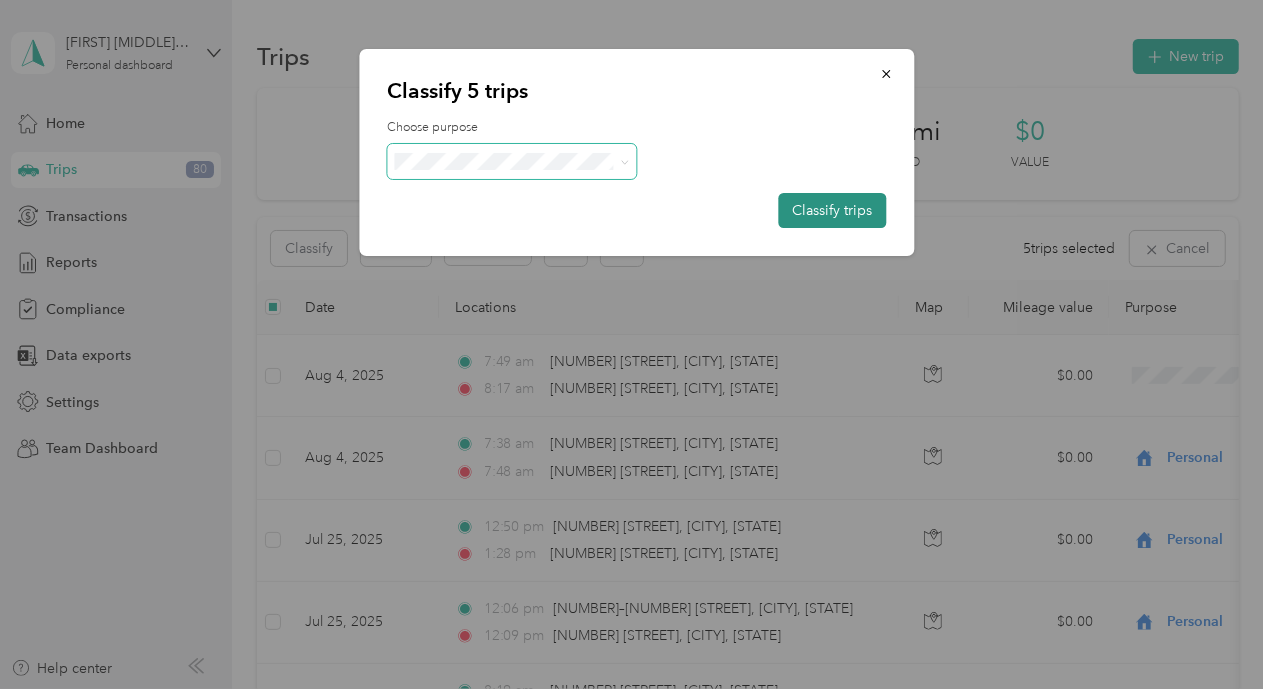click on "Classify trips" at bounding box center [832, 210] 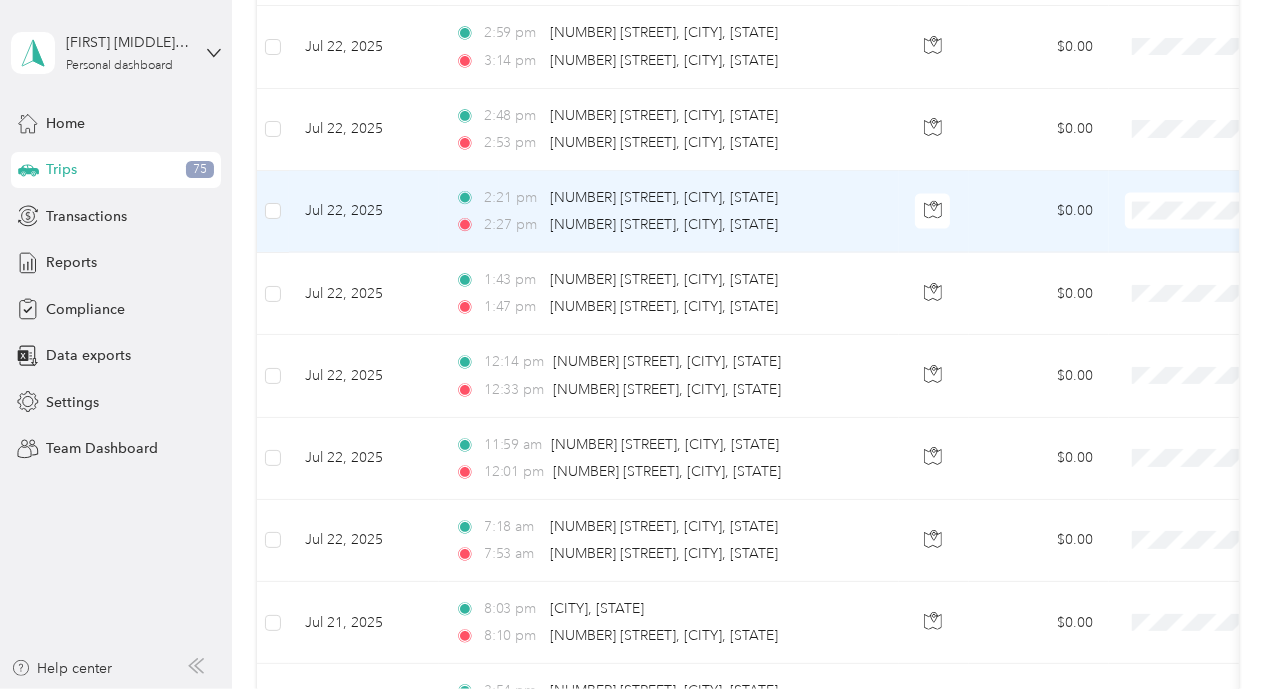 scroll, scrollTop: 2299, scrollLeft: 0, axis: vertical 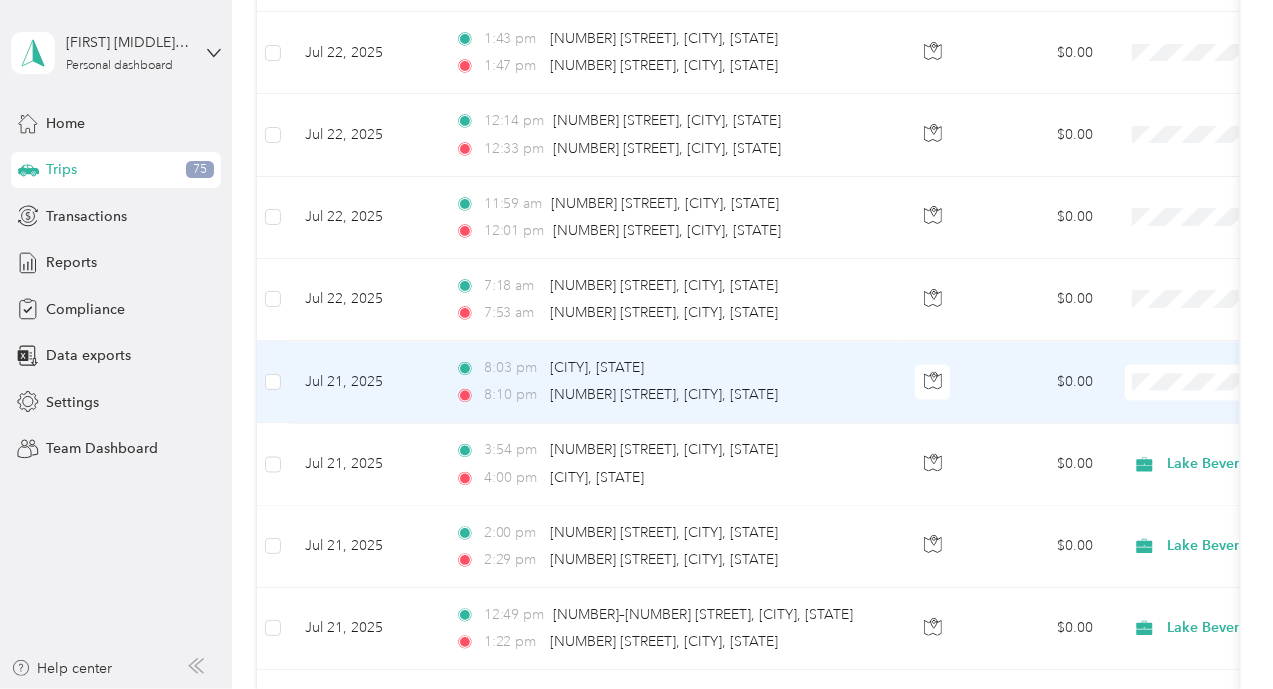 click at bounding box center [273, 382] 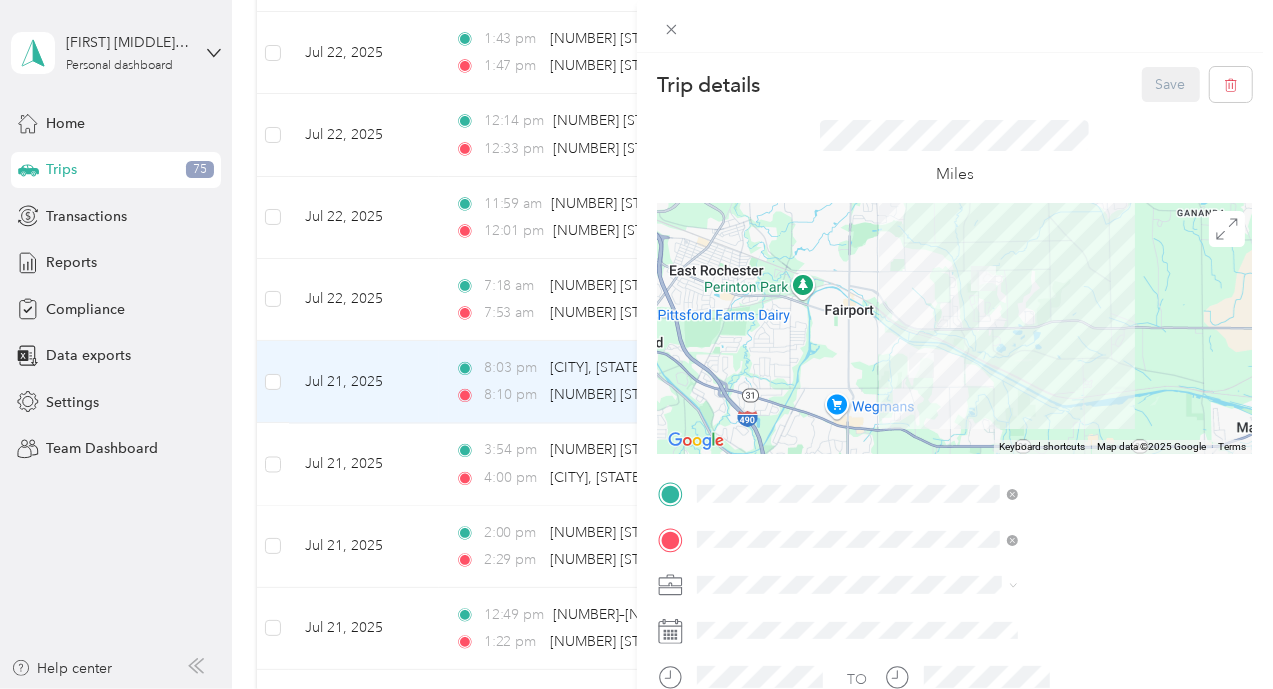 click on "Trip details Save This trip cannot be edited because it is either under review, approved, or paid. Contact your Team Manager to edit it. Miles To navigate the map with touch gestures double-tap and hold your finger on the map, then drag the map. ← Move left → Move right ↑ Move up ↓ Move down + Zoom in - Zoom out Home Jump left by 75% End Jump right by 75% Page Up Jump up by 75% Page Down Jump down by 75% Keyboard shortcuts Map Data Map data ©2025 Google Map data ©2025 Google 2 km  Click to toggle between metric and imperial units Terms Report a map error TO Add photo" at bounding box center (636, 344) 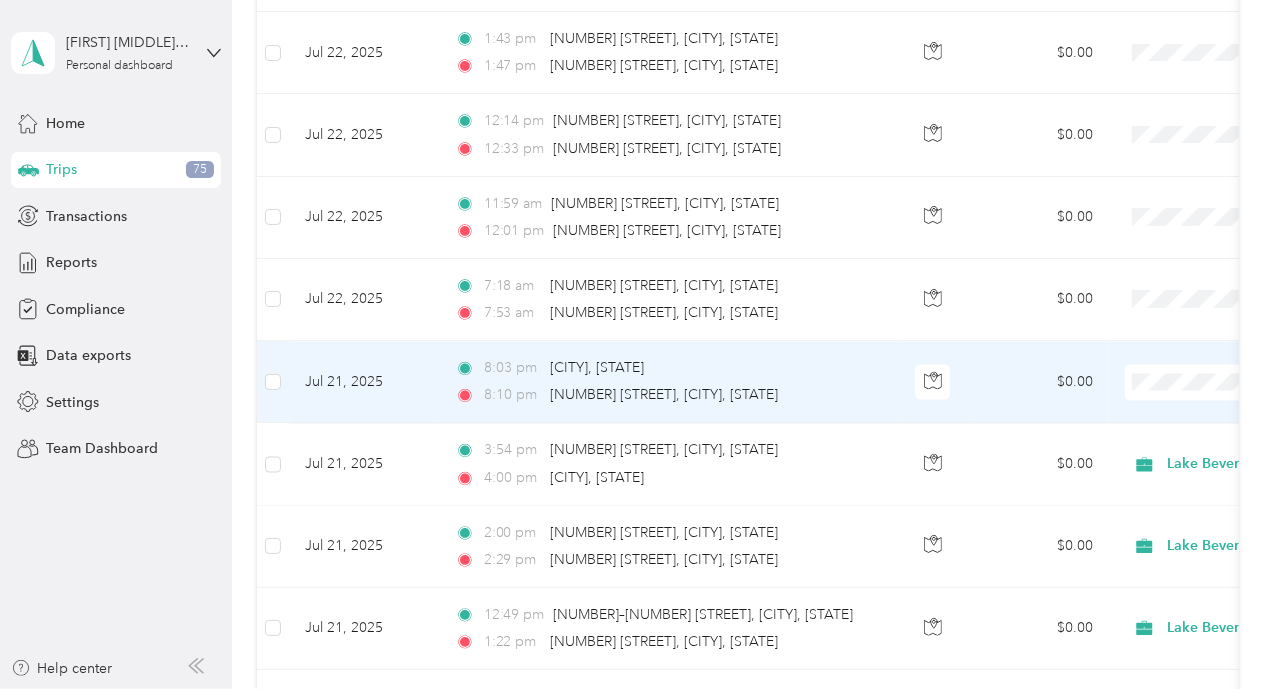 click on "Personal" at bounding box center [1167, 442] 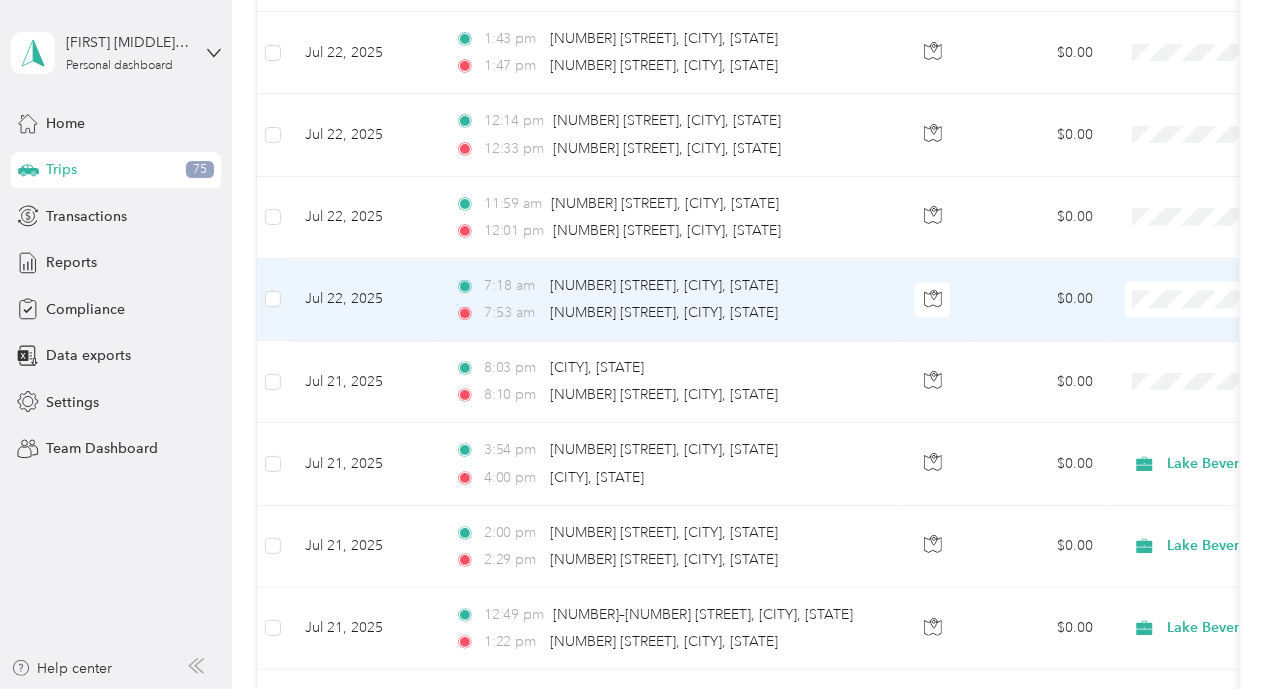click on "Lake Beverage" at bounding box center (1149, 325) 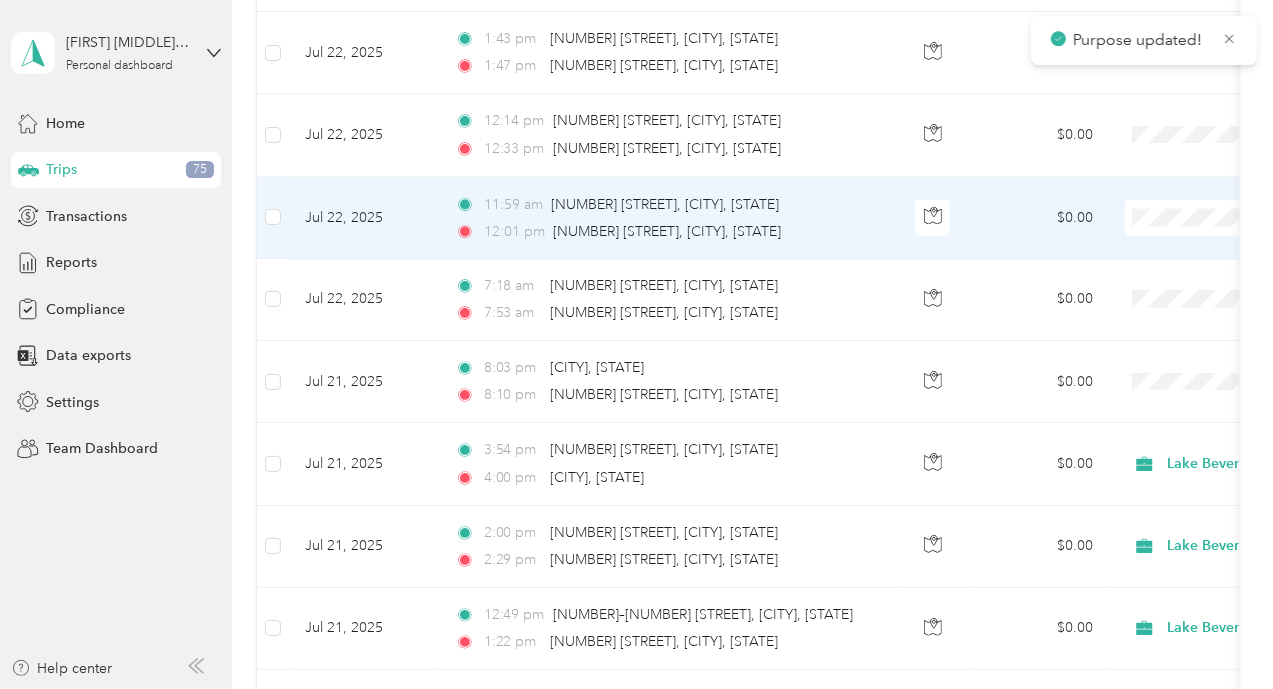 click on "Lake Beverage" at bounding box center (1167, 241) 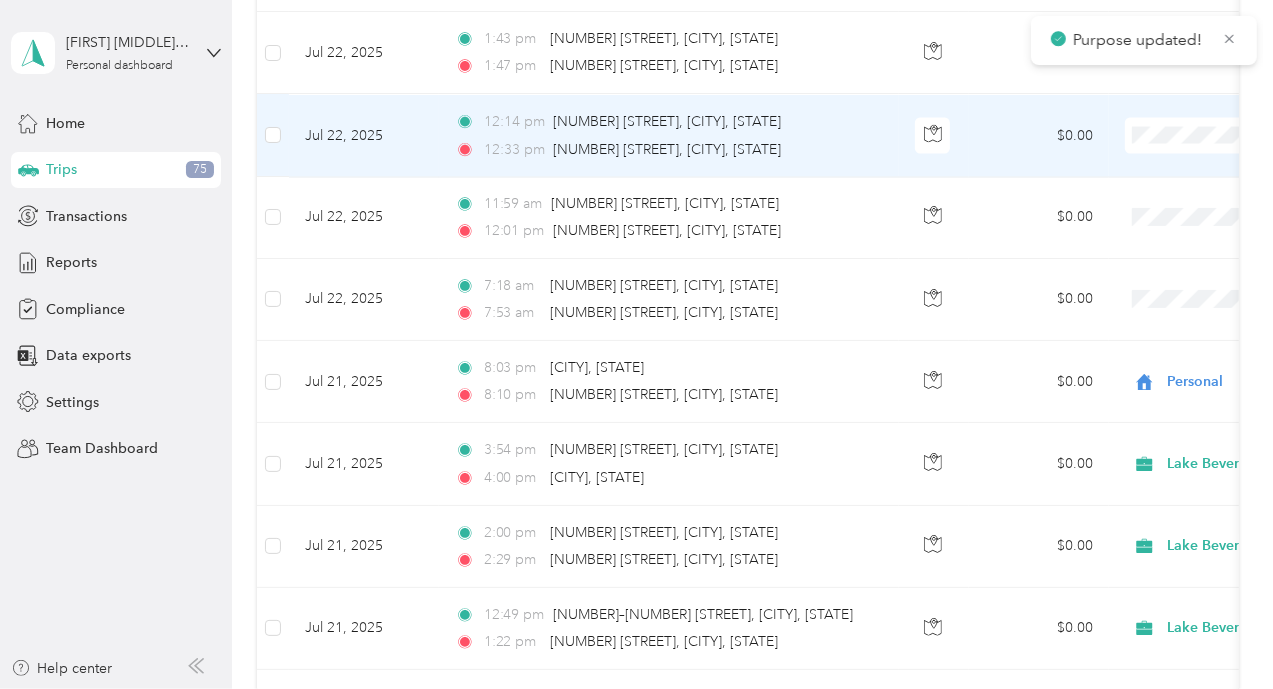 click on "Lake Beverage" at bounding box center (1149, 161) 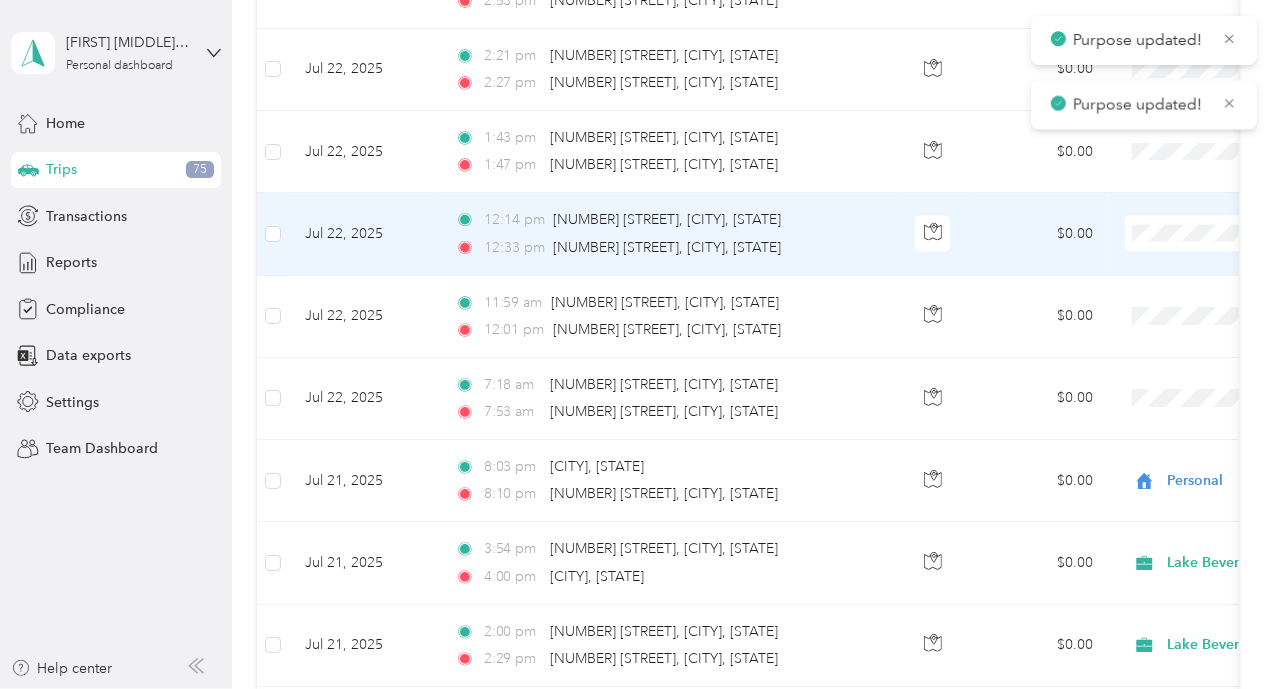 scroll, scrollTop: 2100, scrollLeft: 0, axis: vertical 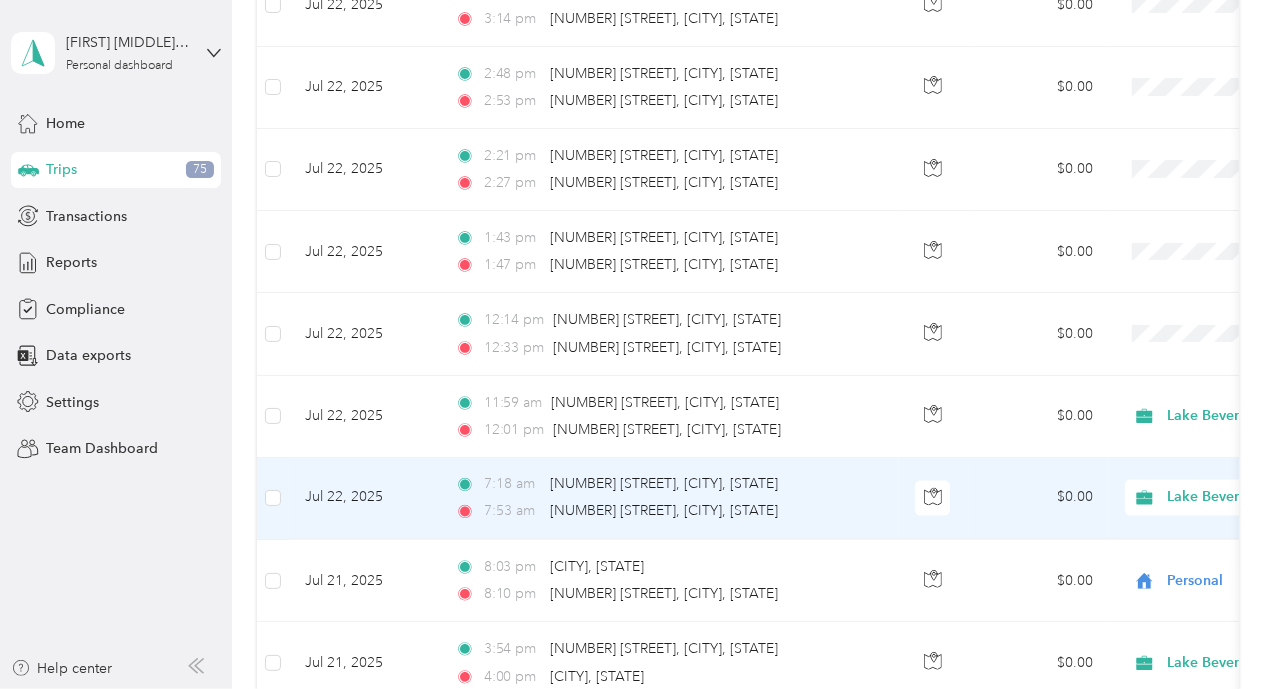 click on "Lake Beverage" at bounding box center (1241, 498) 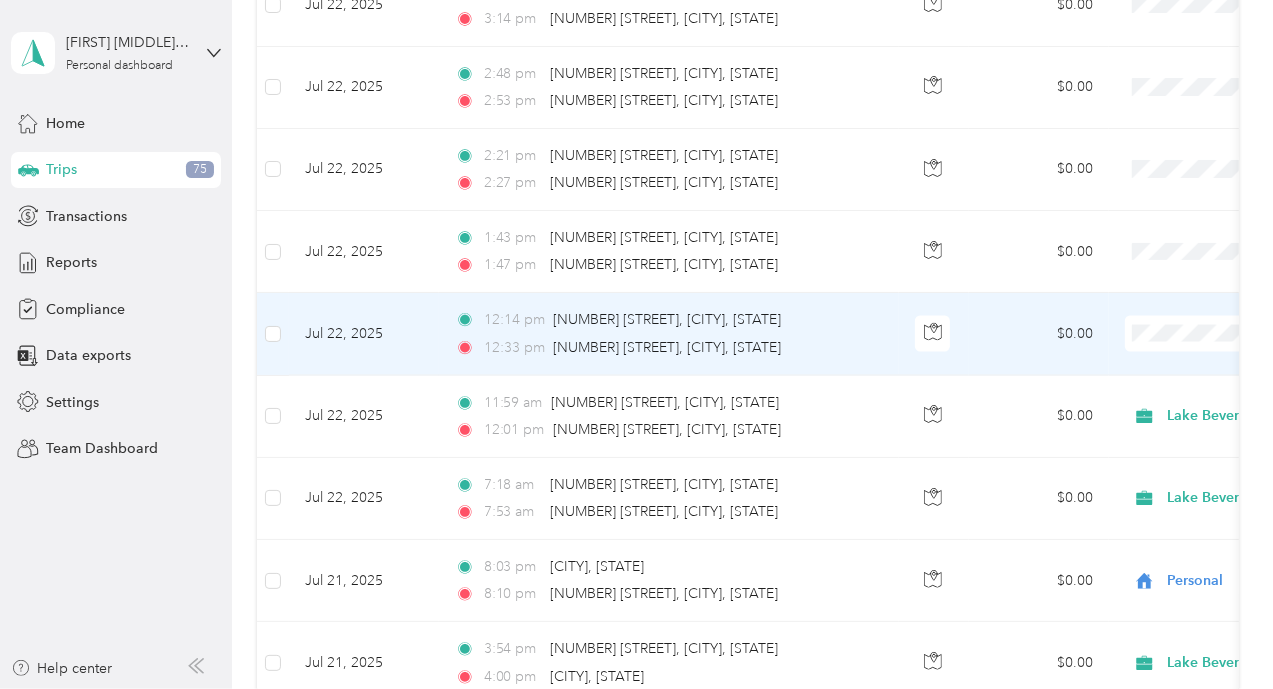 click on "Lake Beverage" at bounding box center (1167, 361) 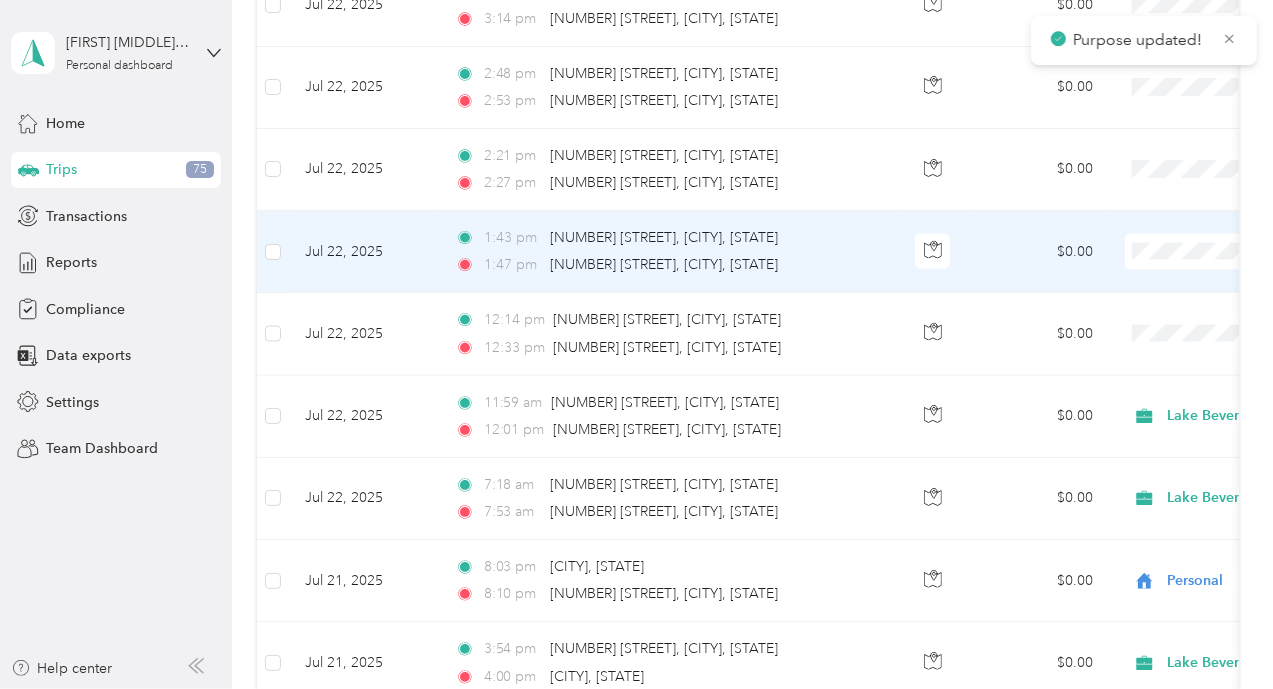 click on "Lake Beverage" at bounding box center [1167, 279] 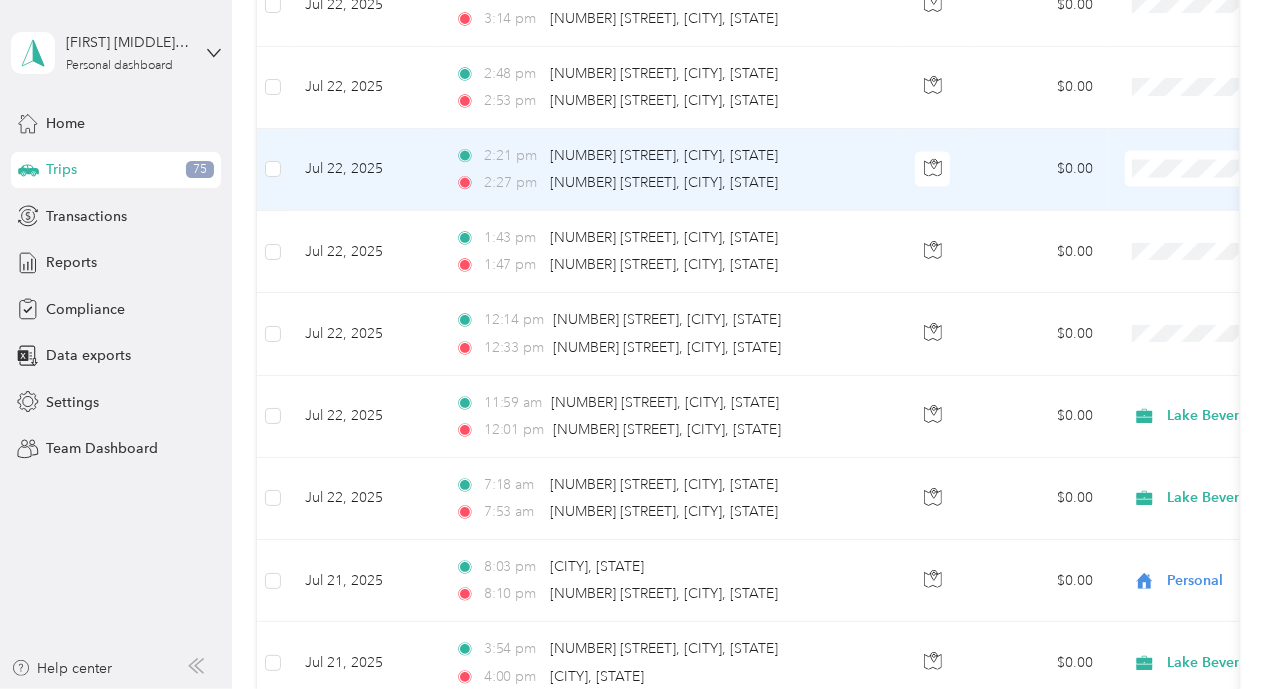 click on "Lake Beverage" at bounding box center (1149, 189) 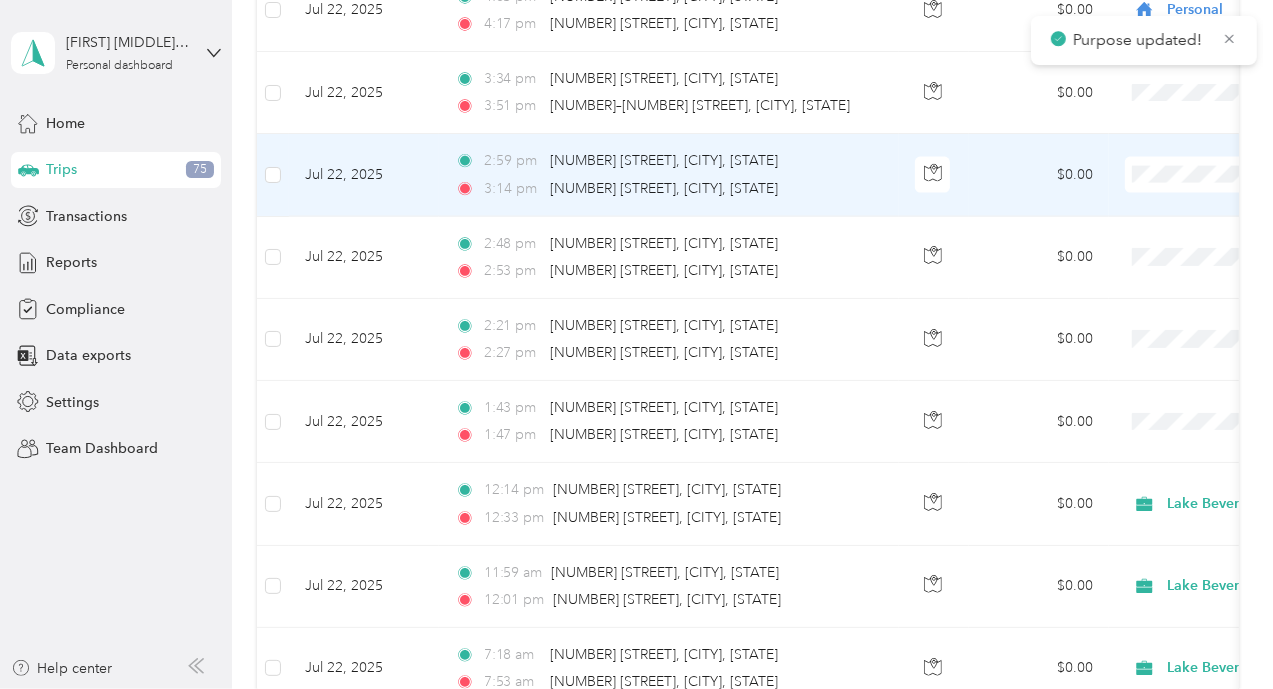 scroll, scrollTop: 1899, scrollLeft: 0, axis: vertical 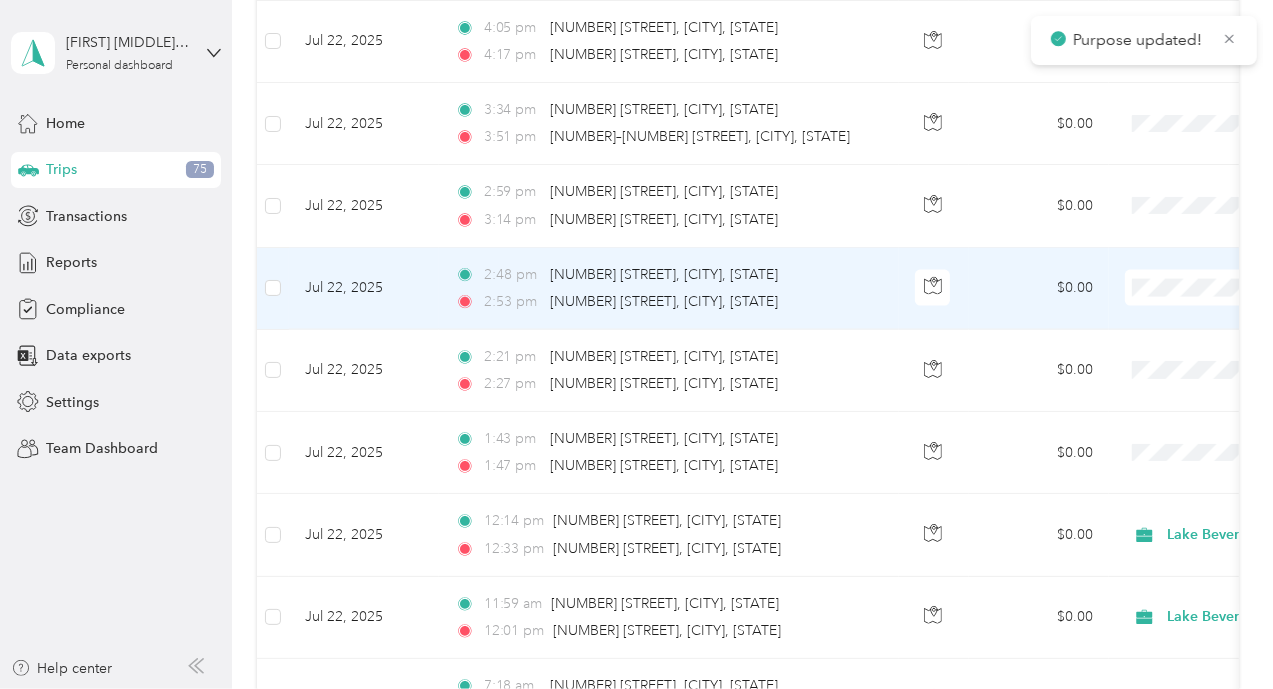 click on "Lake Beverage" at bounding box center (1167, 316) 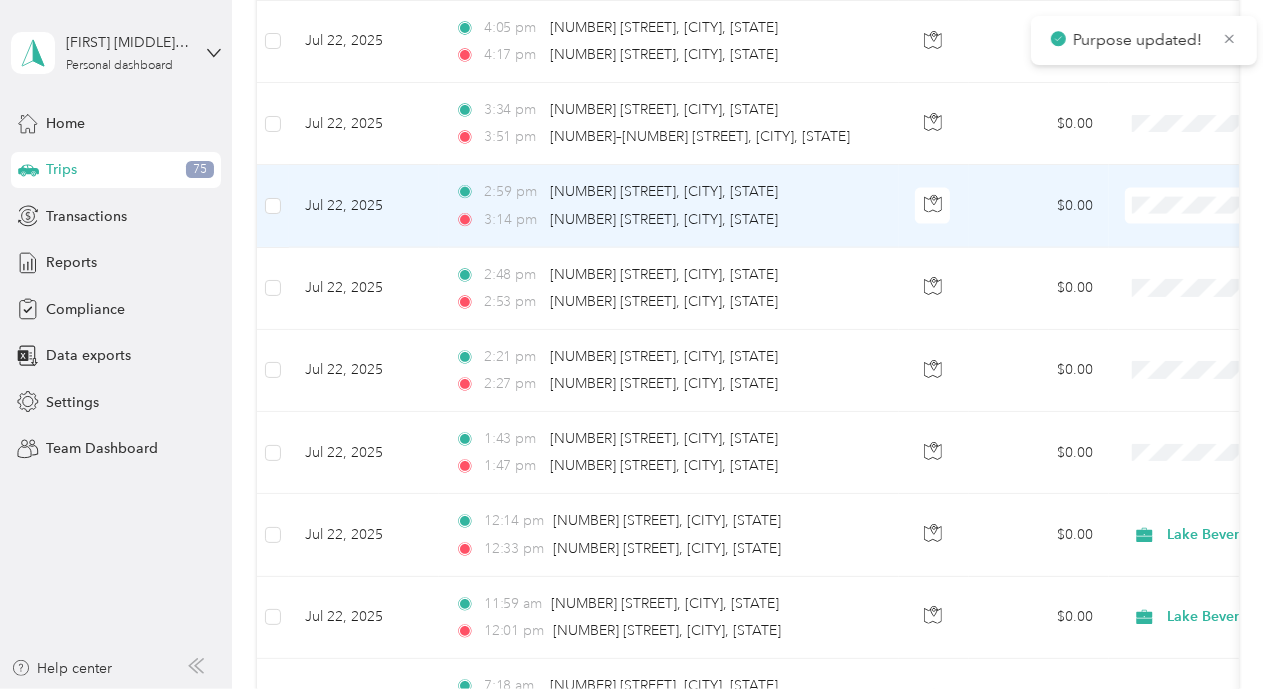click on "Lake Beverage" at bounding box center (1167, 234) 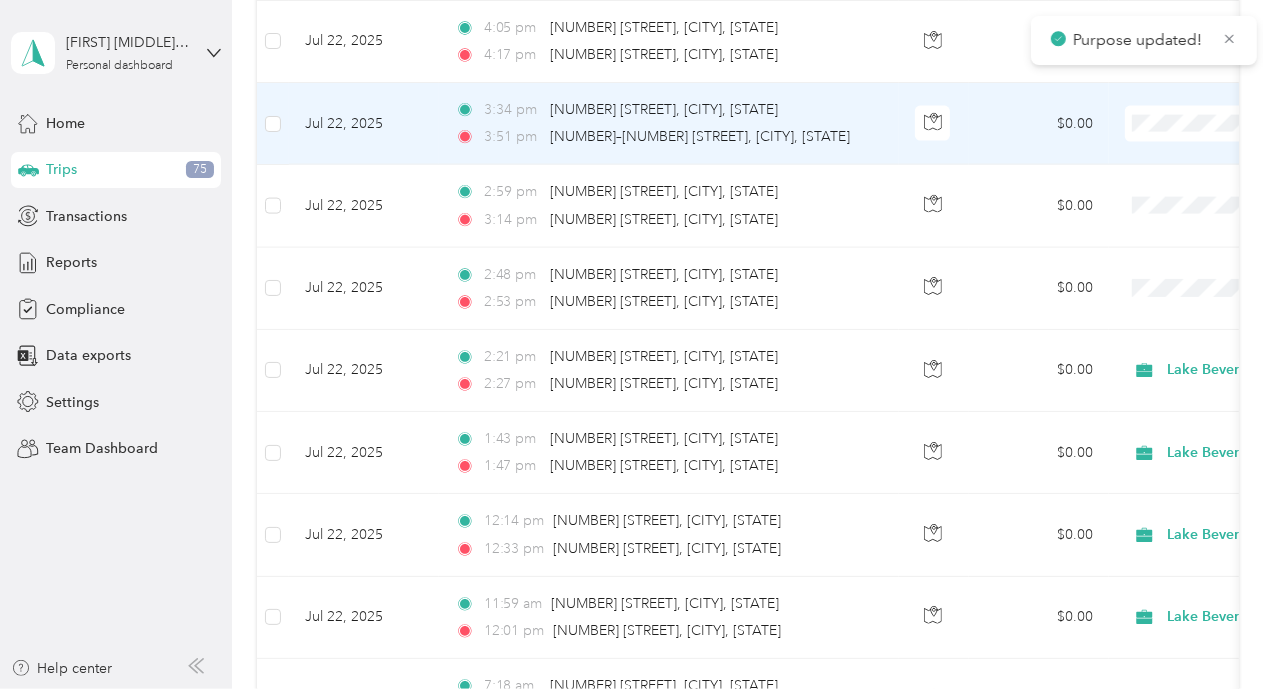 click on "Lake Beverage" at bounding box center (1167, 152) 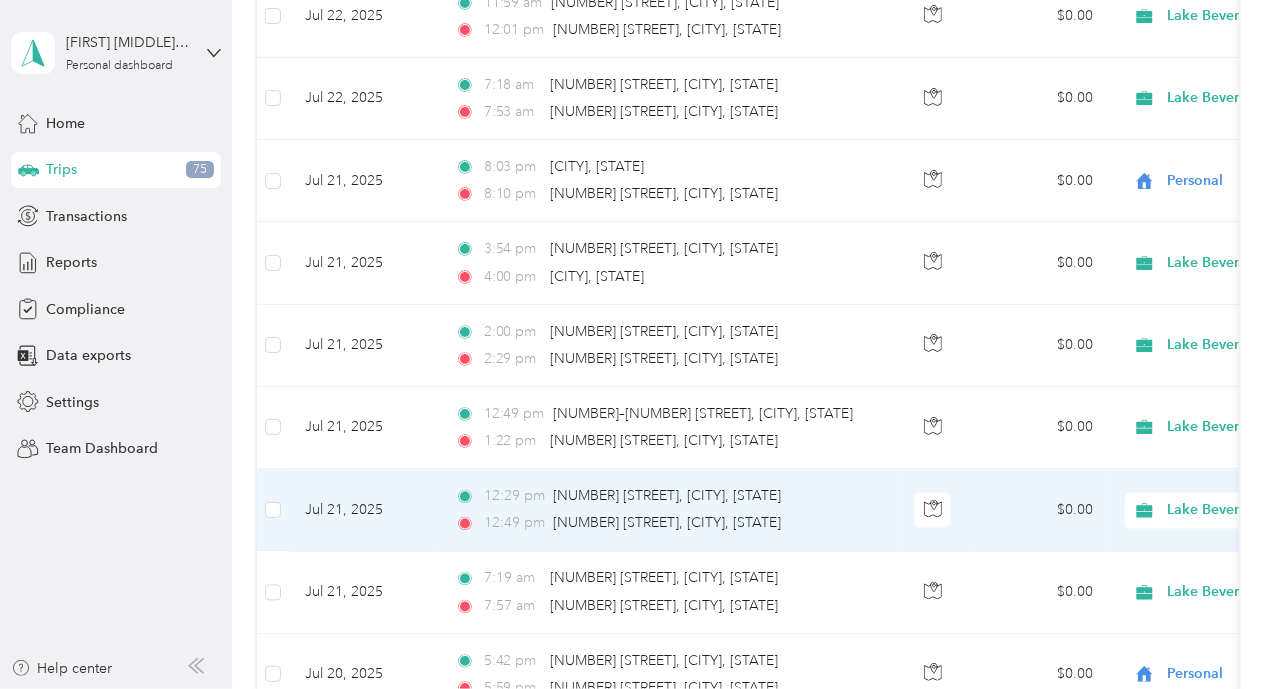 scroll, scrollTop: 2699, scrollLeft: 0, axis: vertical 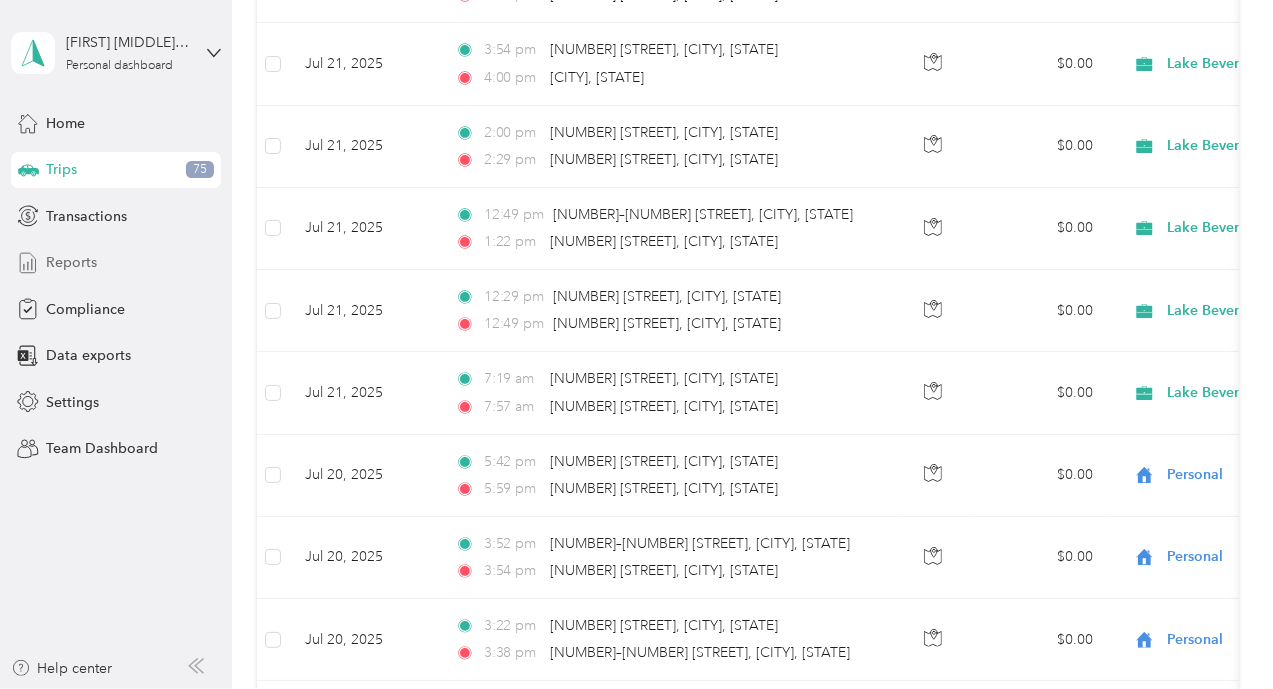click on "Reports" at bounding box center (71, 262) 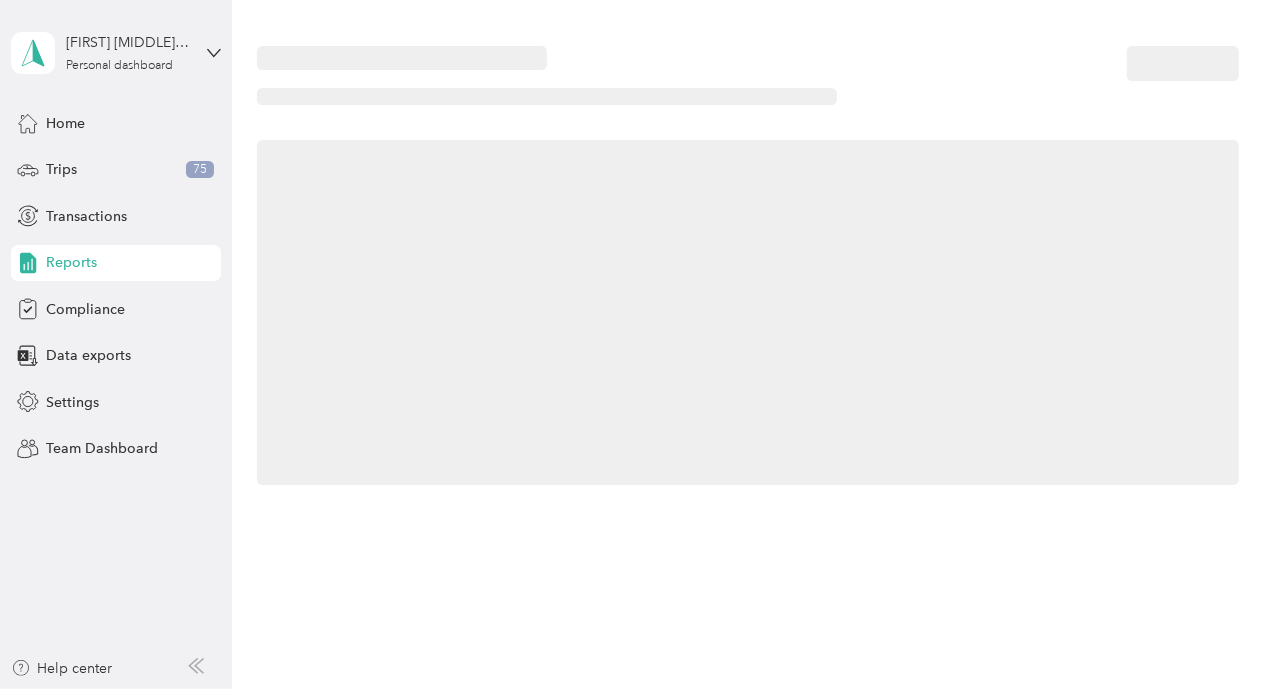 scroll, scrollTop: 0, scrollLeft: 0, axis: both 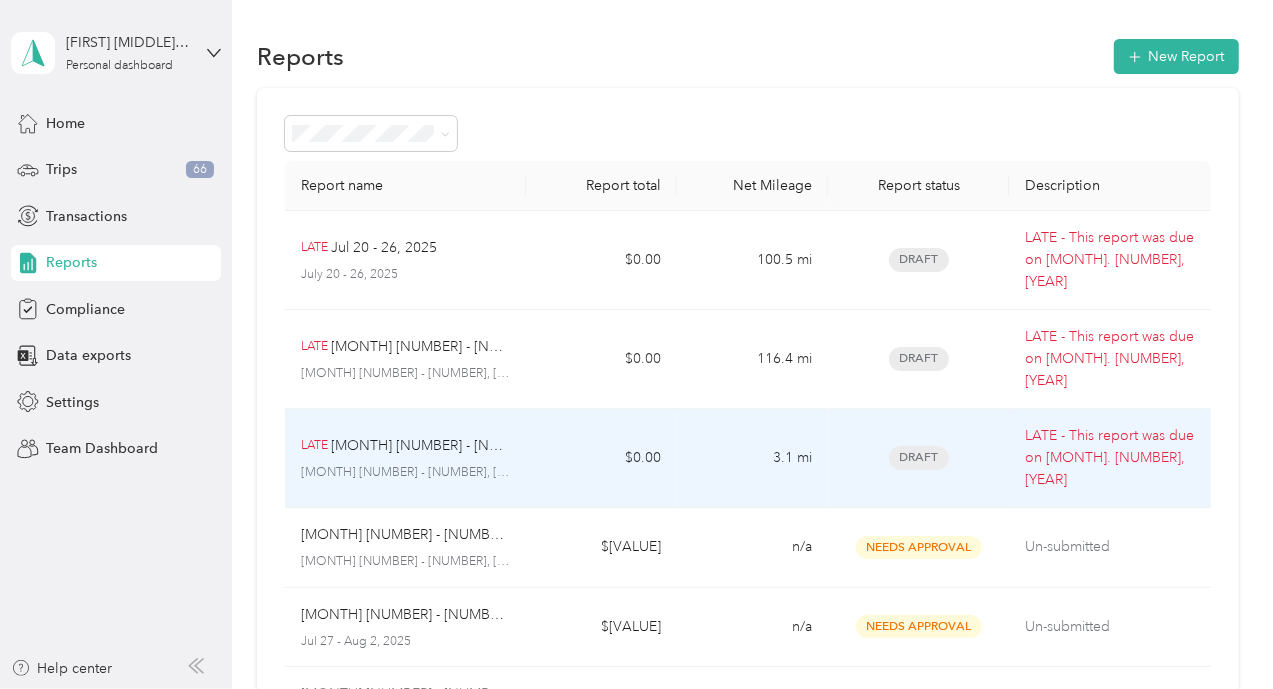 click on "LATE [MONTH] [NUMBER] - [NUMBER], [YEAR] [MONTH] [NUMBER] - [NUMBER], [YEAR]" at bounding box center (405, 458) 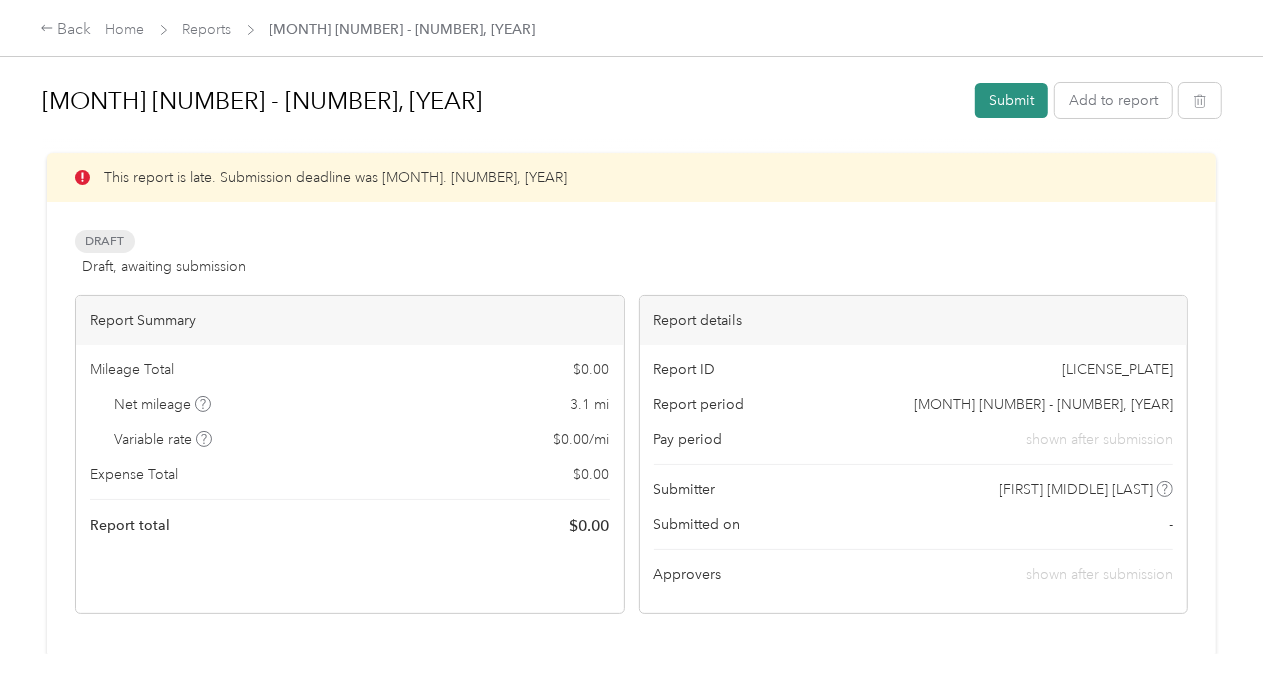 click on "Submit" at bounding box center (1011, 100) 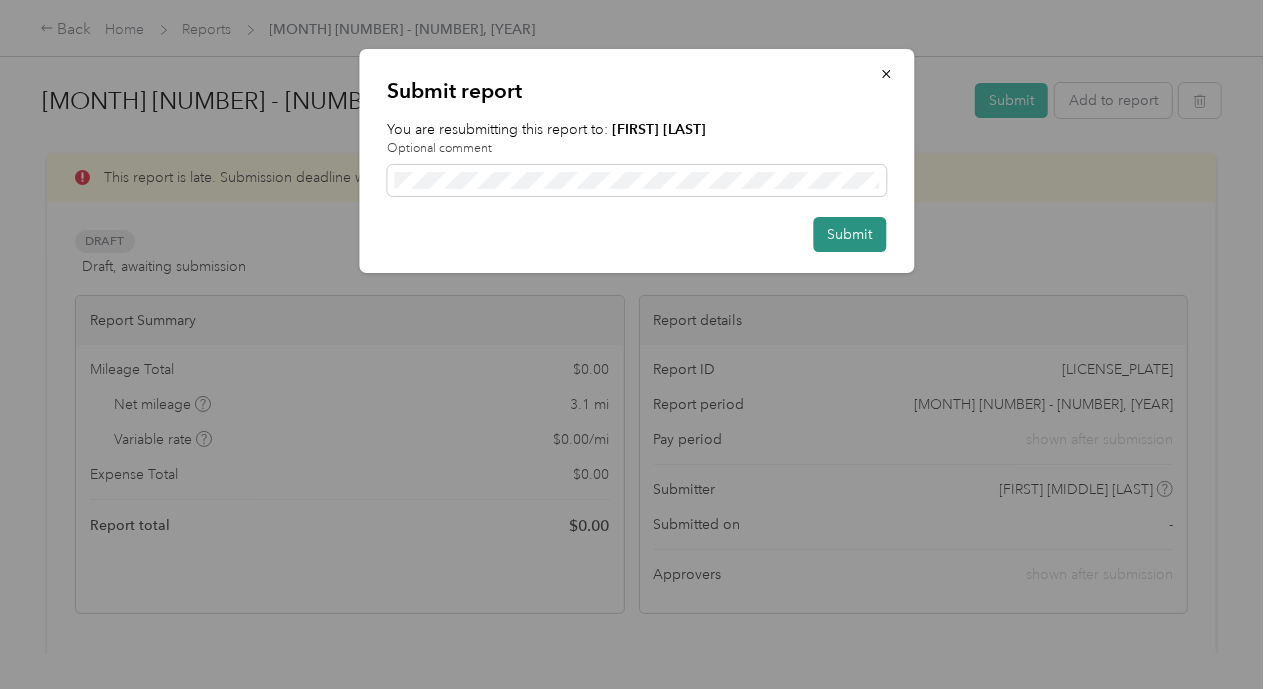 click on "Submit" at bounding box center [849, 234] 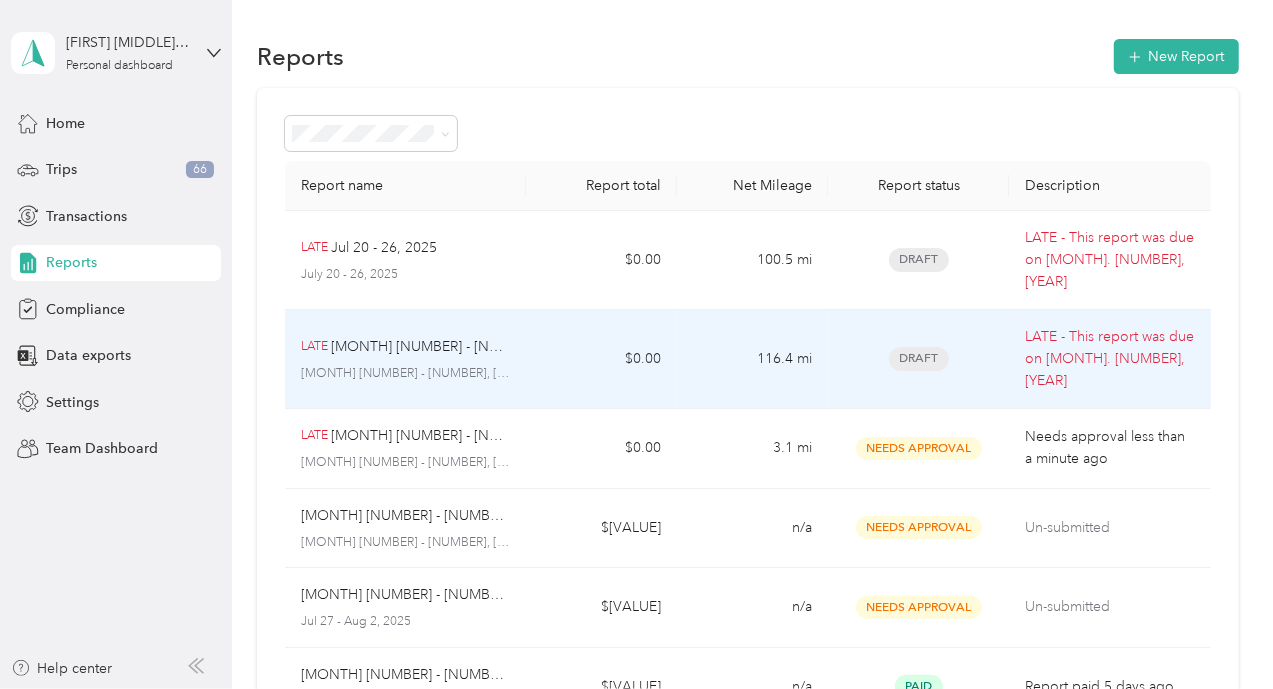 click on "LATE [MONTH] [NUMBER] - [NUMBER], [YEAR] [MONTH] [NUMBER] - [NUMBER], [YEAR]" at bounding box center [405, 359] 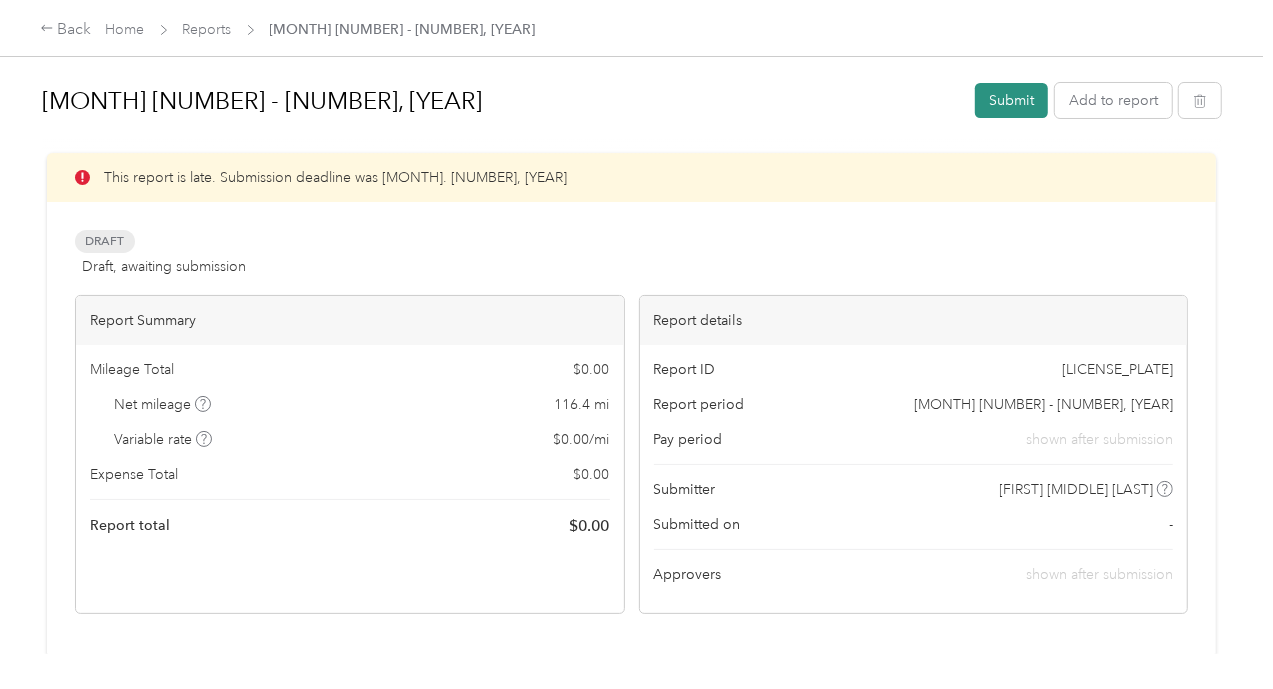 click on "Submit" at bounding box center (1011, 100) 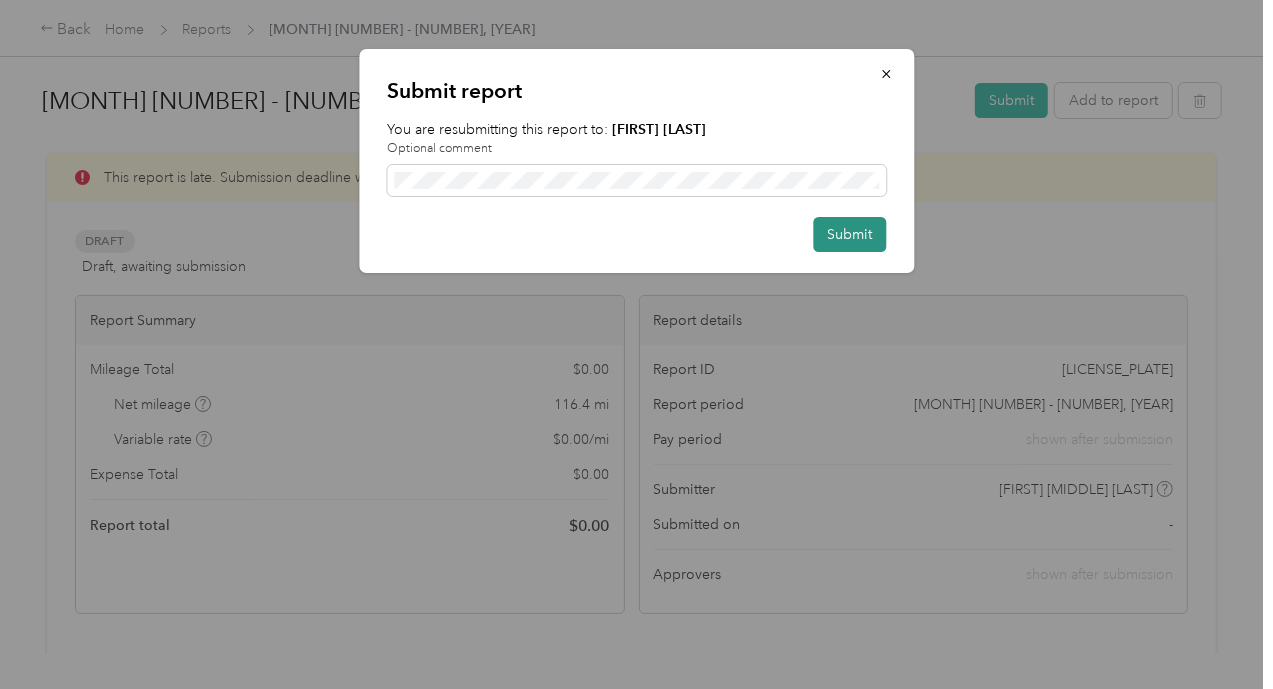 click on "Submit" at bounding box center [849, 234] 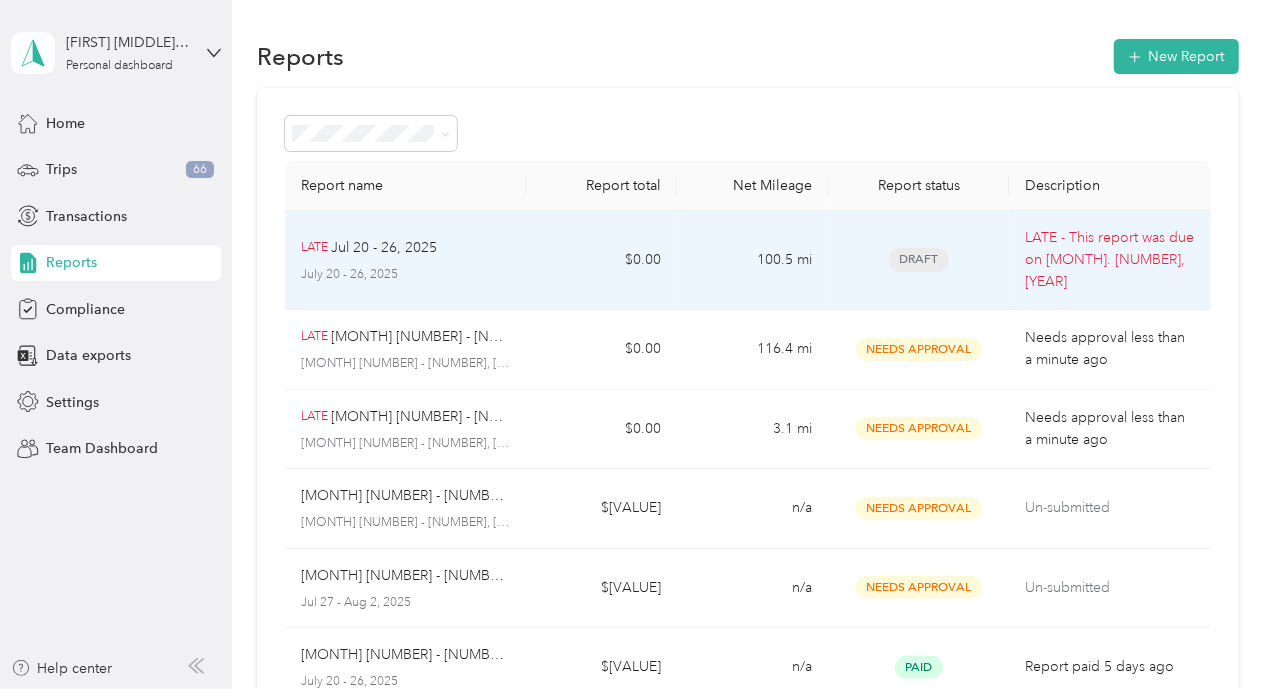 click on "$0.00" at bounding box center [601, 260] 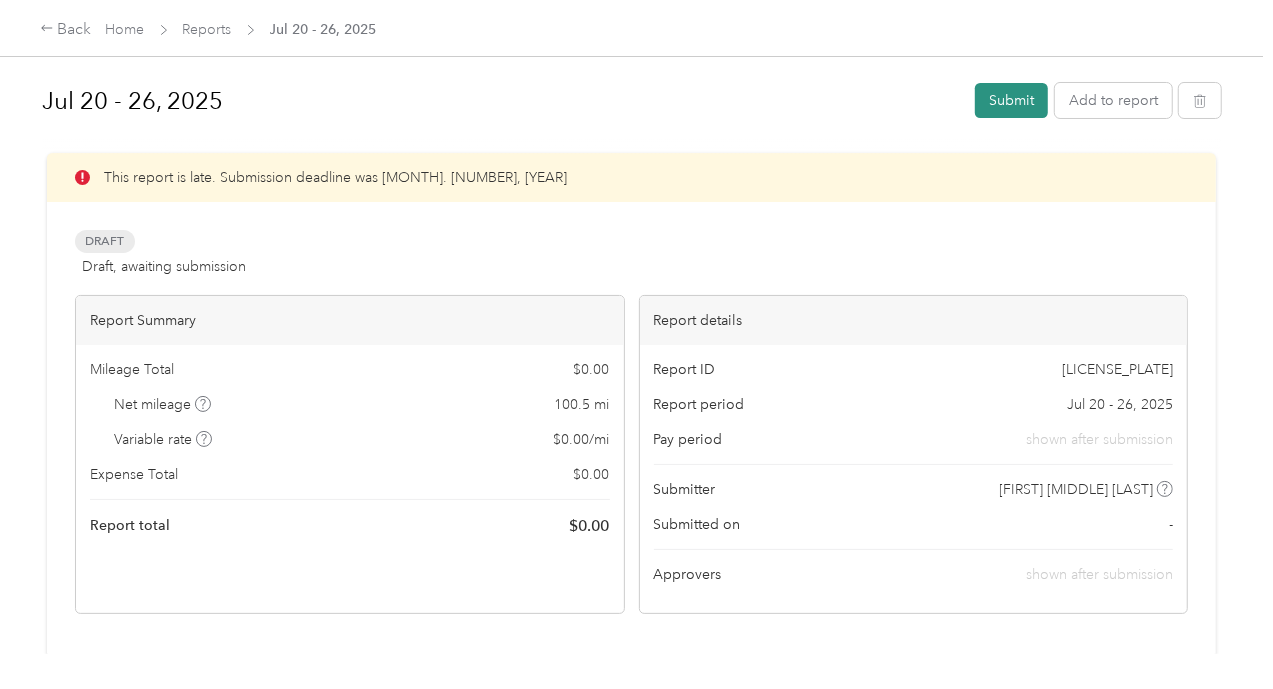 click on "Submit" at bounding box center (1011, 100) 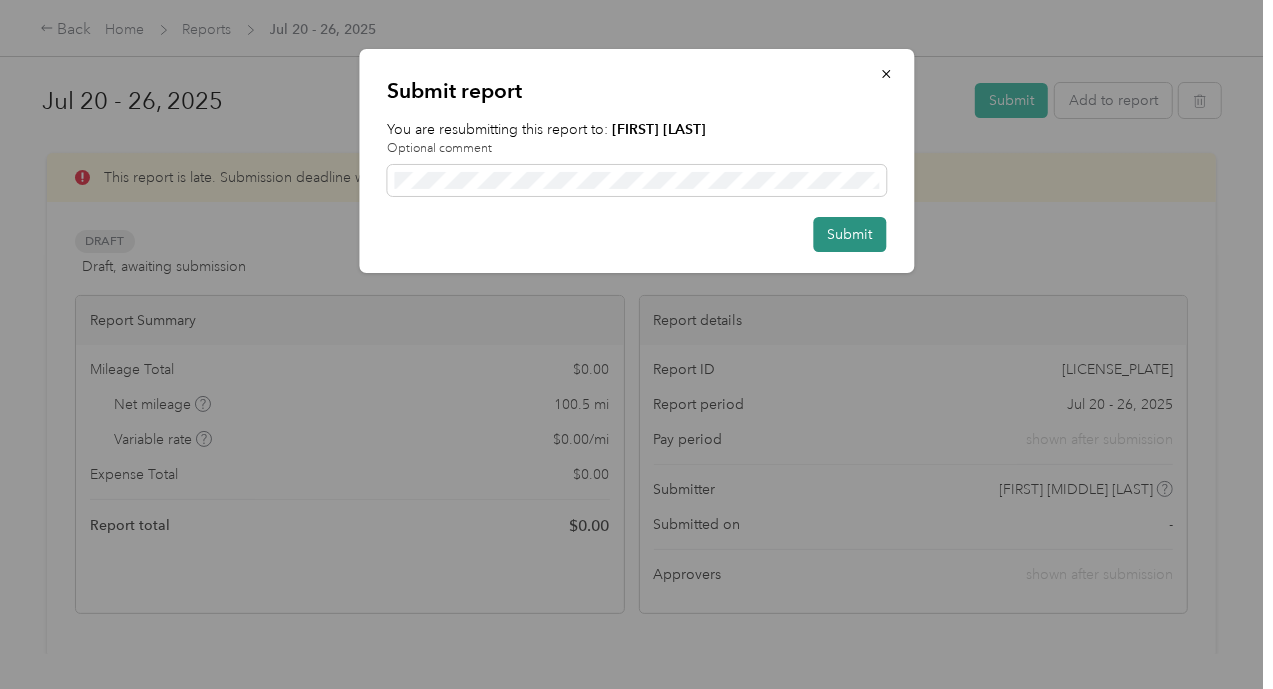 click on "Submit" at bounding box center [849, 234] 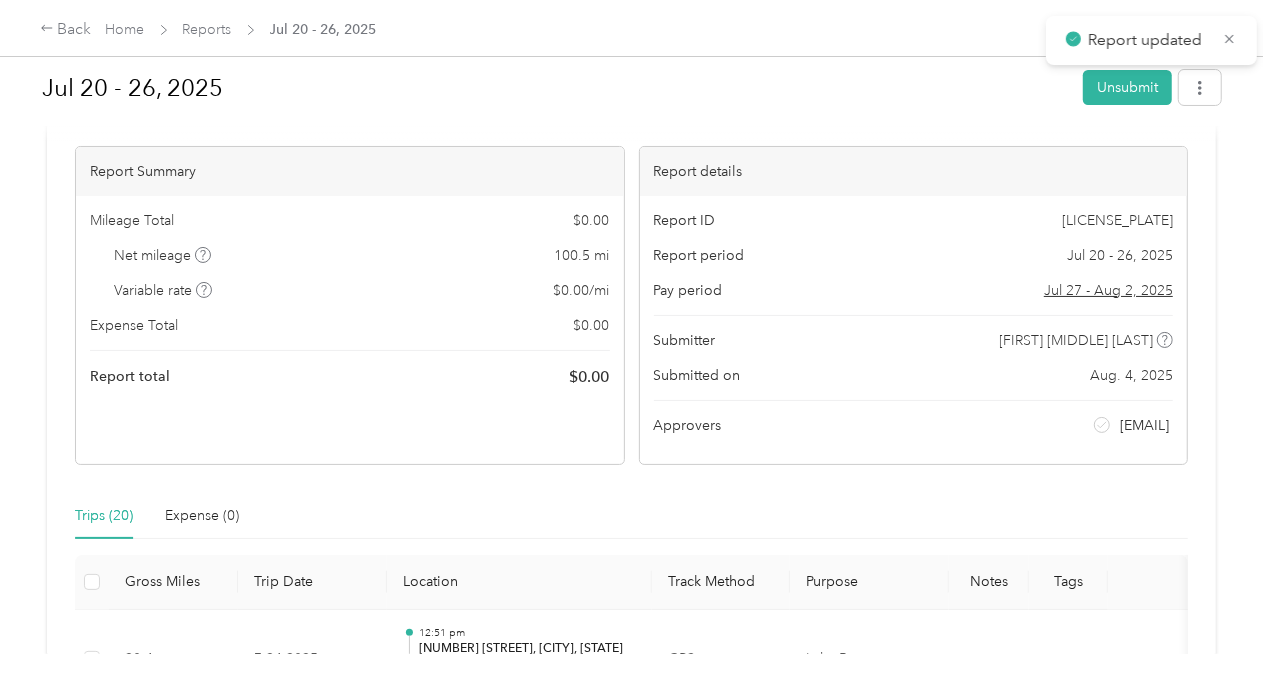 scroll, scrollTop: 0, scrollLeft: 0, axis: both 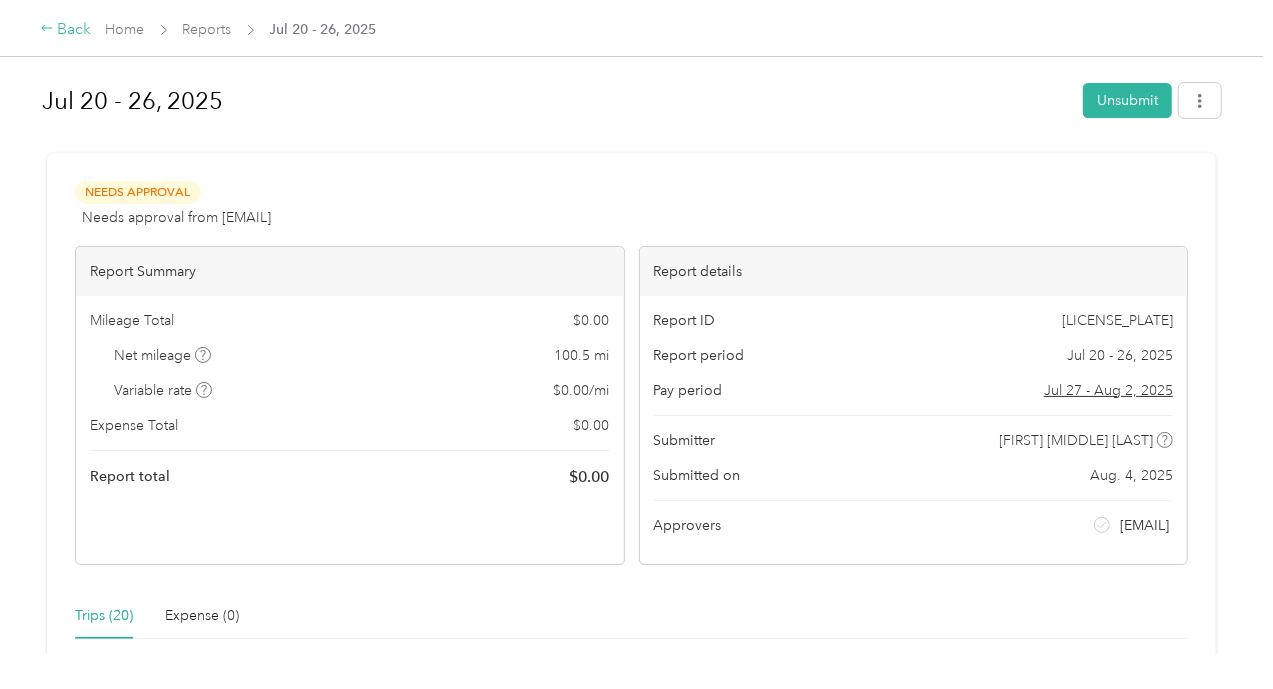 click on "Back" at bounding box center [66, 30] 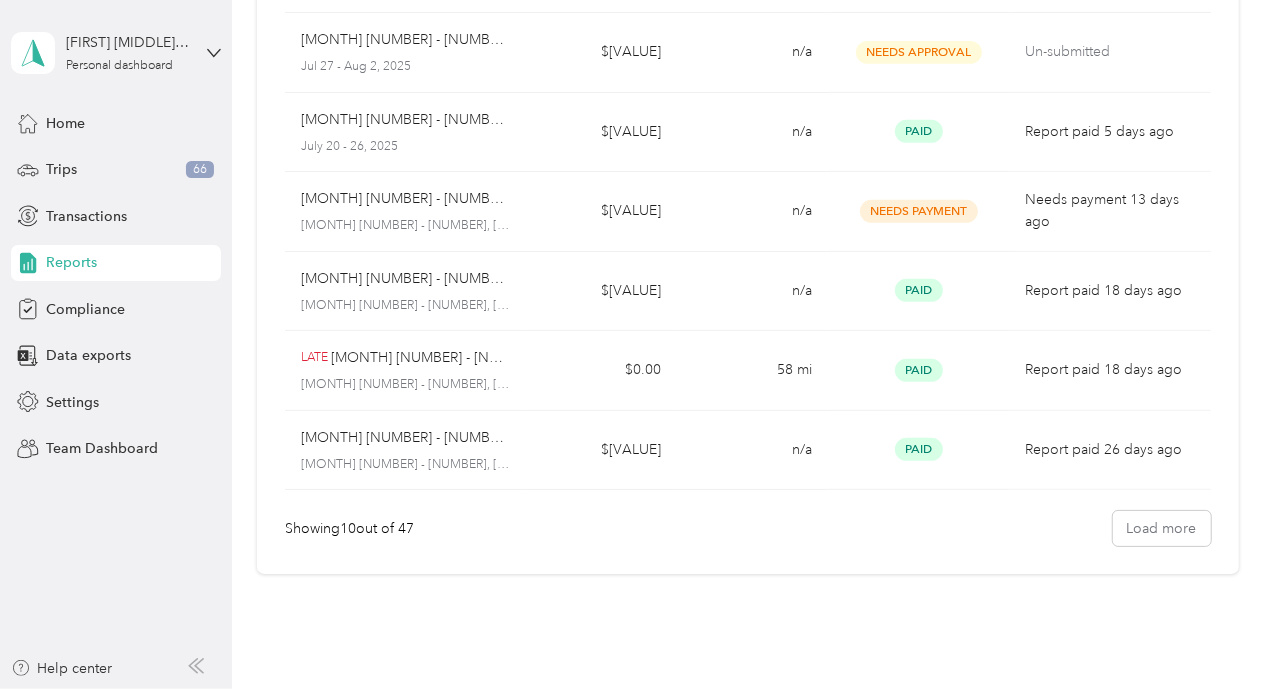 scroll, scrollTop: 399, scrollLeft: 0, axis: vertical 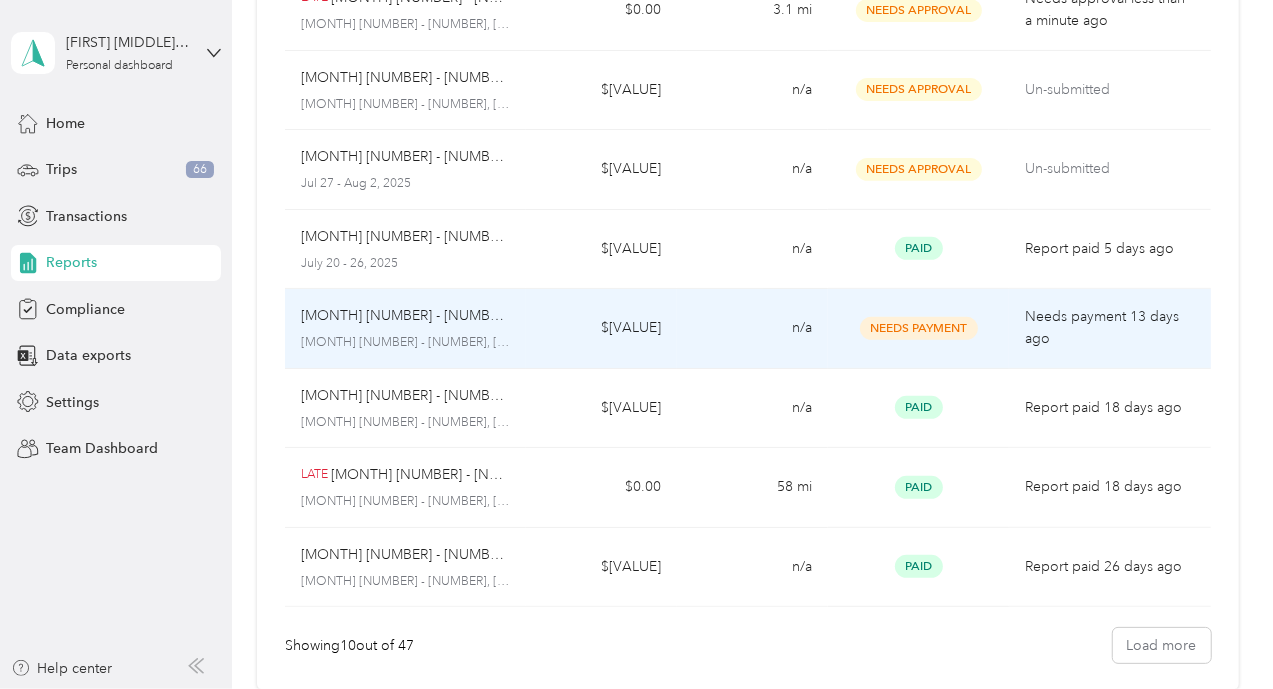 click on "$[VALUE]" at bounding box center [601, 329] 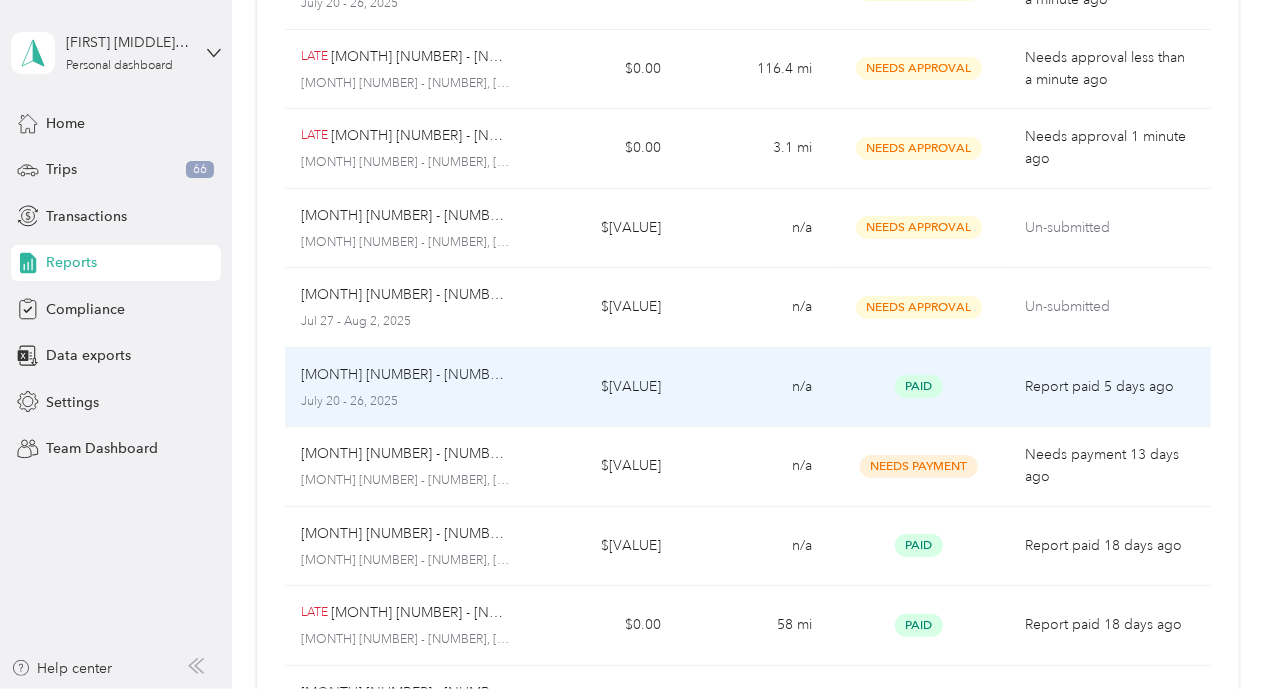 scroll, scrollTop: 303, scrollLeft: 0, axis: vertical 